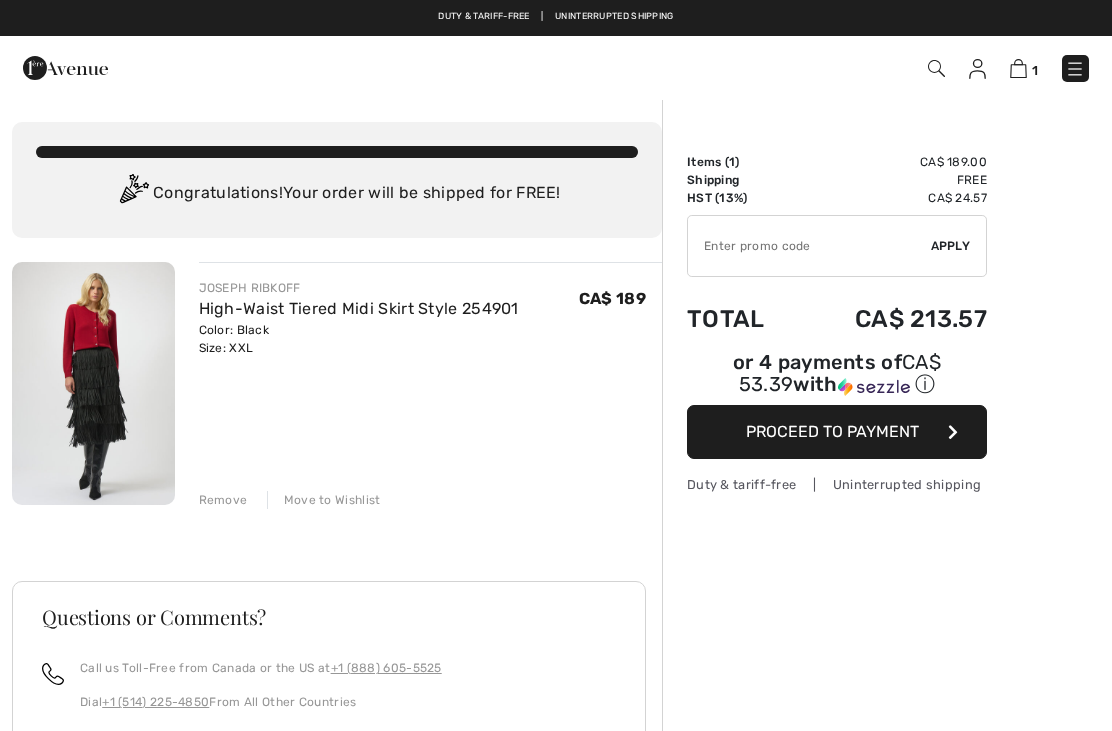 scroll, scrollTop: 0, scrollLeft: 0, axis: both 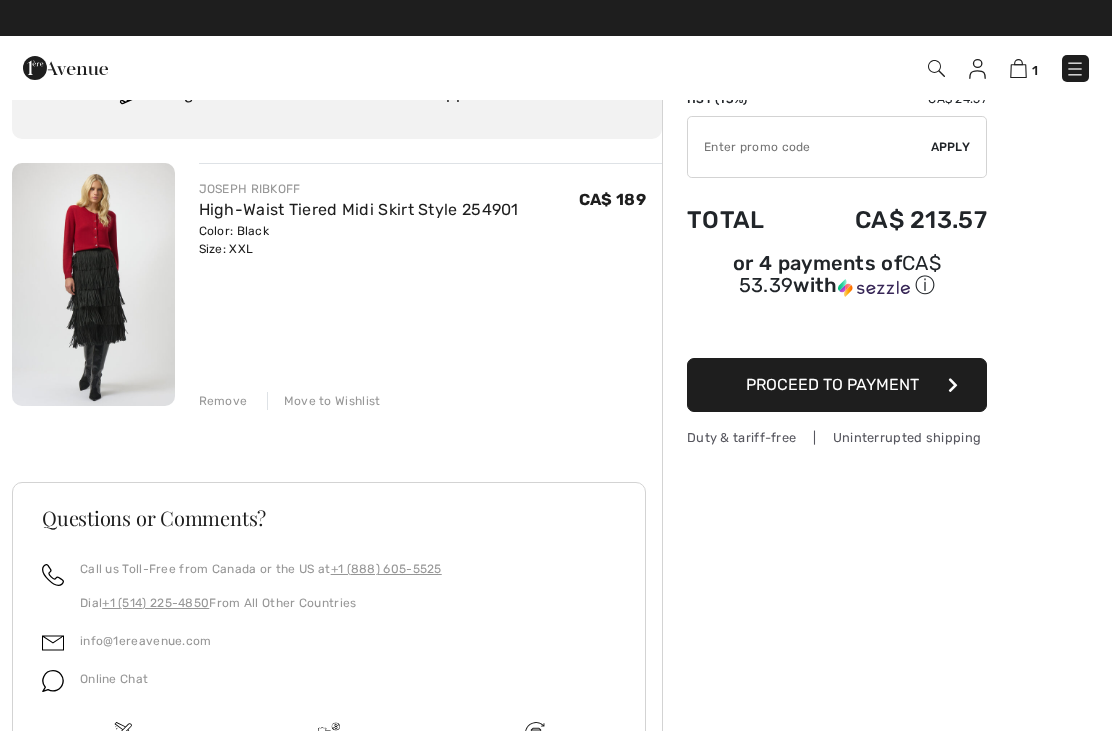 click on "Proceed to Payment" at bounding box center [837, 385] 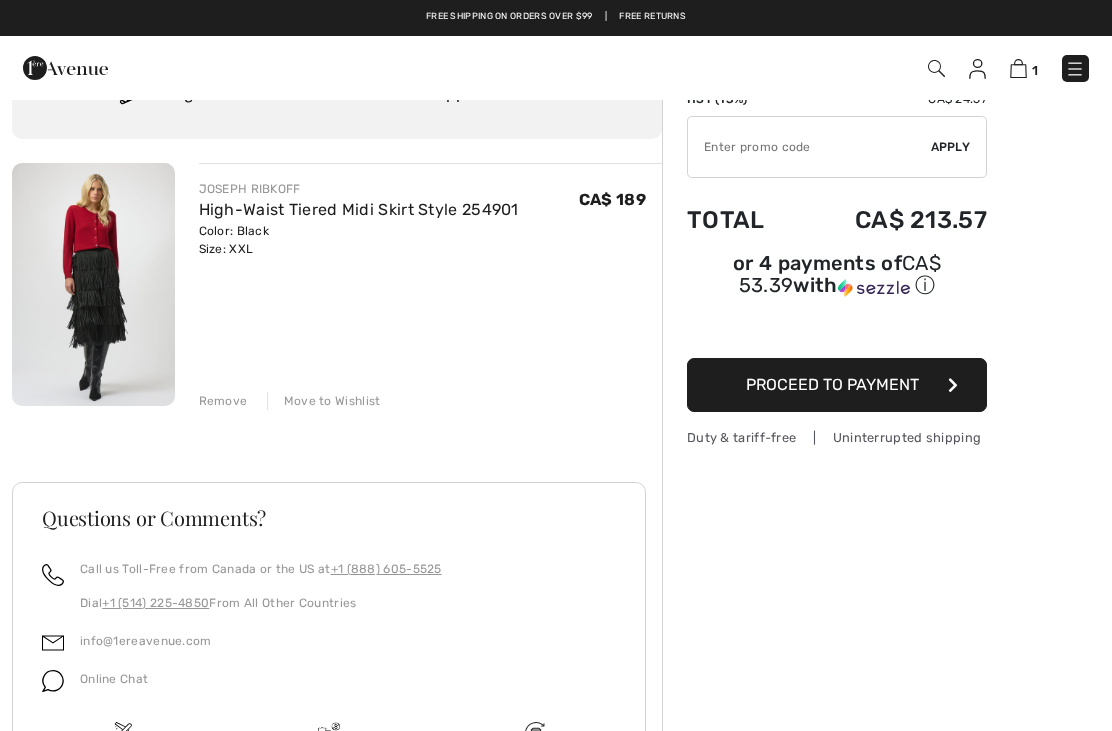 click on "Proceed to Payment" at bounding box center [837, 385] 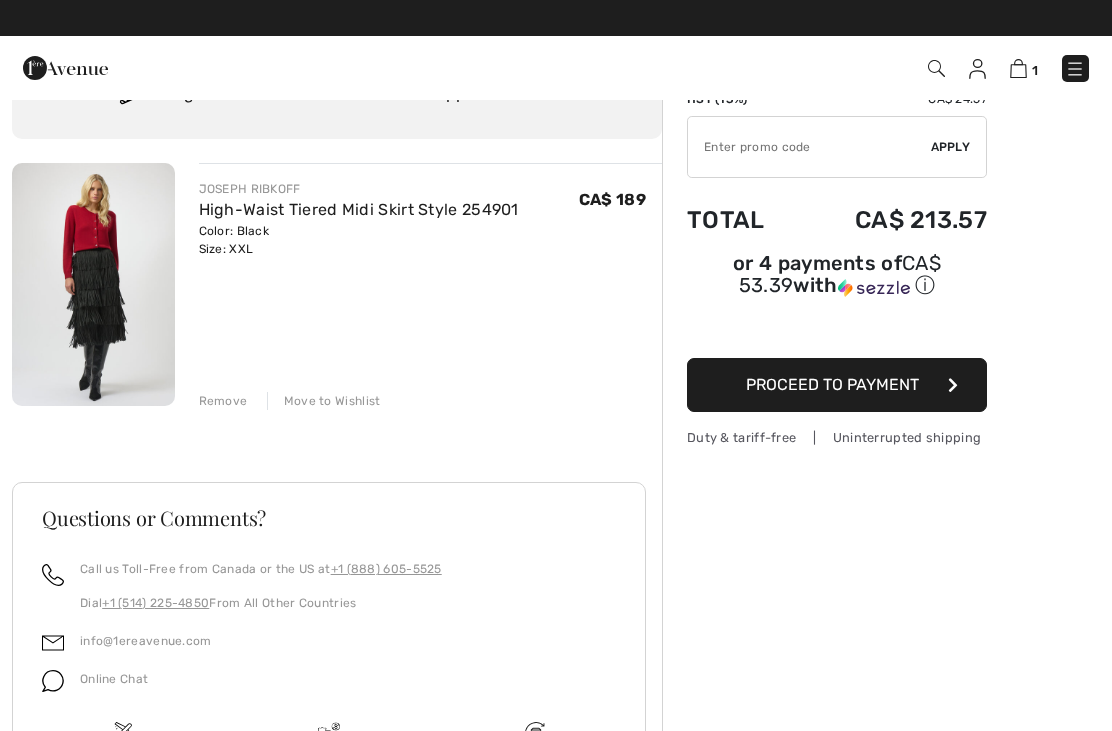 click at bounding box center [953, 385] 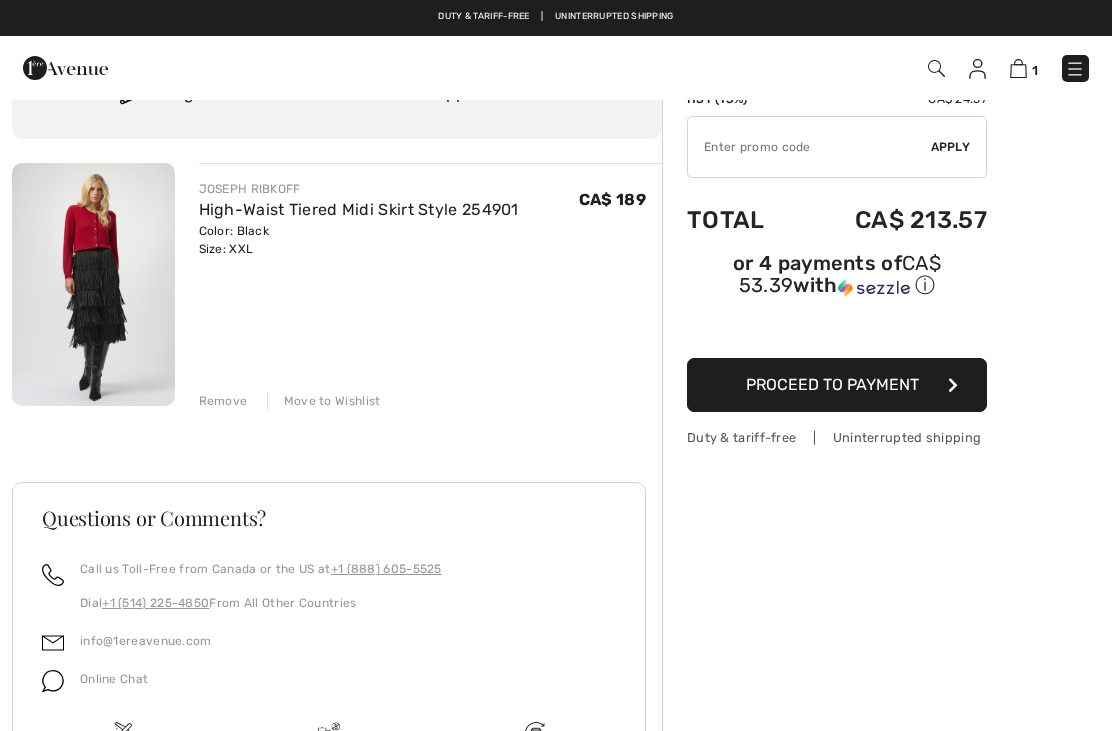 click on "Proceed to Payment" at bounding box center [832, 384] 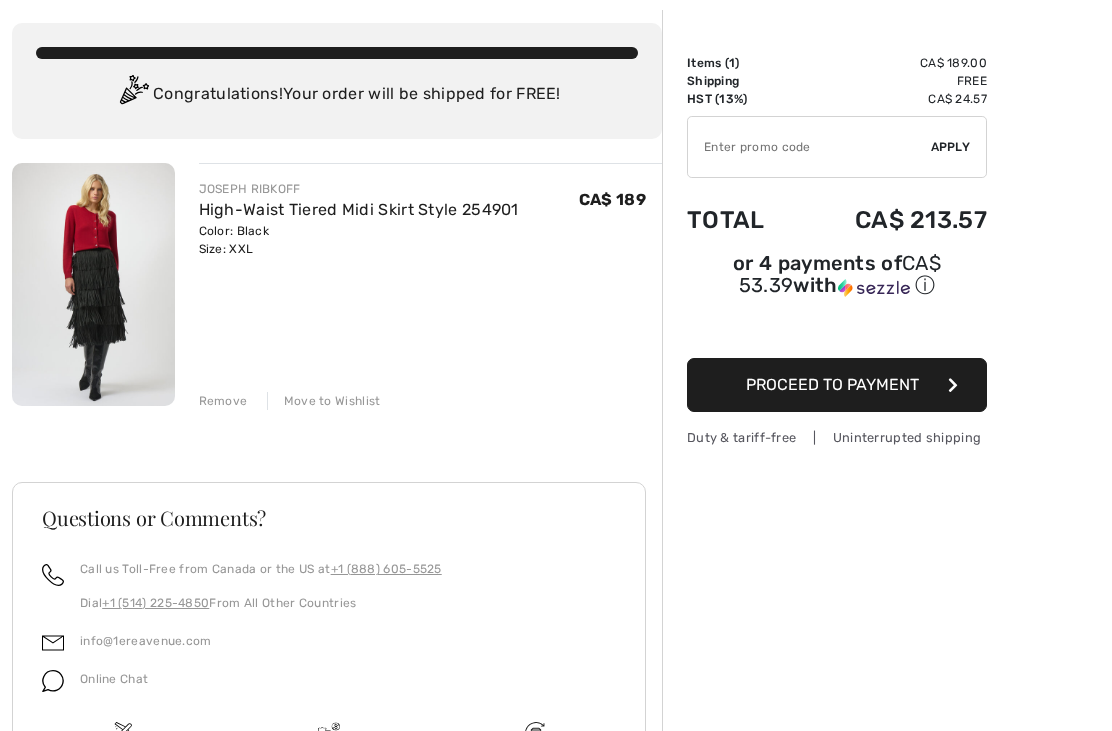 click on "Proceed to Payment" at bounding box center [837, 385] 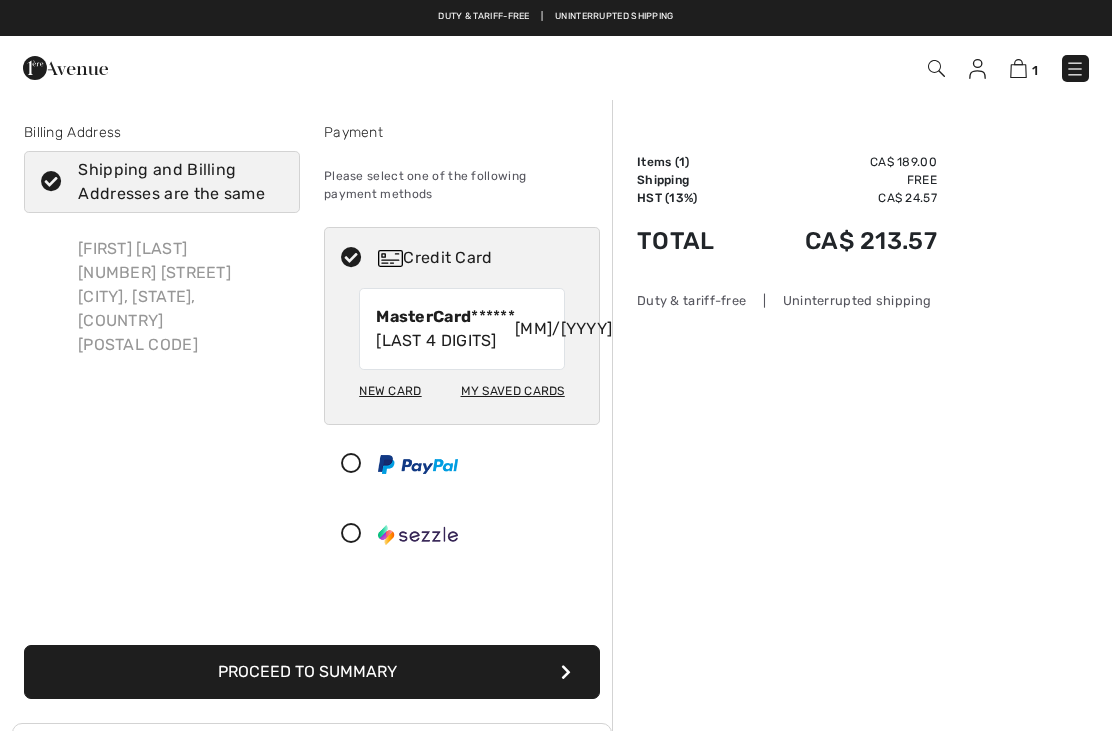scroll, scrollTop: 0, scrollLeft: 0, axis: both 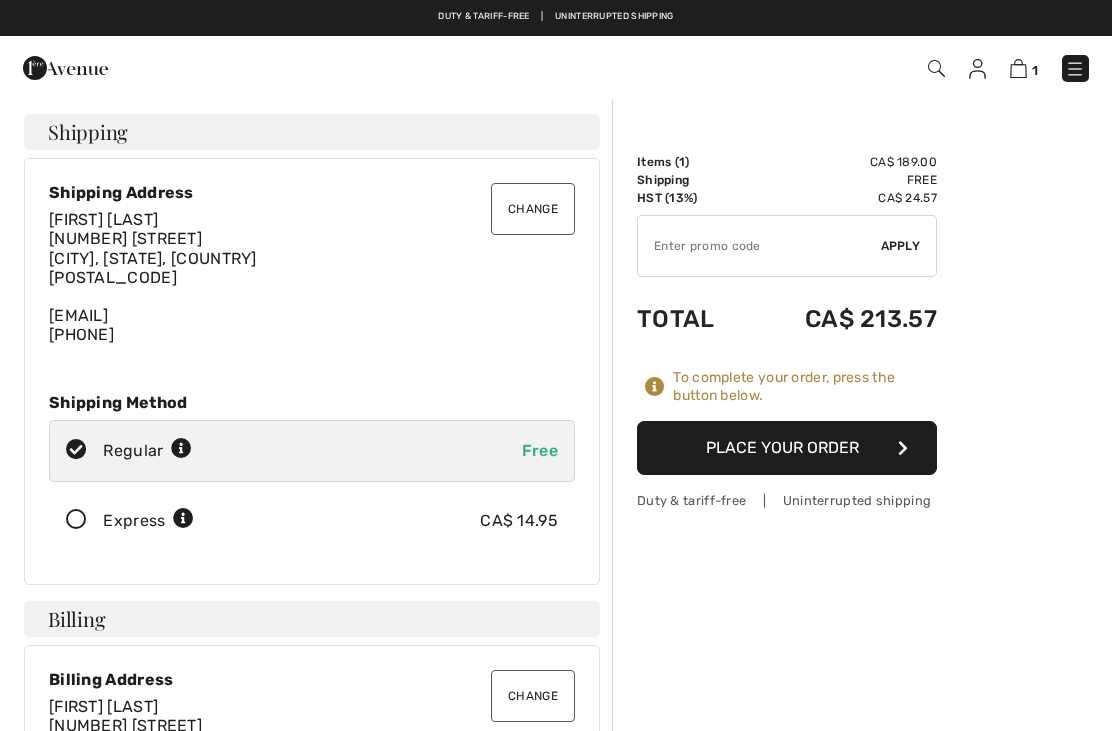 checkbox on "true" 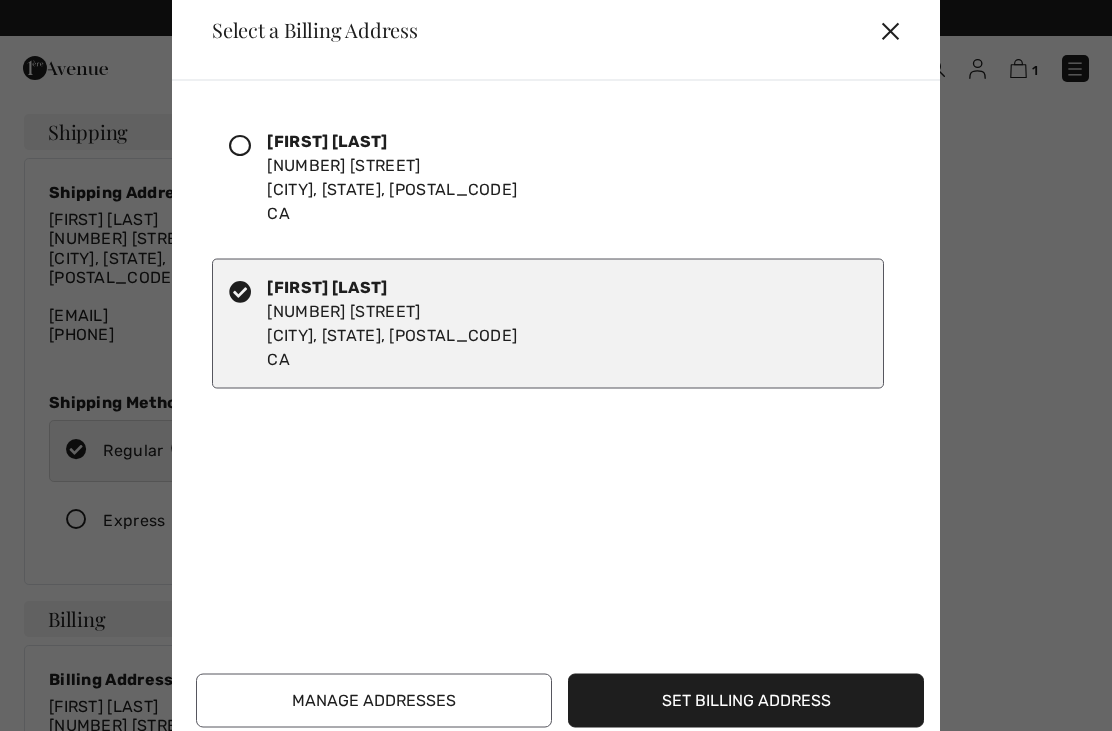click at bounding box center [240, 145] 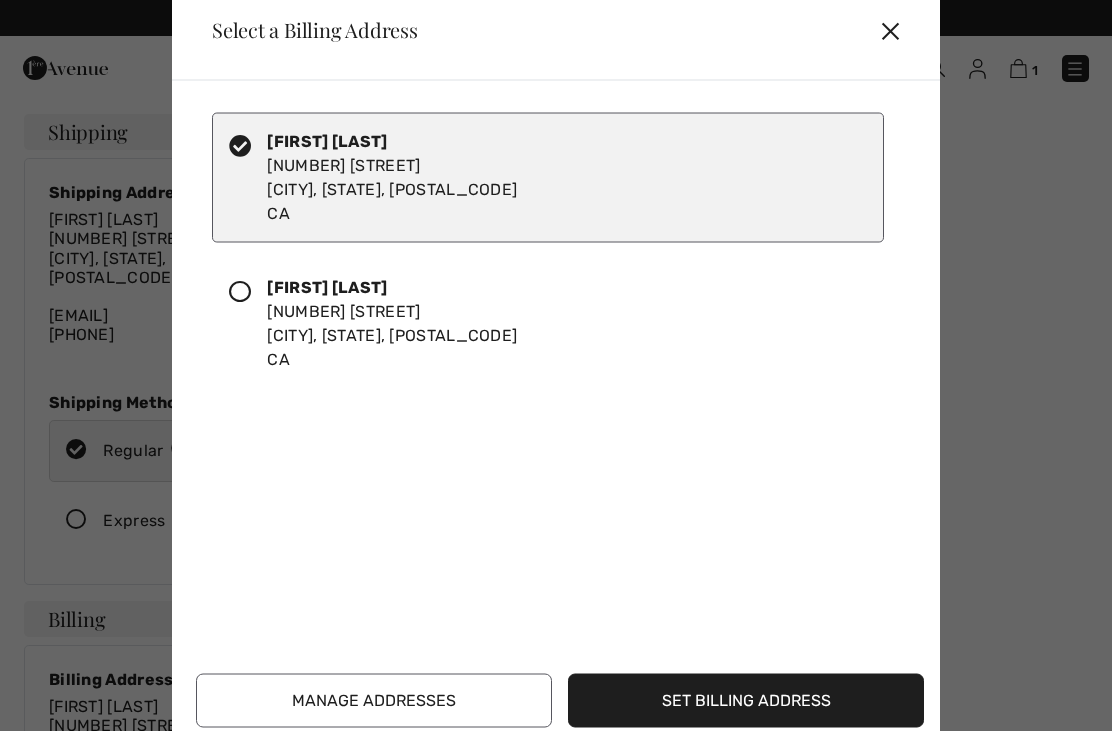 click at bounding box center (240, 291) 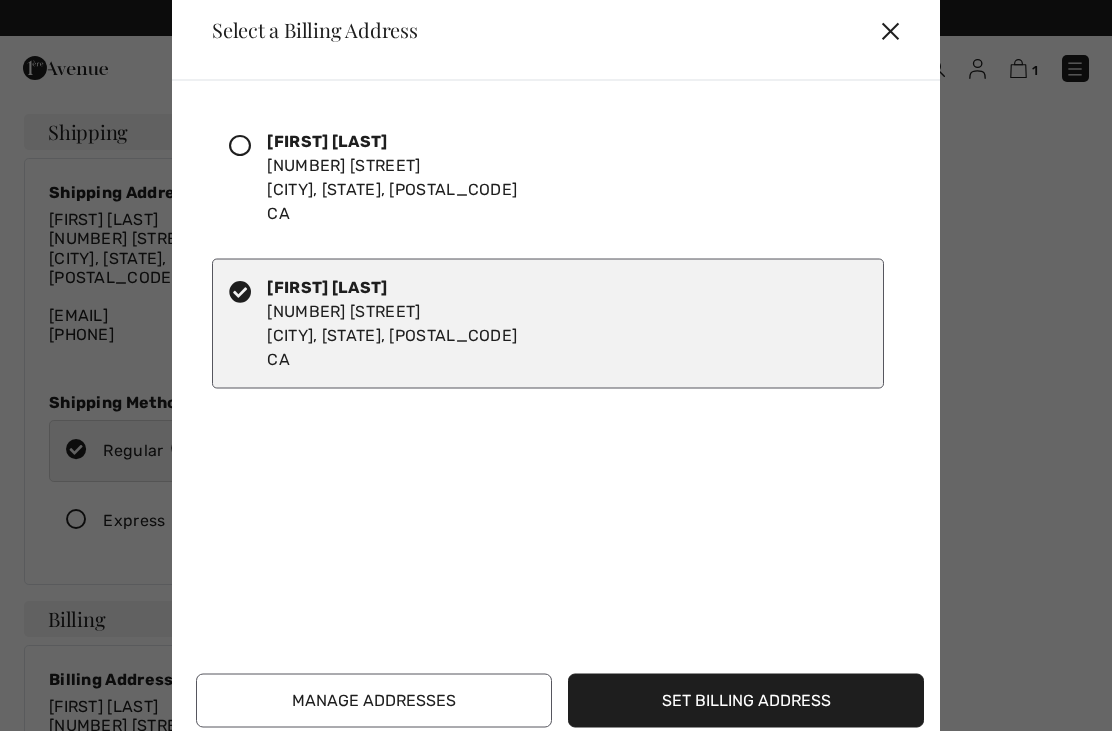 click on "✕" at bounding box center (898, 30) 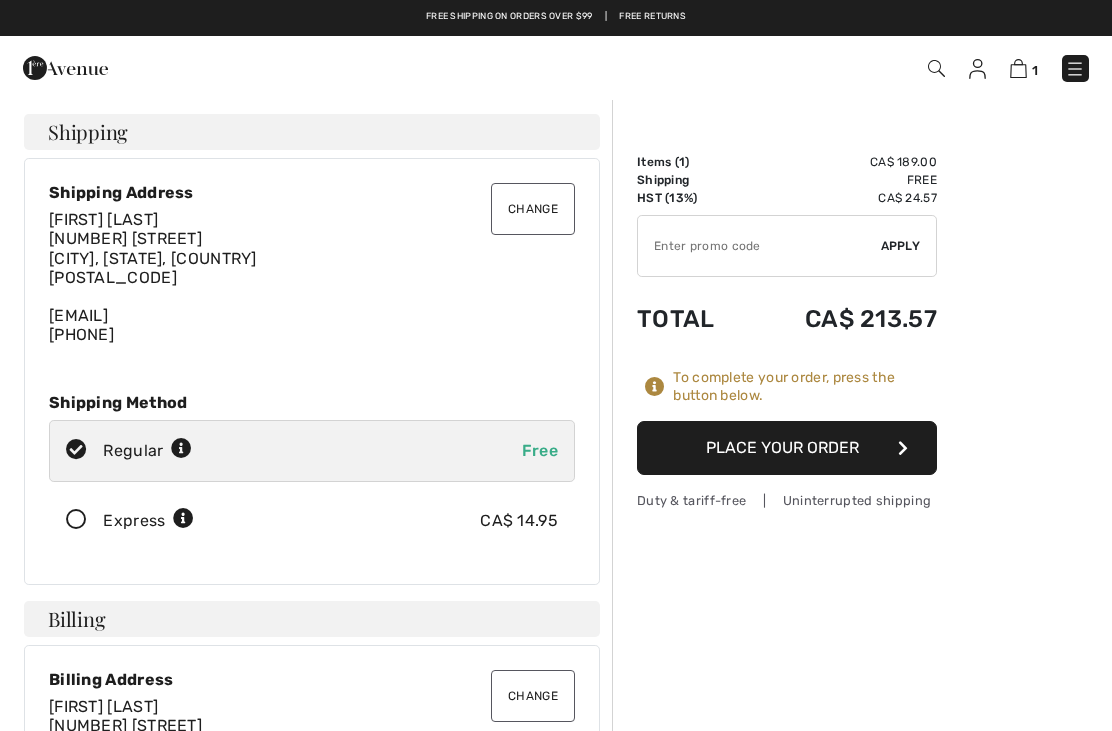 scroll, scrollTop: 2, scrollLeft: 0, axis: vertical 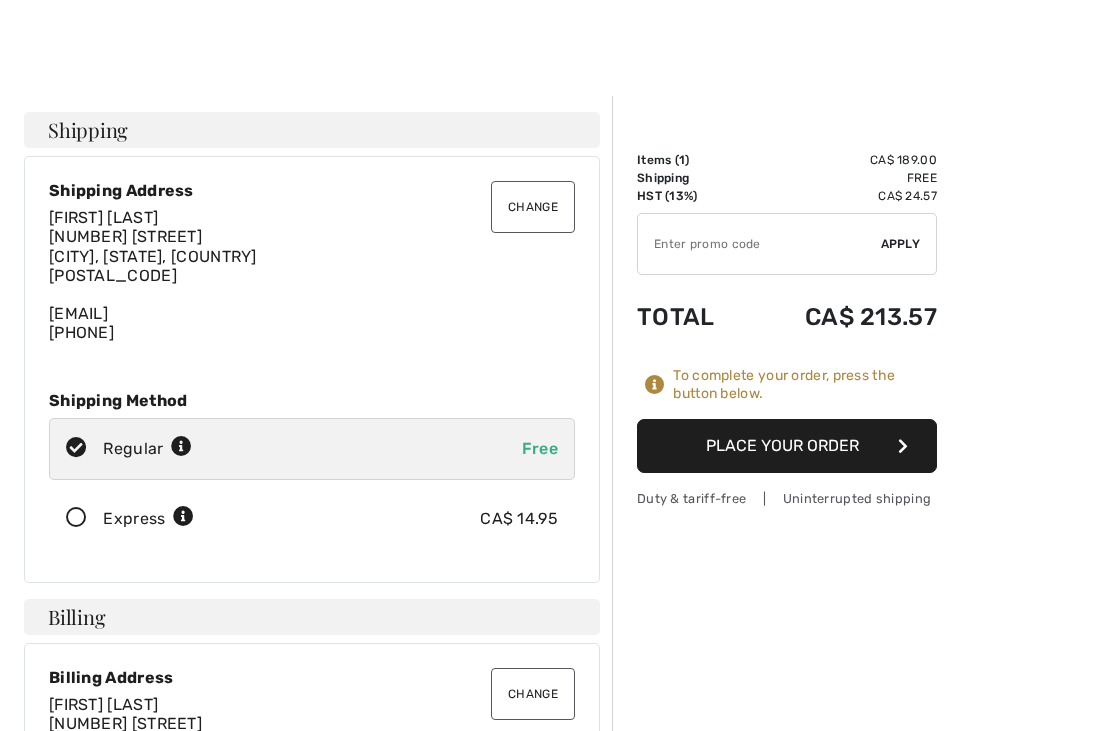 click on "Change" at bounding box center (533, 207) 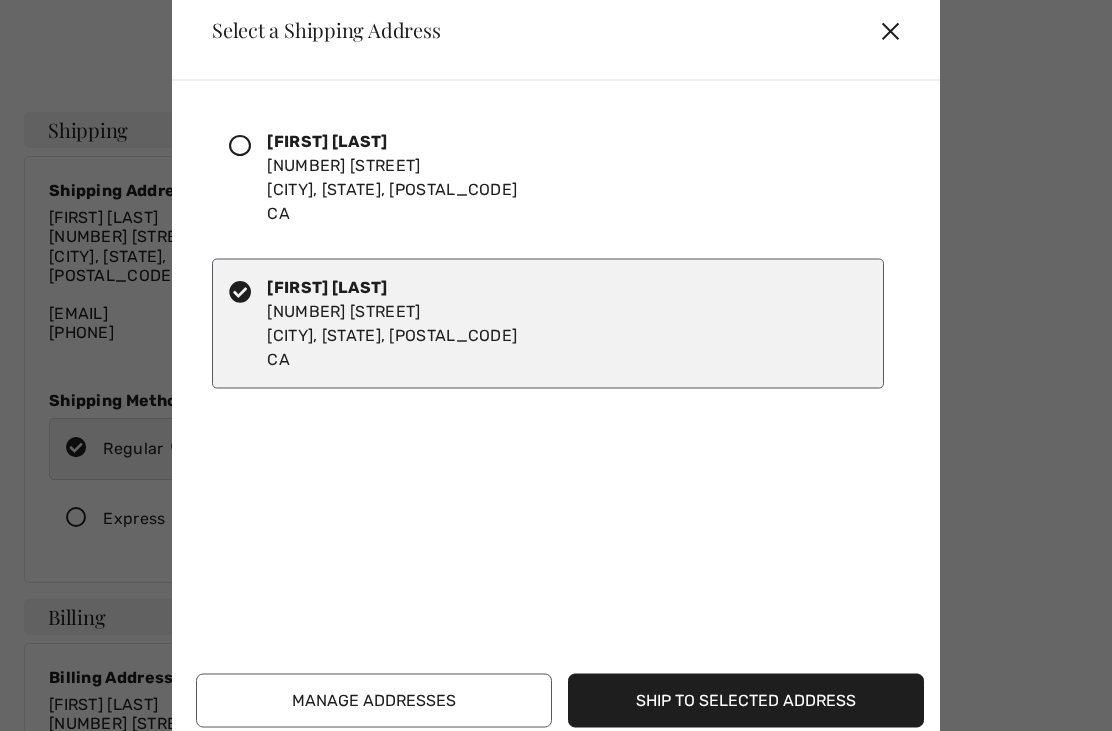 click at bounding box center [248, 177] 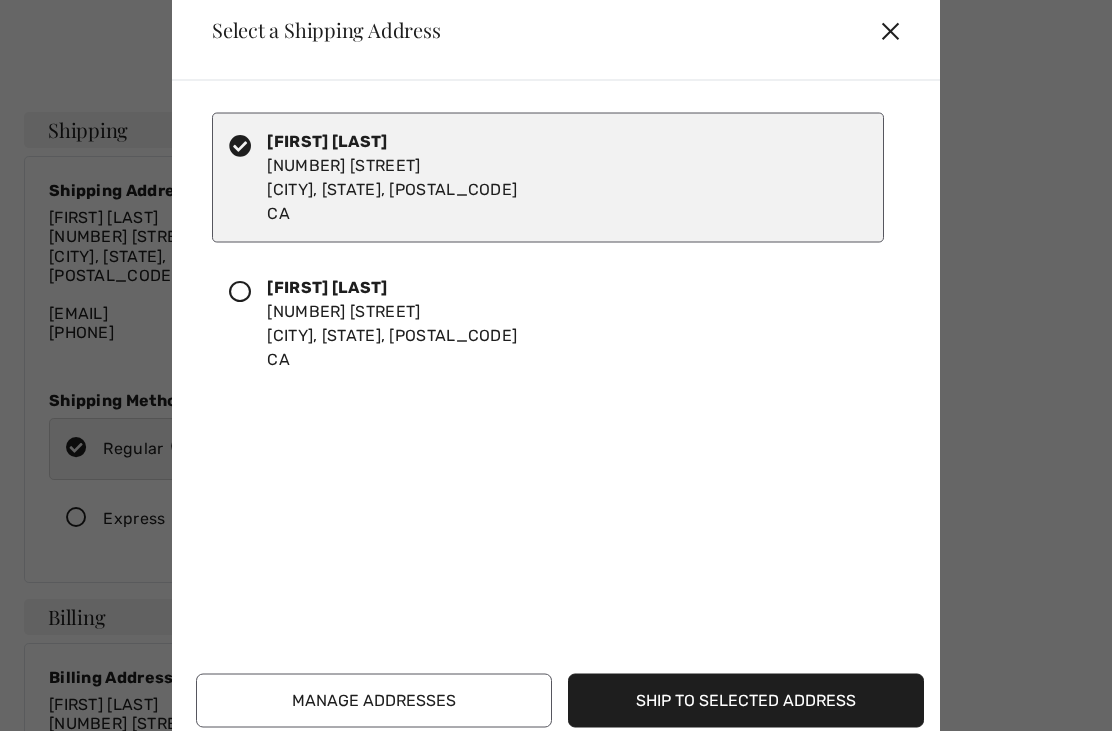 click on "Ship to Selected Address" at bounding box center (746, 700) 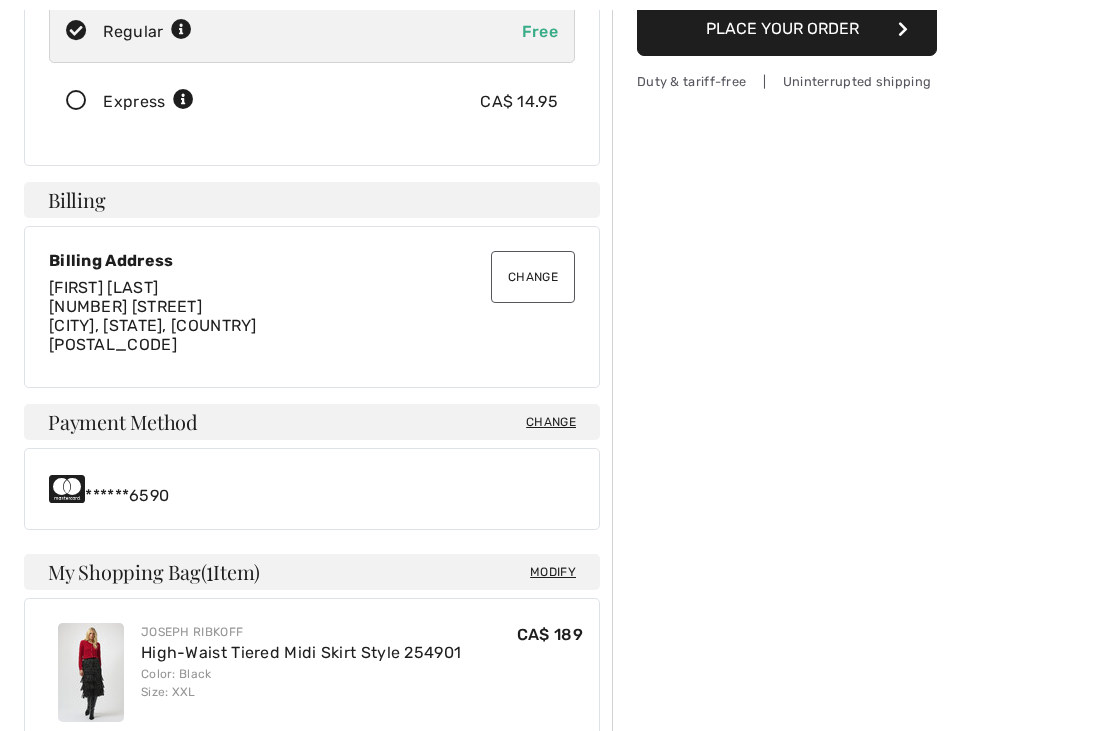 scroll, scrollTop: 429, scrollLeft: 0, axis: vertical 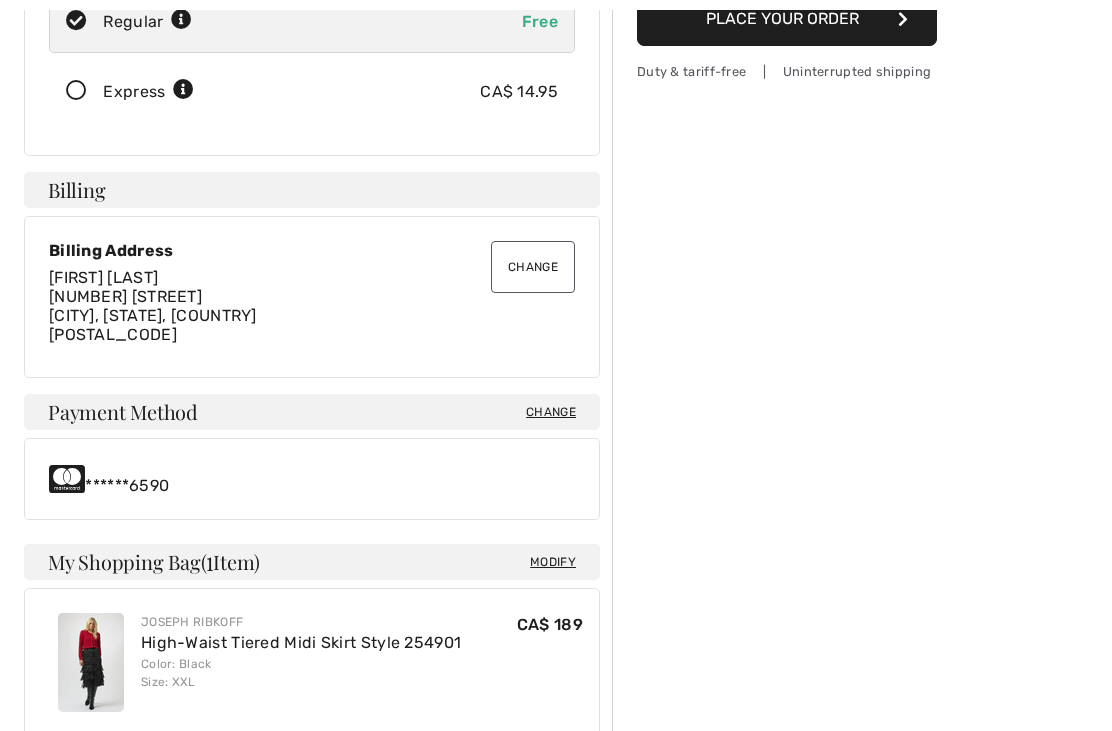 click on "Change" at bounding box center [551, 412] 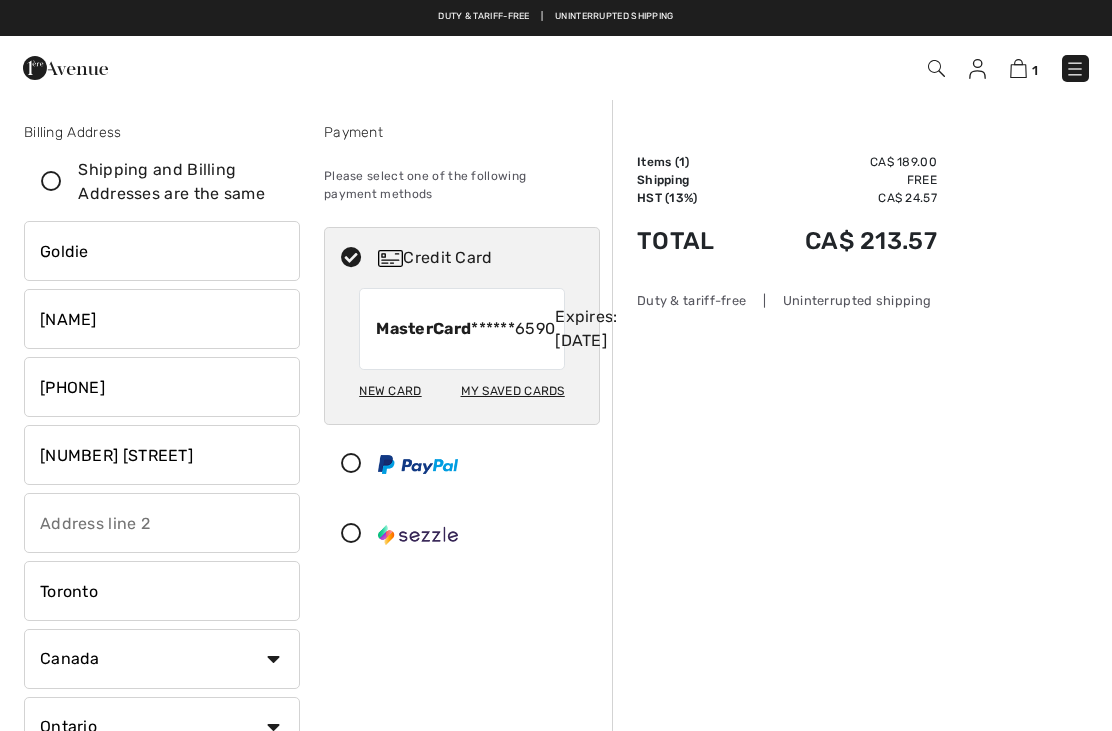 scroll, scrollTop: 37, scrollLeft: 0, axis: vertical 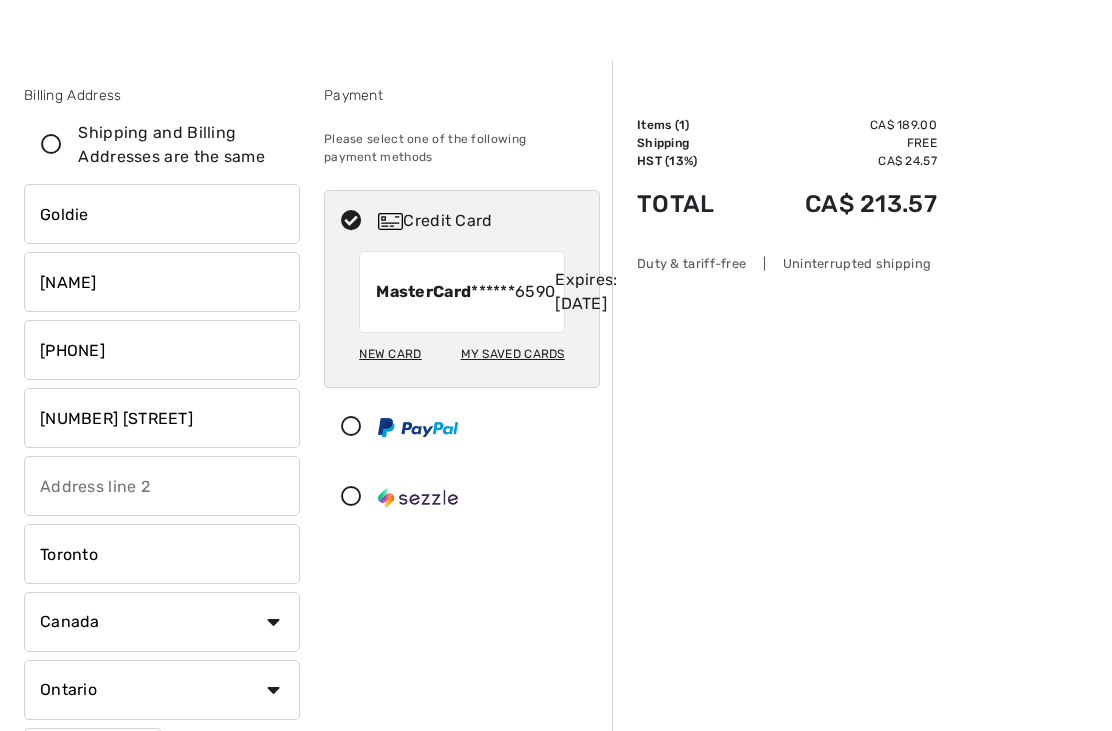 click on "My Saved Cards" at bounding box center (513, 354) 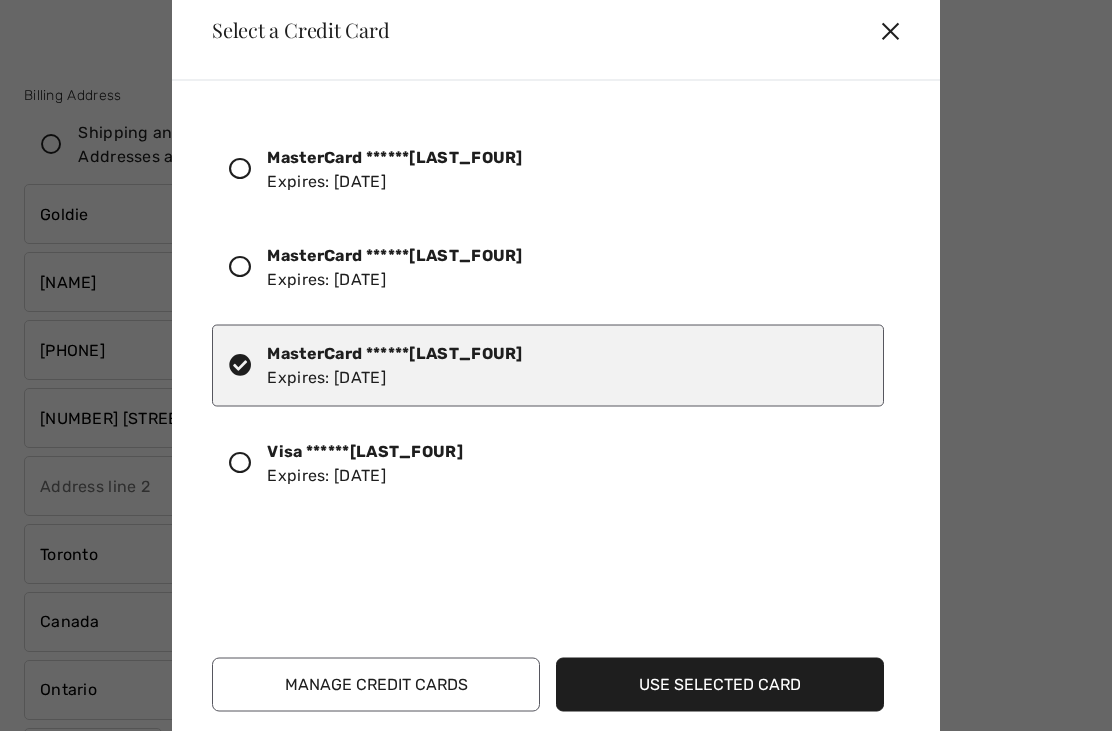 click on "Visa ******1870
Expires: 06/2027" at bounding box center (365, 463) 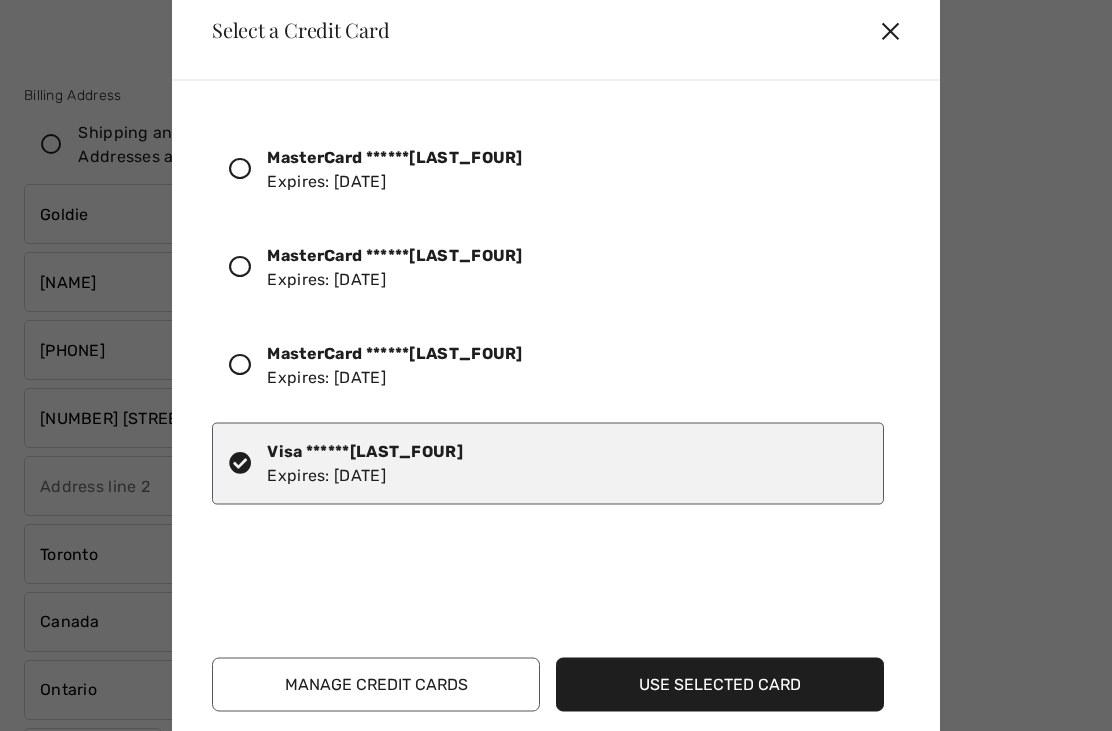 click on "Use Selected Card" at bounding box center [720, 684] 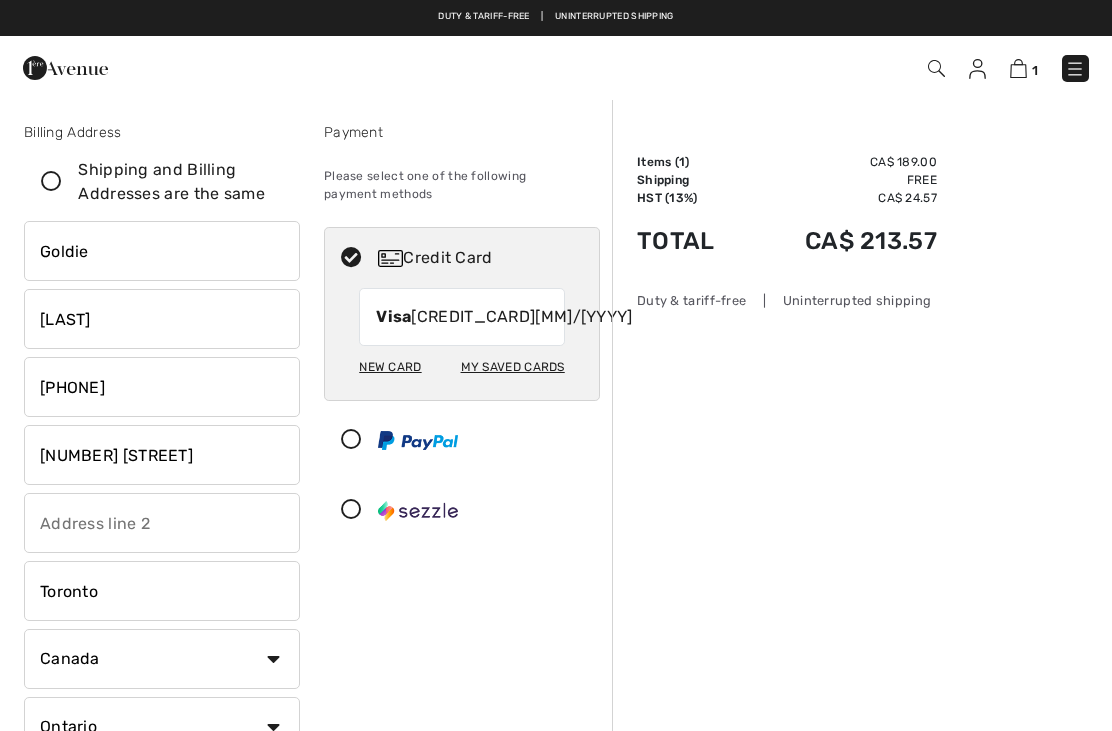 scroll, scrollTop: 0, scrollLeft: 0, axis: both 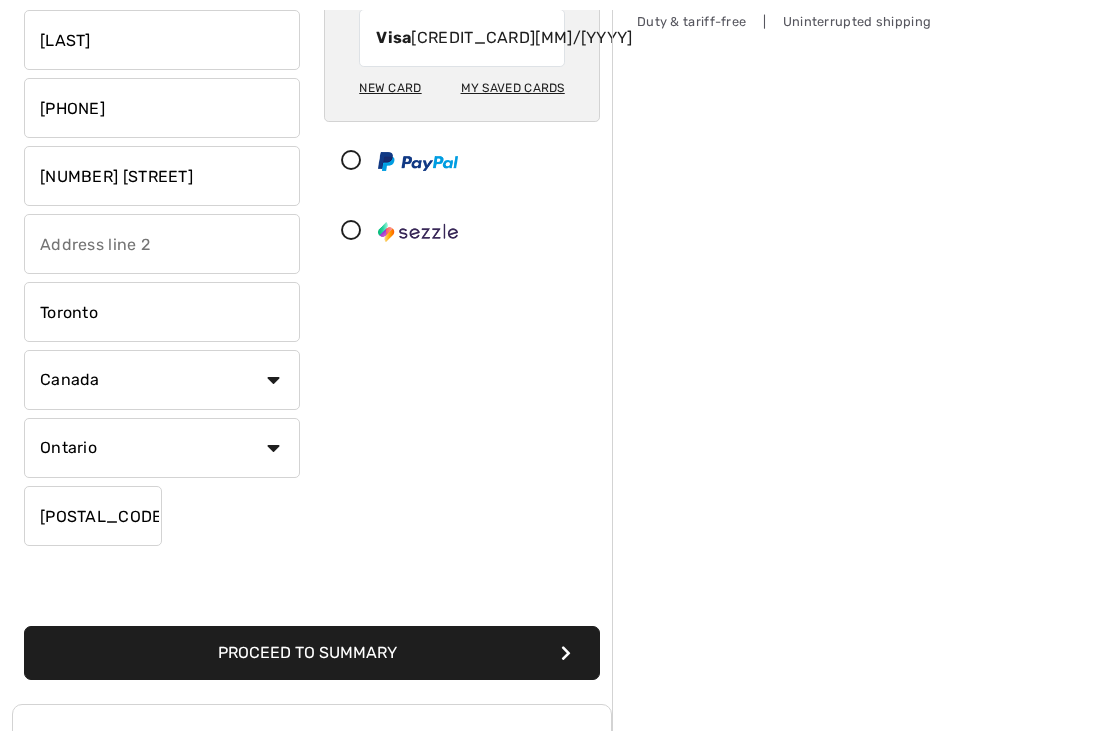 click on "Proceed to Summary" at bounding box center [312, 653] 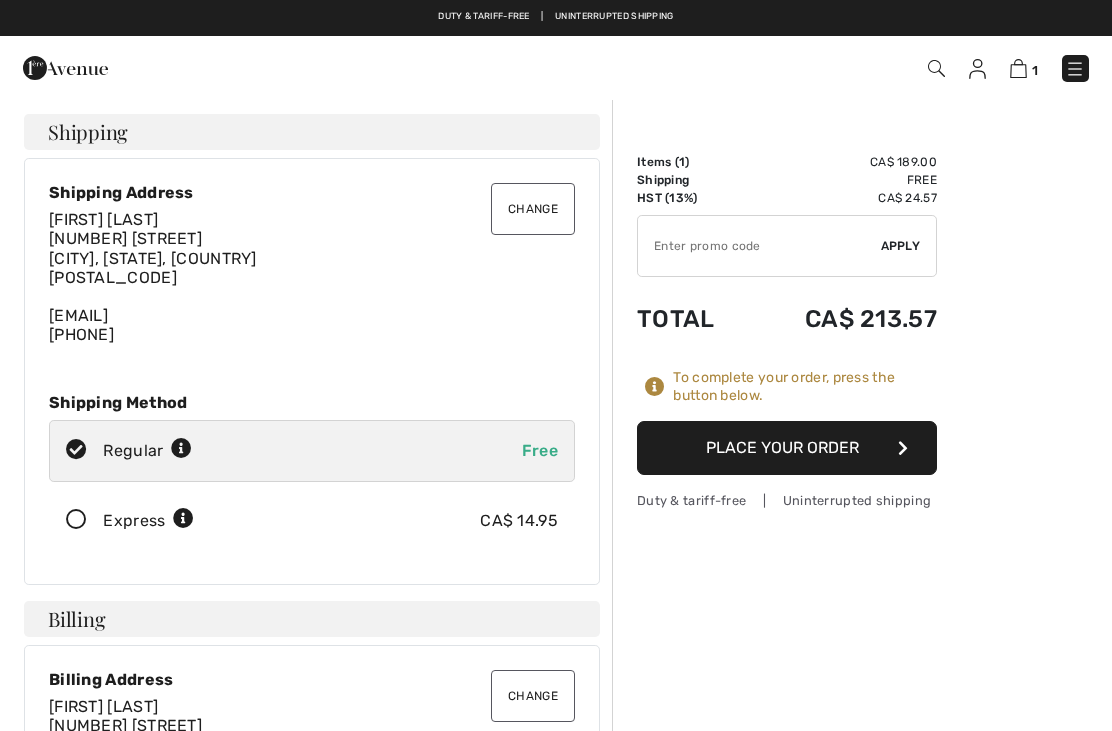 scroll, scrollTop: 0, scrollLeft: 0, axis: both 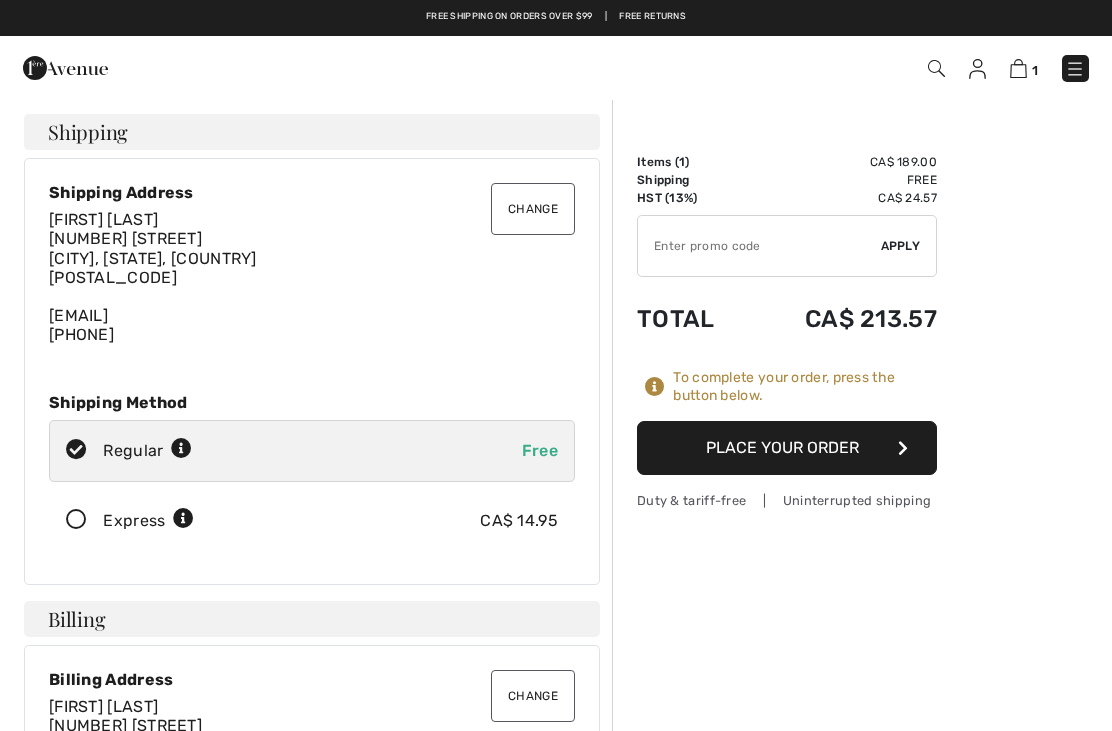 click on "Place Your Order" at bounding box center (787, 448) 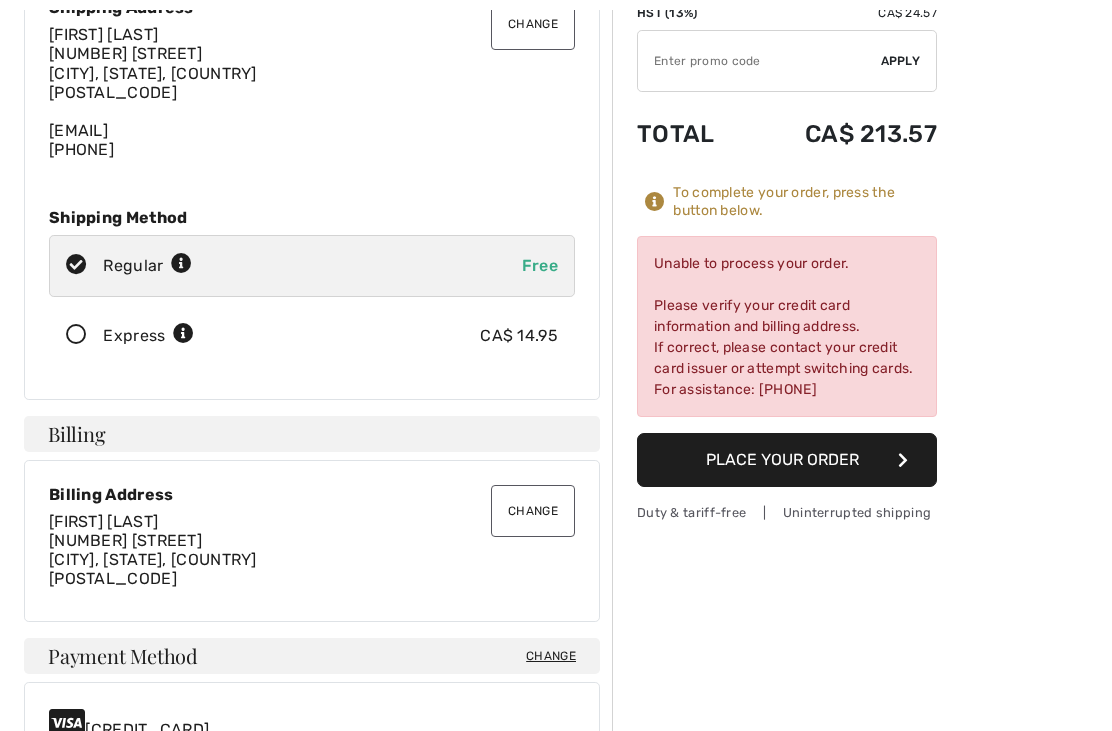 scroll, scrollTop: 185, scrollLeft: 0, axis: vertical 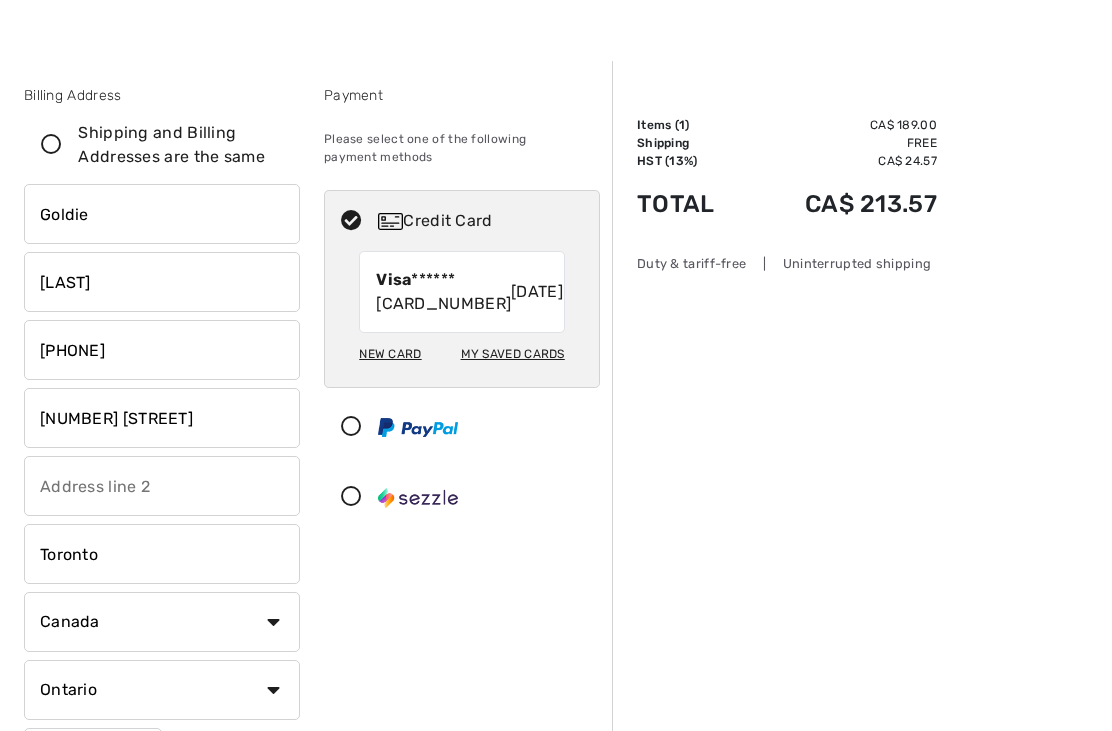 click on "My Saved Cards" at bounding box center (513, 354) 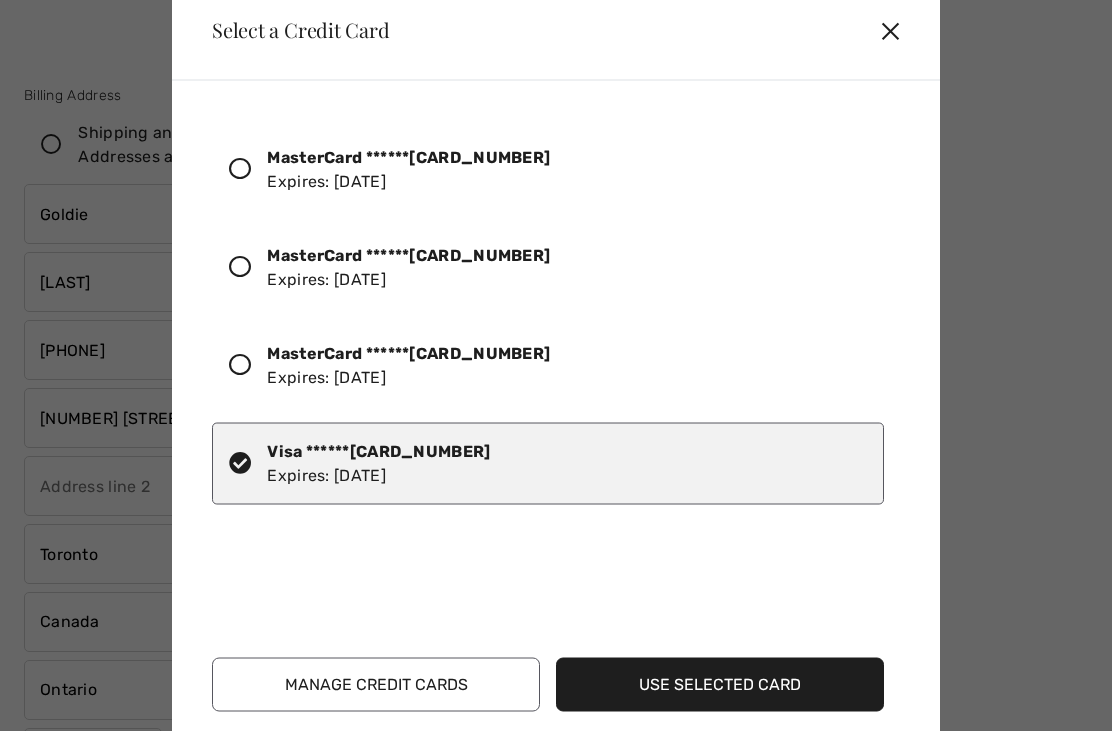 click on "Manage Credit Cards" at bounding box center [376, 684] 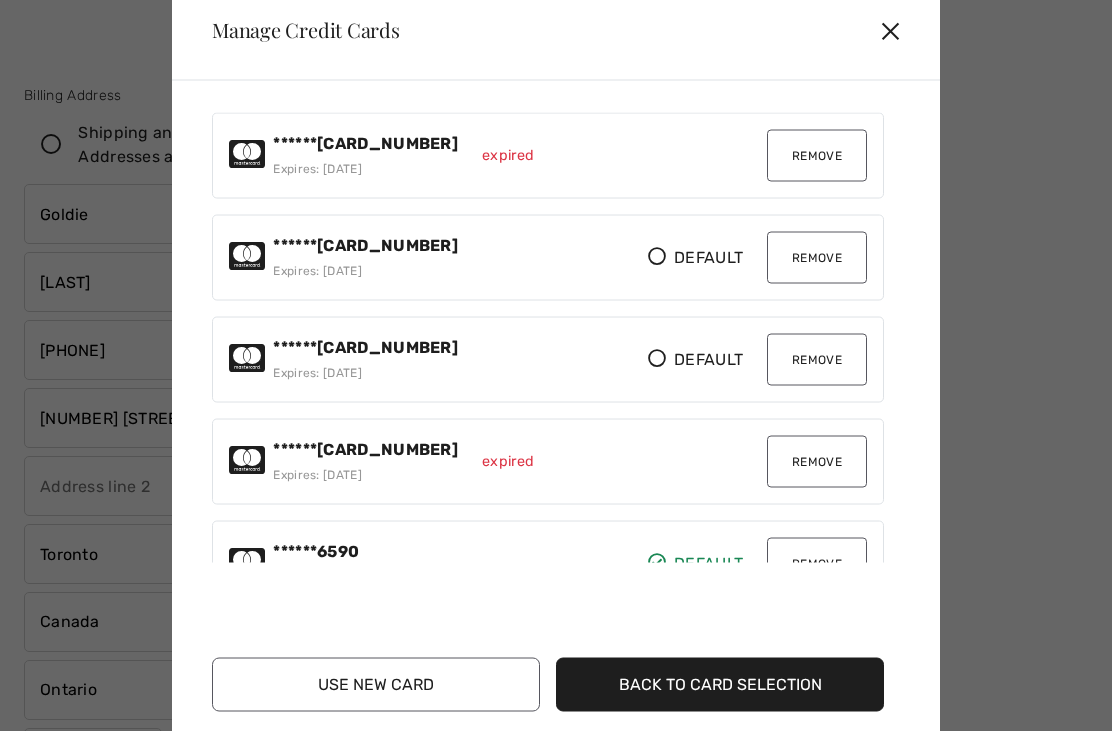 click on "******6266
Expires: 02/2025
expired
Remove
******3979
Expires: 02/2027
Default
Default
Remove
Default
Default
******3979
Expires: 02/2027
Default
Default
Remove
Default
Default
******9385
Expires: 02/2025
expired
Remove
******6590
Expires: 02/2027
Default
Default
Remove
Default" at bounding box center [560, 337] 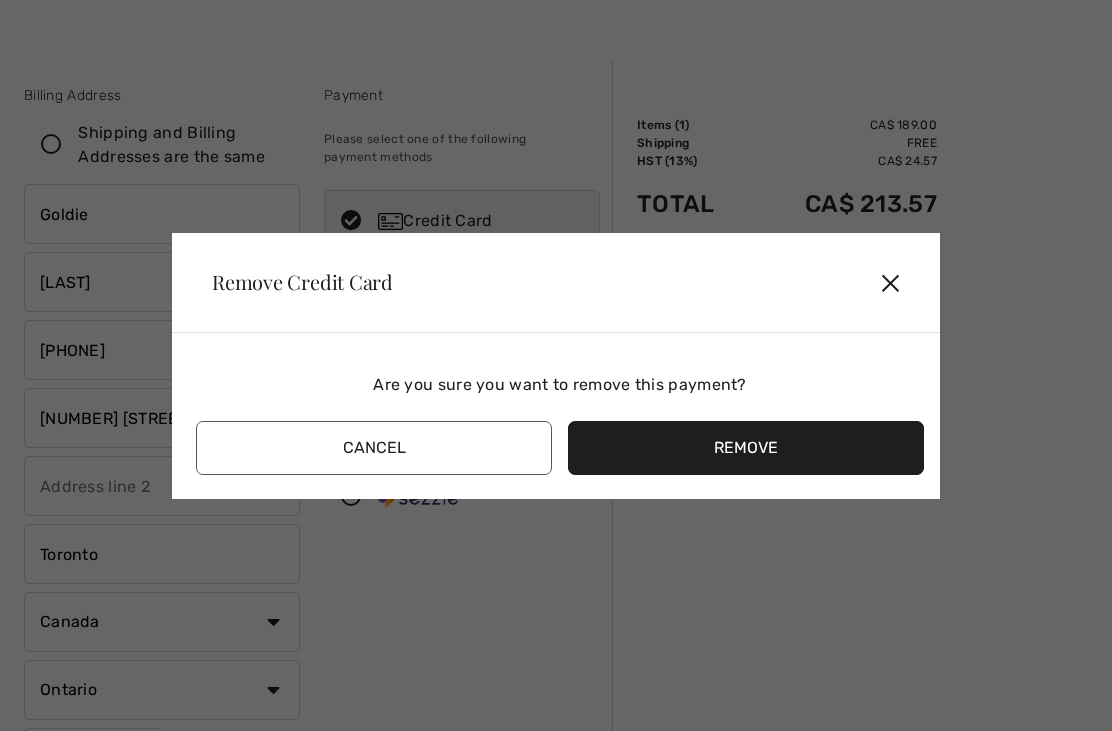 click on "Remove" at bounding box center (746, 448) 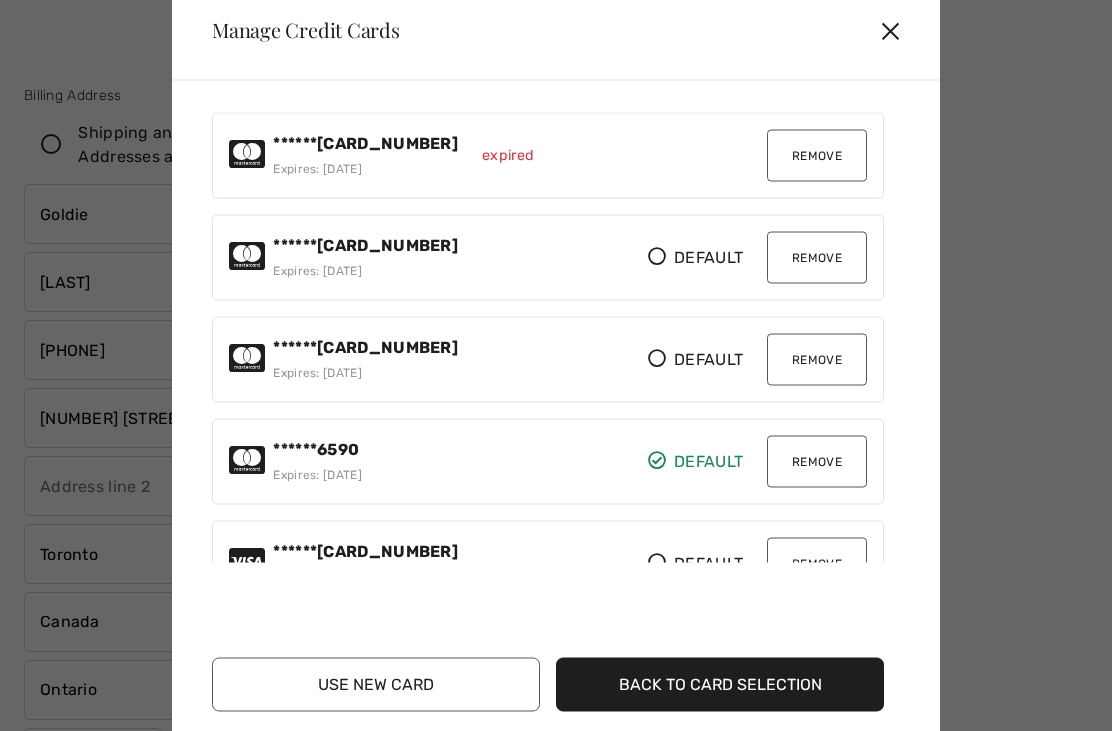 scroll, scrollTop: 0, scrollLeft: 0, axis: both 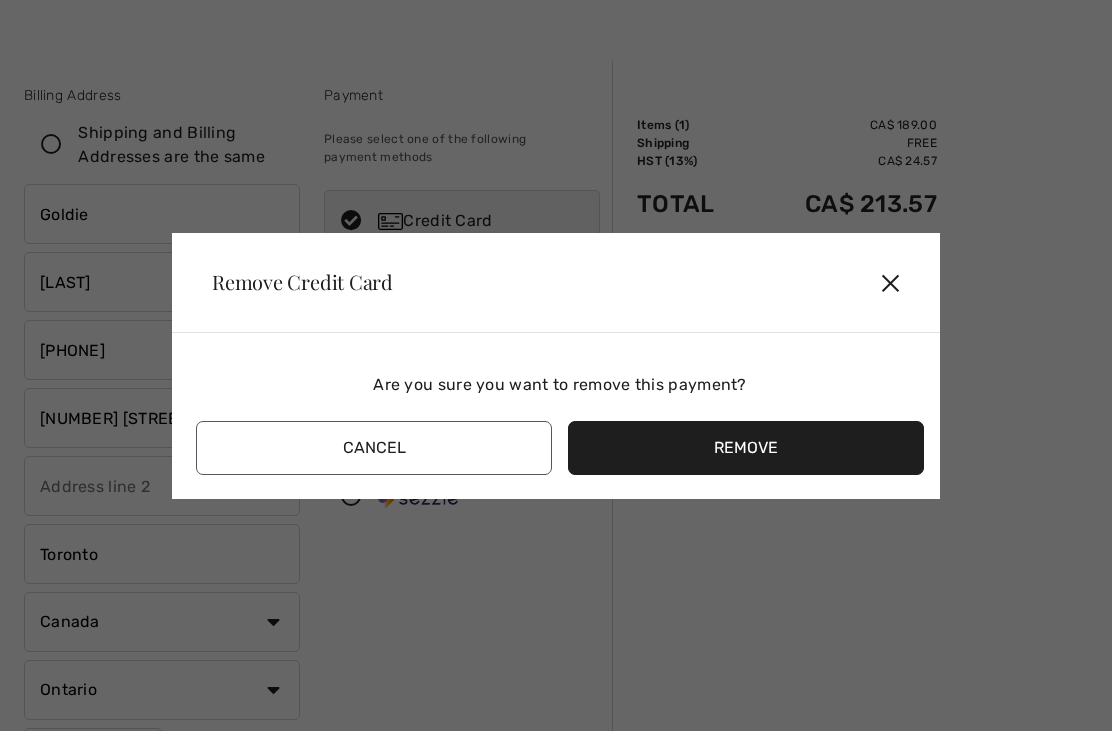 click on "Remove" at bounding box center (746, 448) 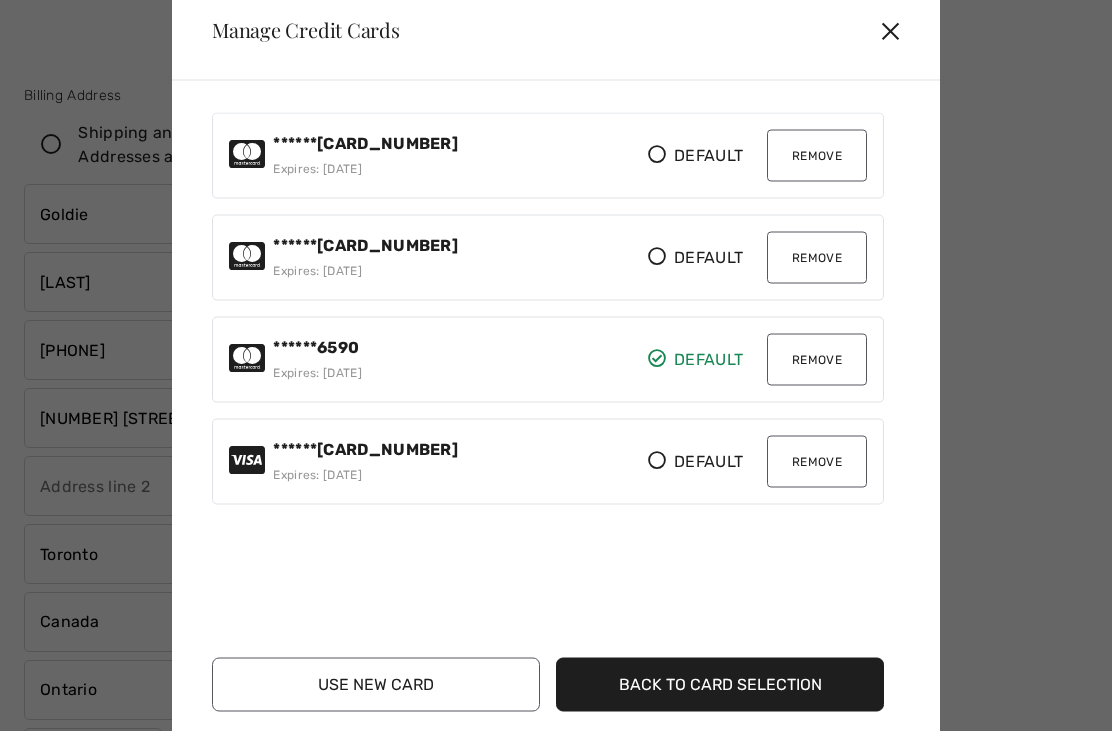 click on "Use New Card" at bounding box center [376, 684] 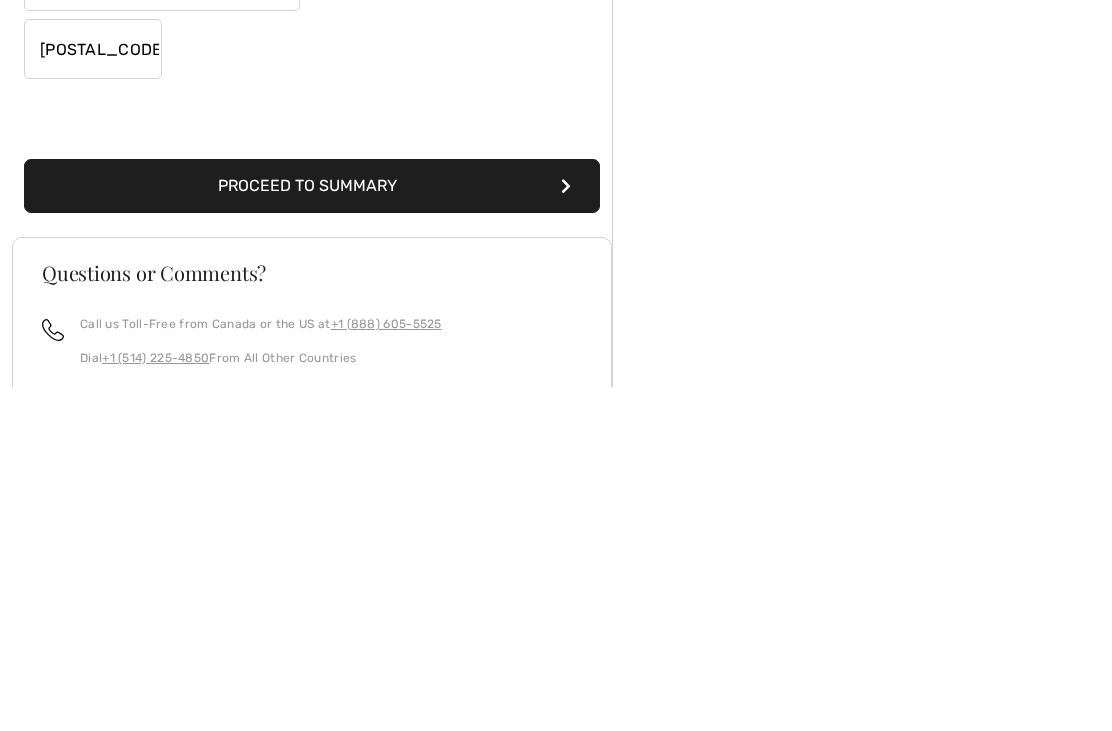 scroll, scrollTop: 417, scrollLeft: 0, axis: vertical 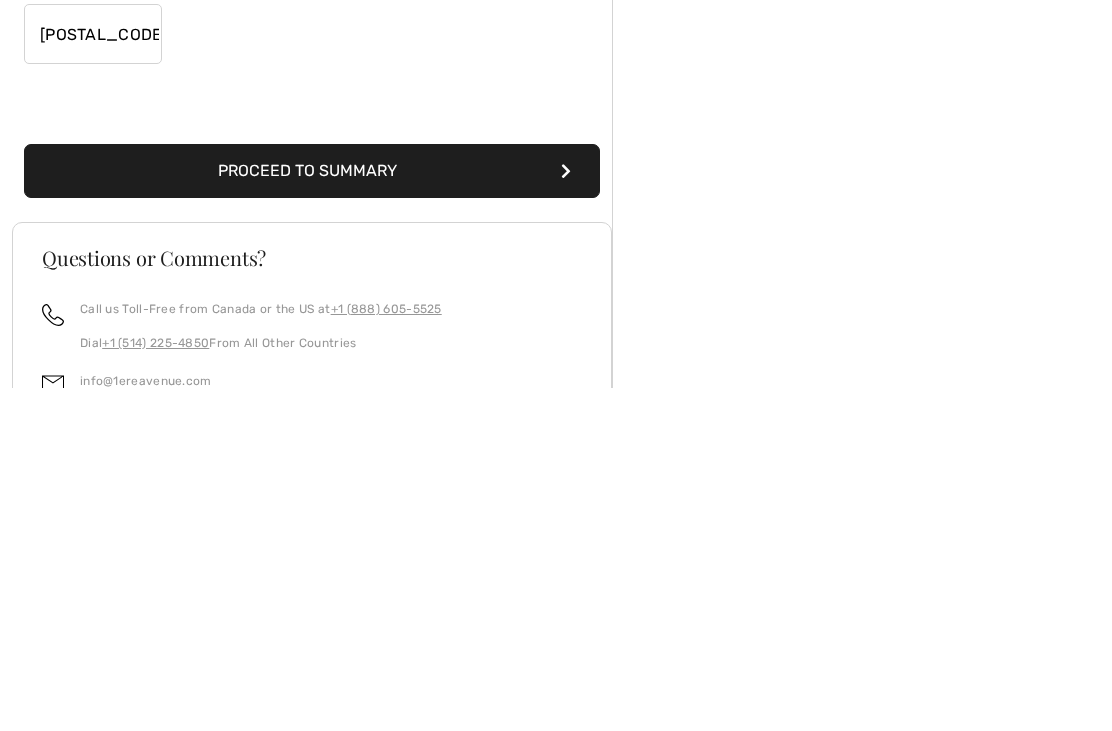 click on "Proceed to Summary" at bounding box center (312, 515) 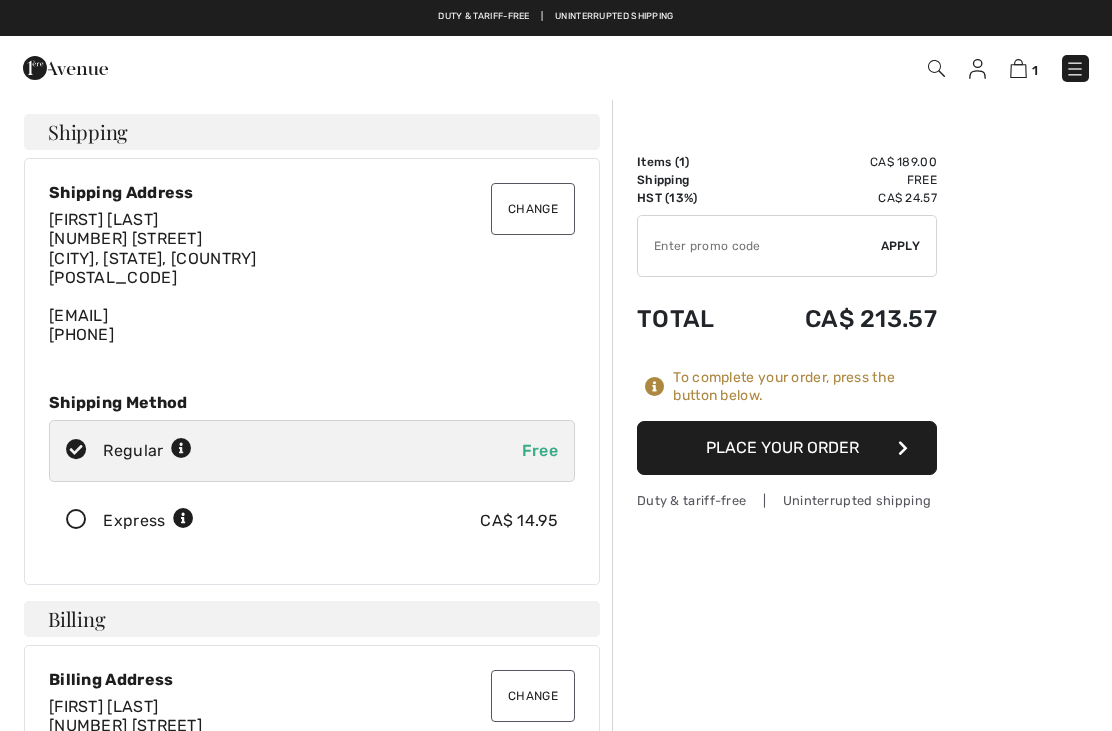 scroll, scrollTop: 0, scrollLeft: 0, axis: both 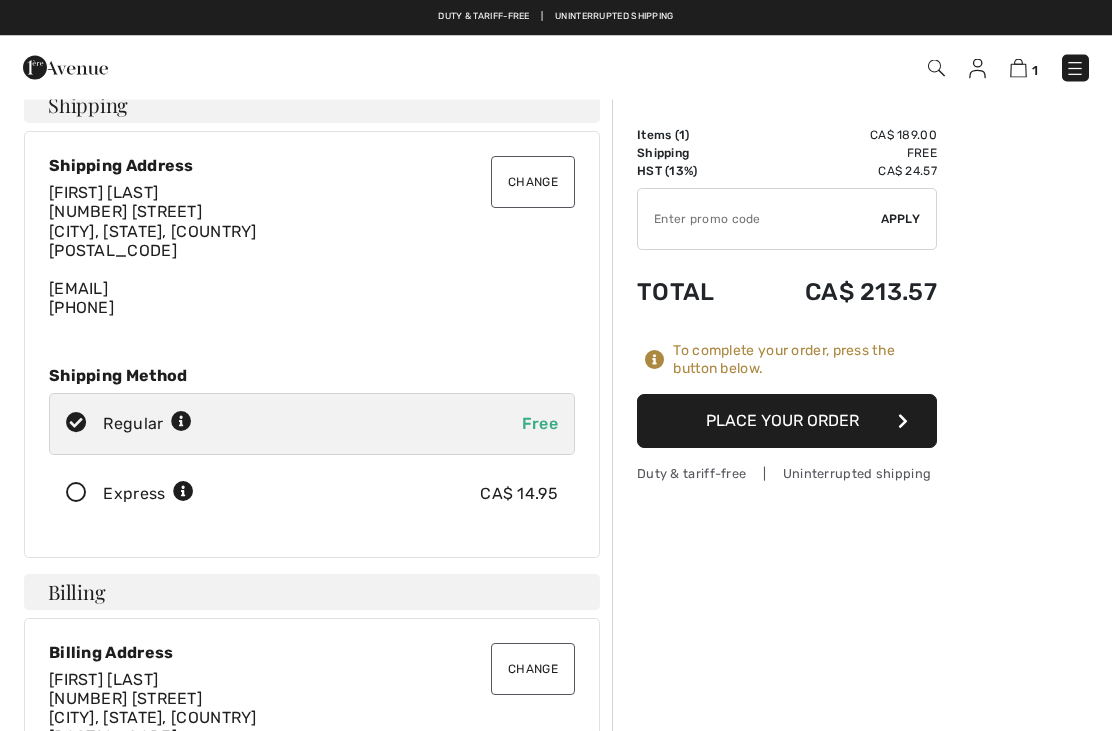 click at bounding box center [76, 494] 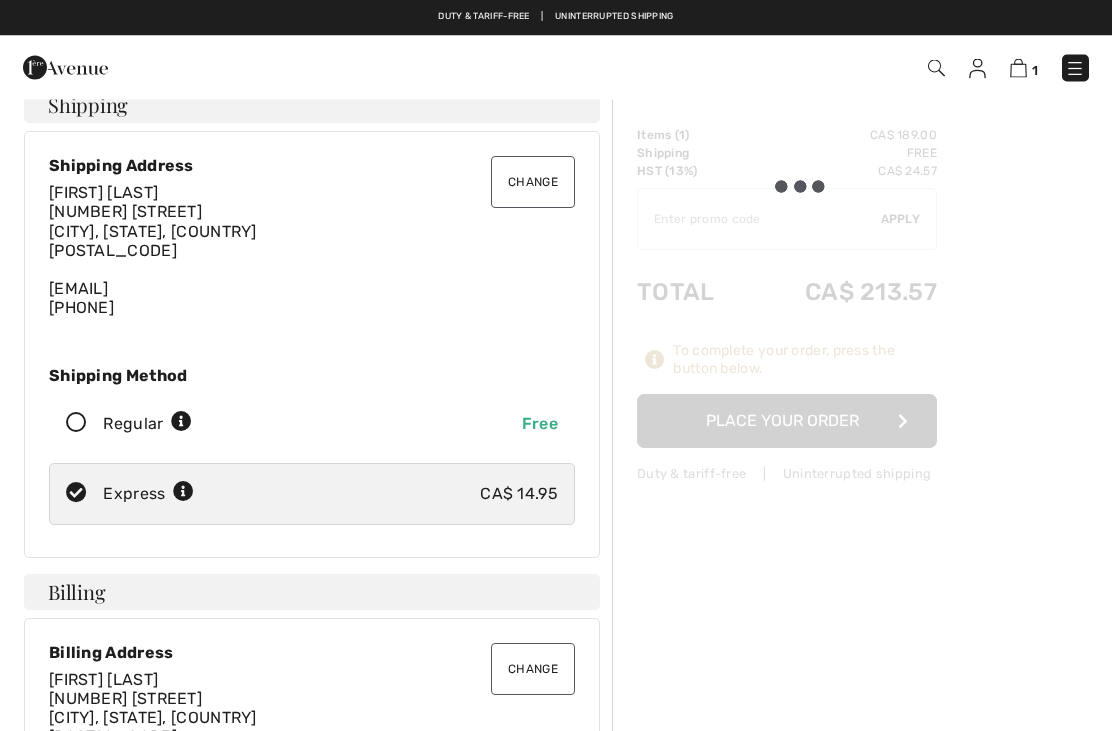 scroll, scrollTop: 27, scrollLeft: 0, axis: vertical 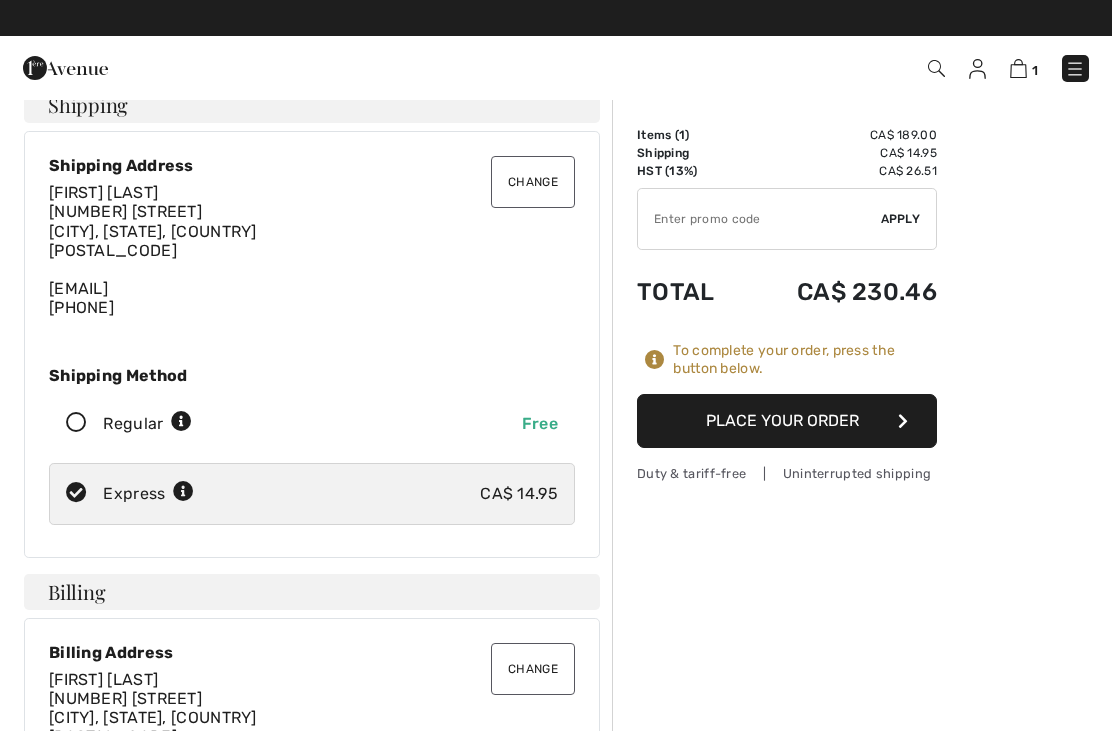 click on "Change" at bounding box center [533, 182] 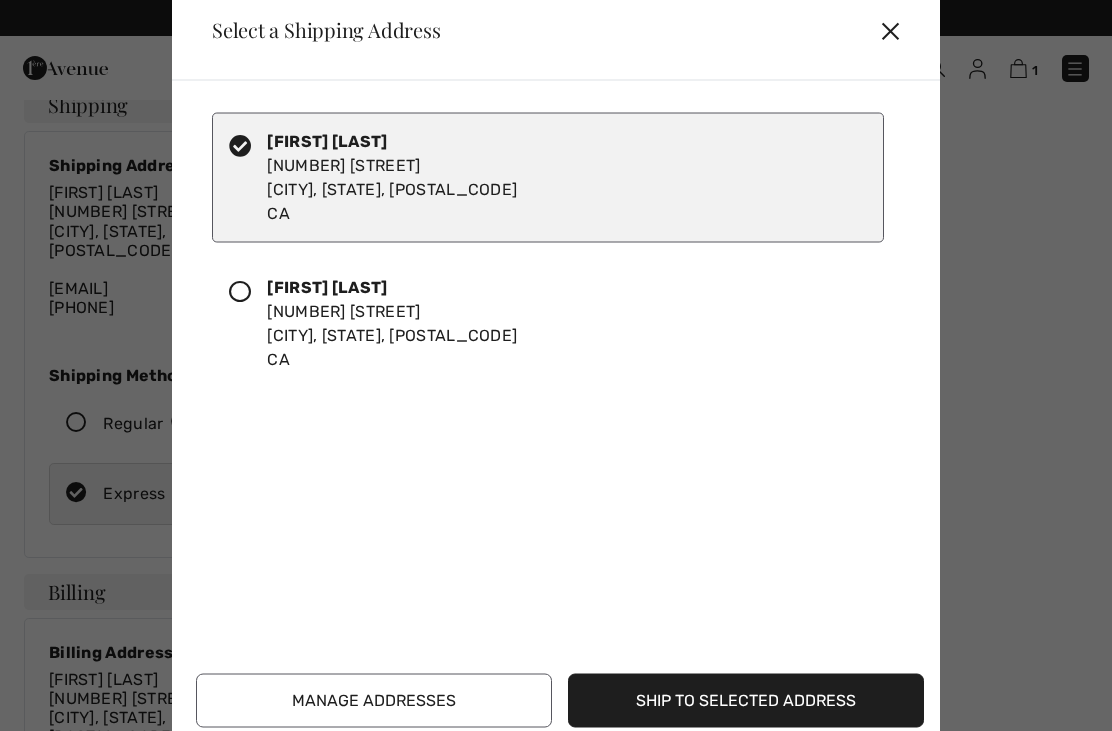 click at bounding box center (248, 323) 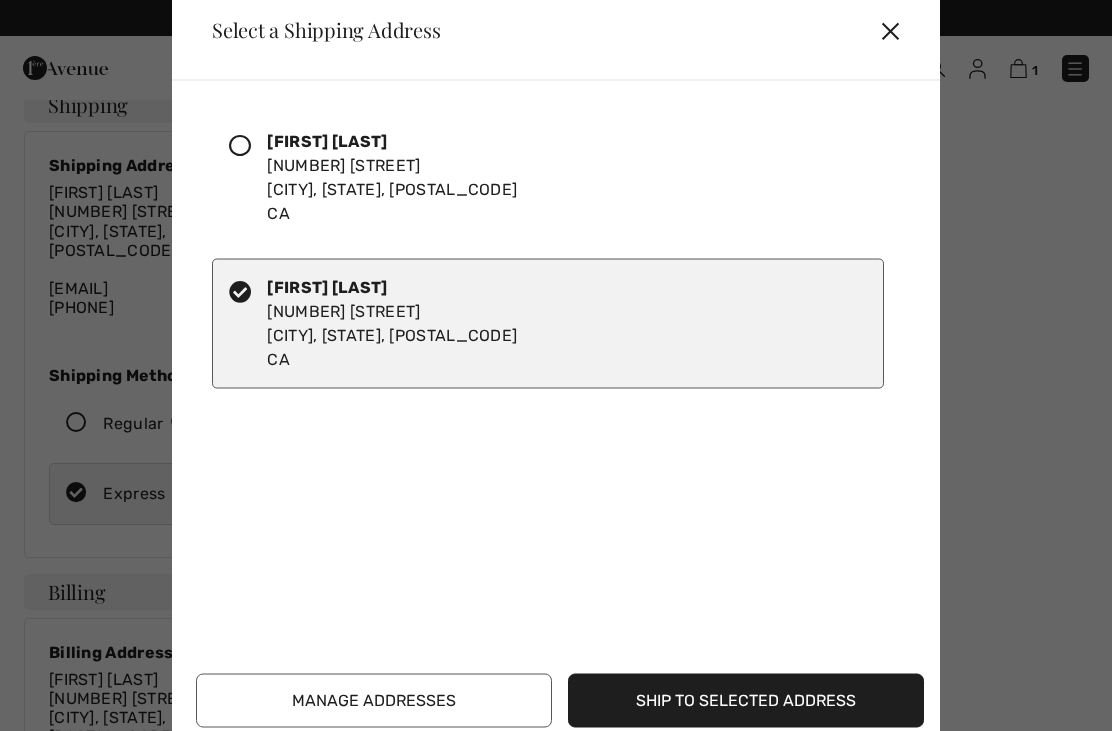 click on "Ship to Selected Address" at bounding box center (746, 700) 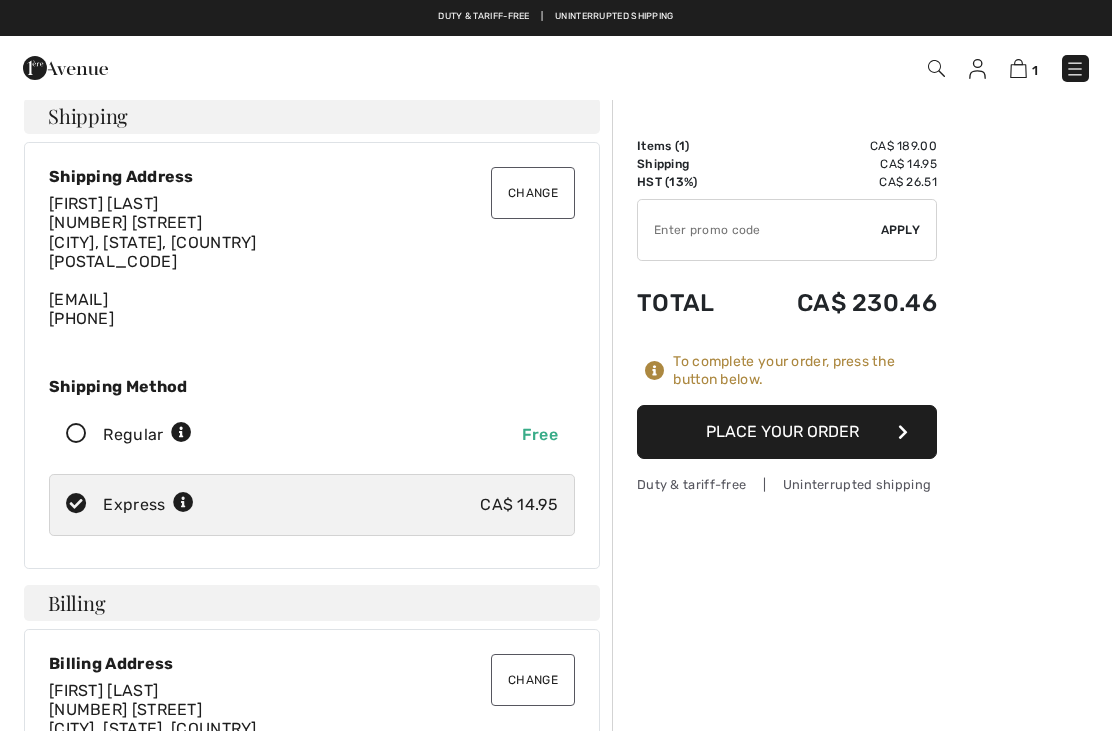 scroll, scrollTop: 0, scrollLeft: 0, axis: both 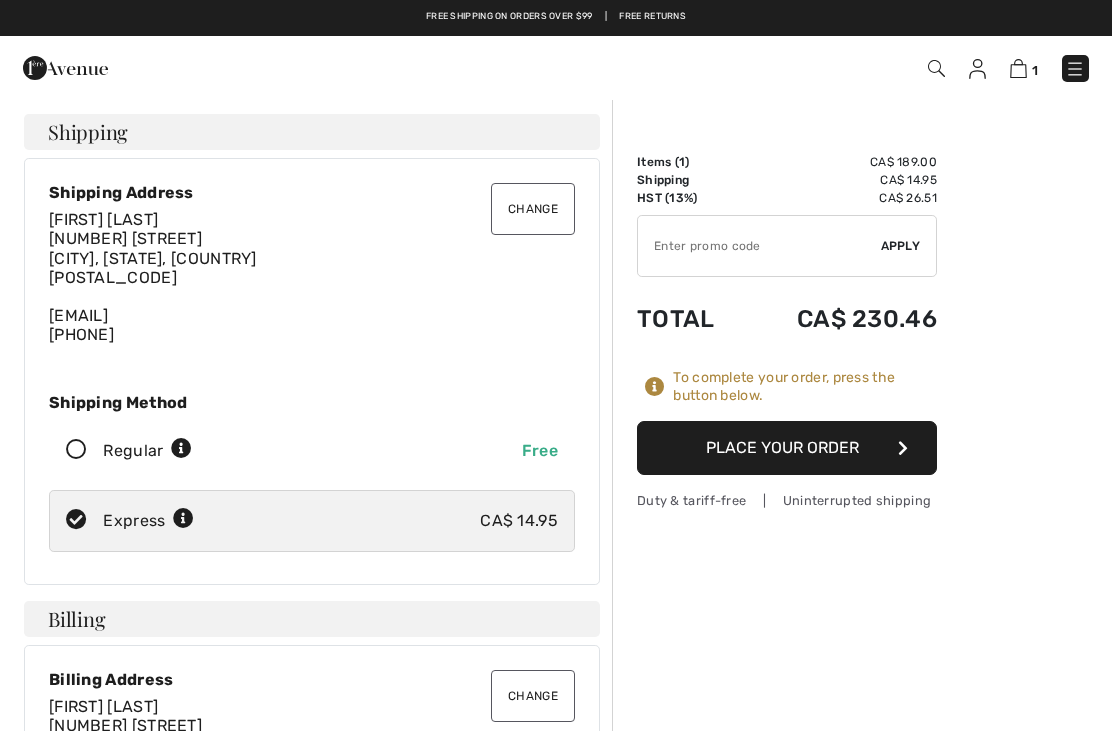 click on "Place Your Order" at bounding box center [787, 448] 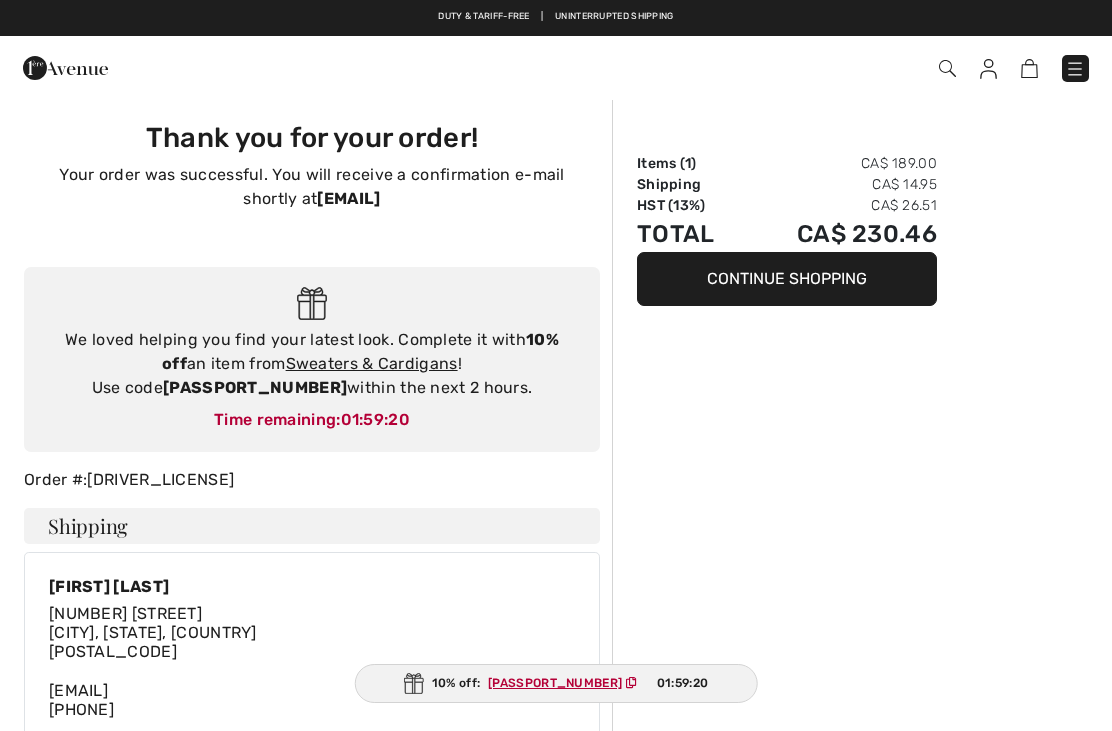 scroll, scrollTop: 0, scrollLeft: 0, axis: both 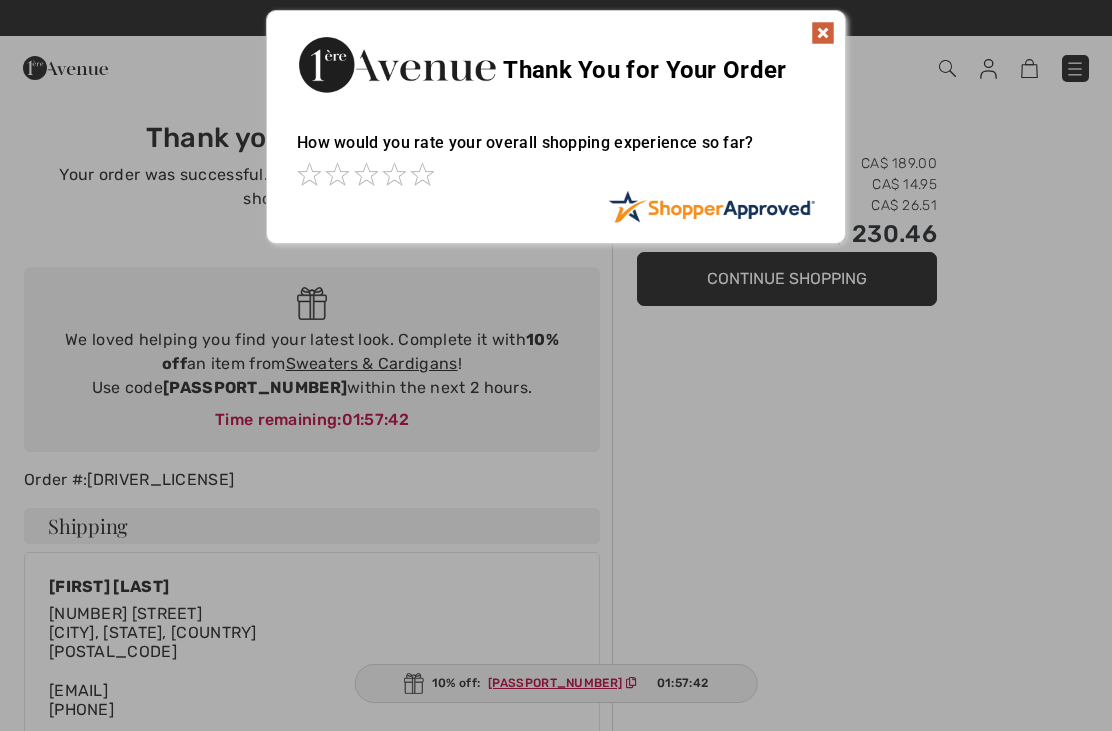 click at bounding box center (556, 365) 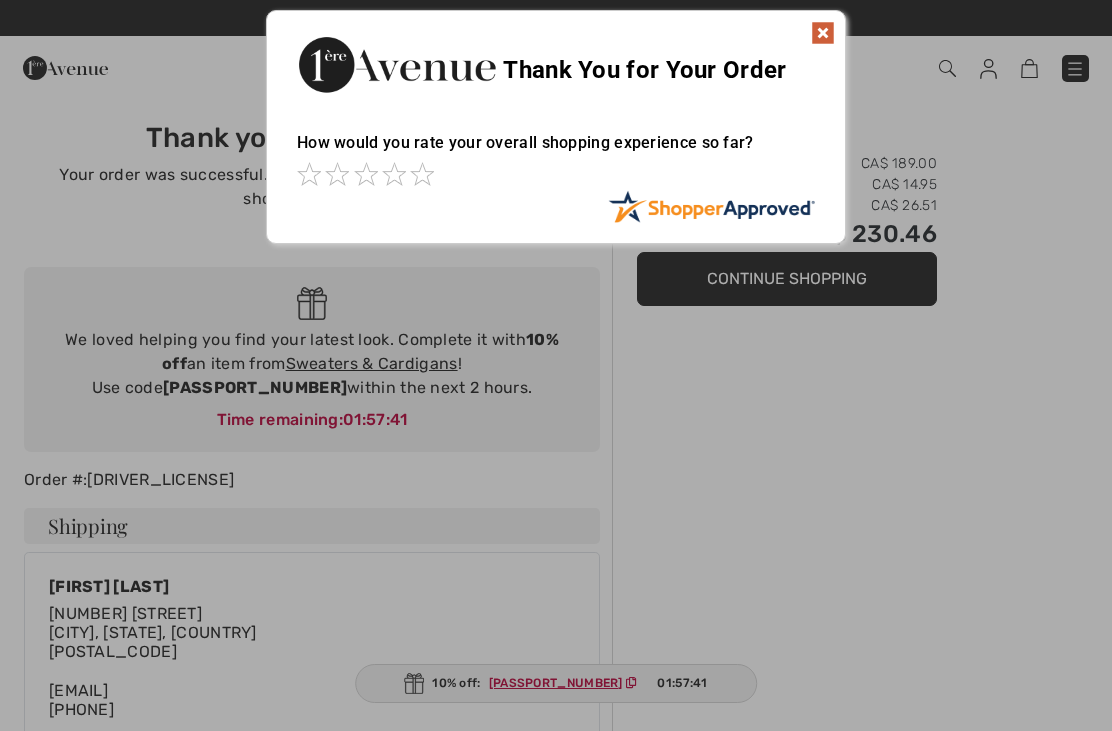click at bounding box center (556, 365) 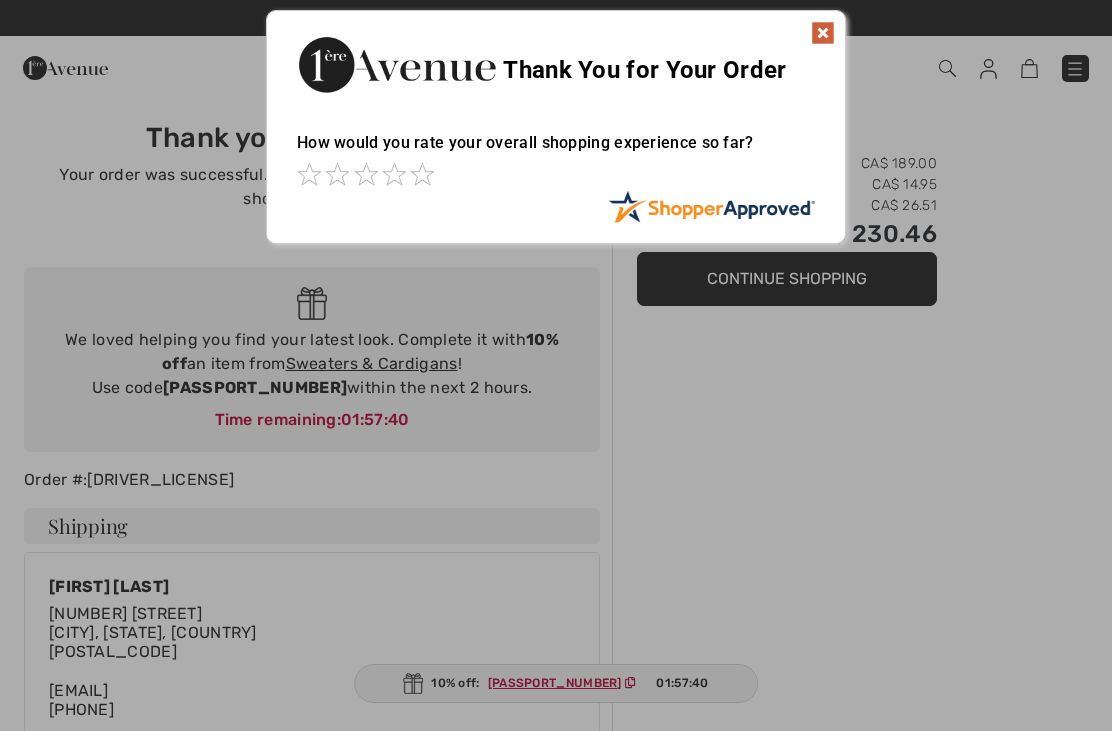 click at bounding box center [823, 33] 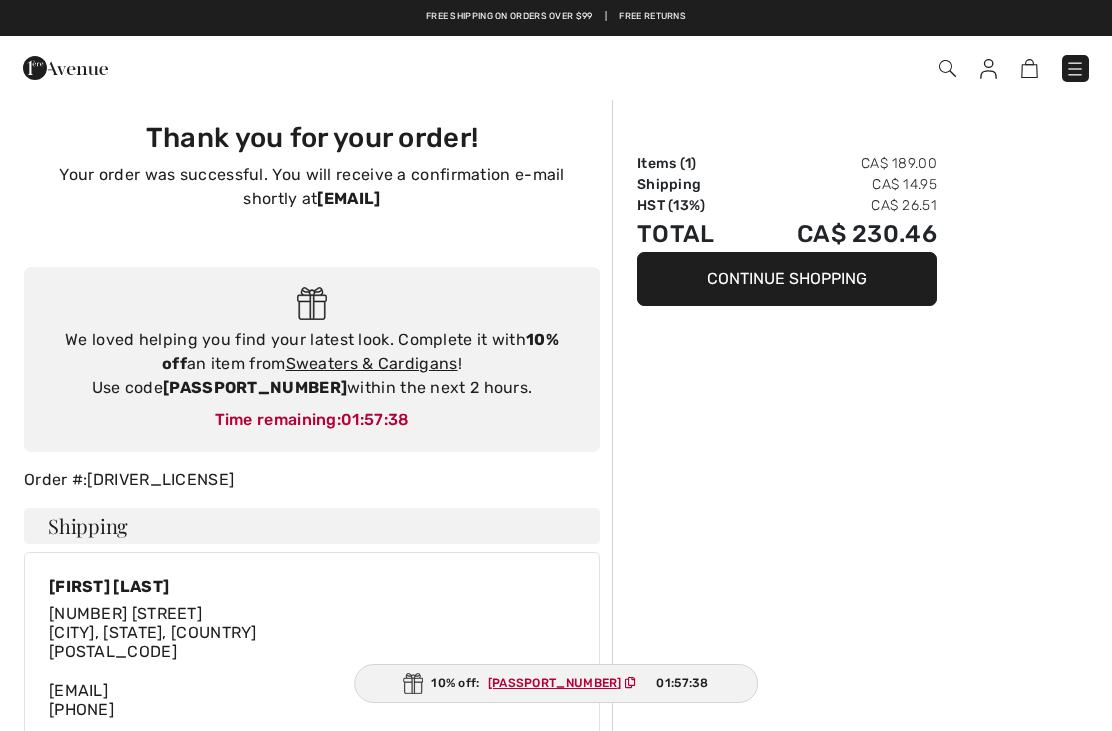 click on "Sweaters & Cardigans" at bounding box center (372, 363) 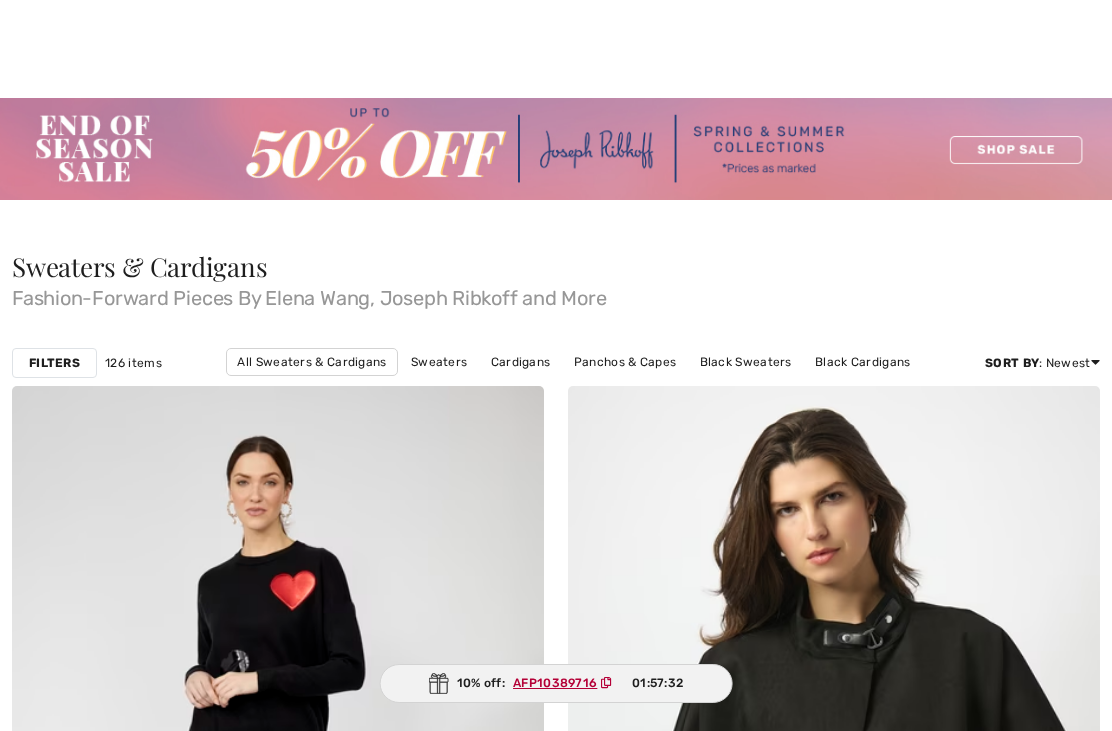 checkbox on "true" 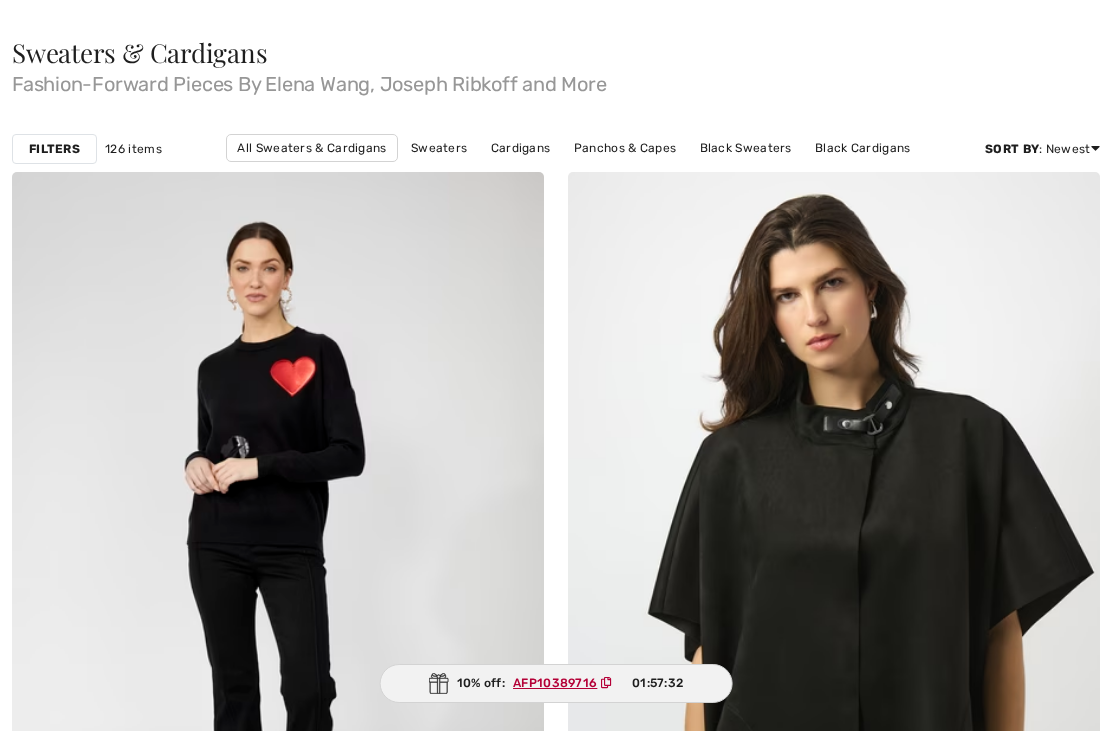 scroll, scrollTop: 0, scrollLeft: 0, axis: both 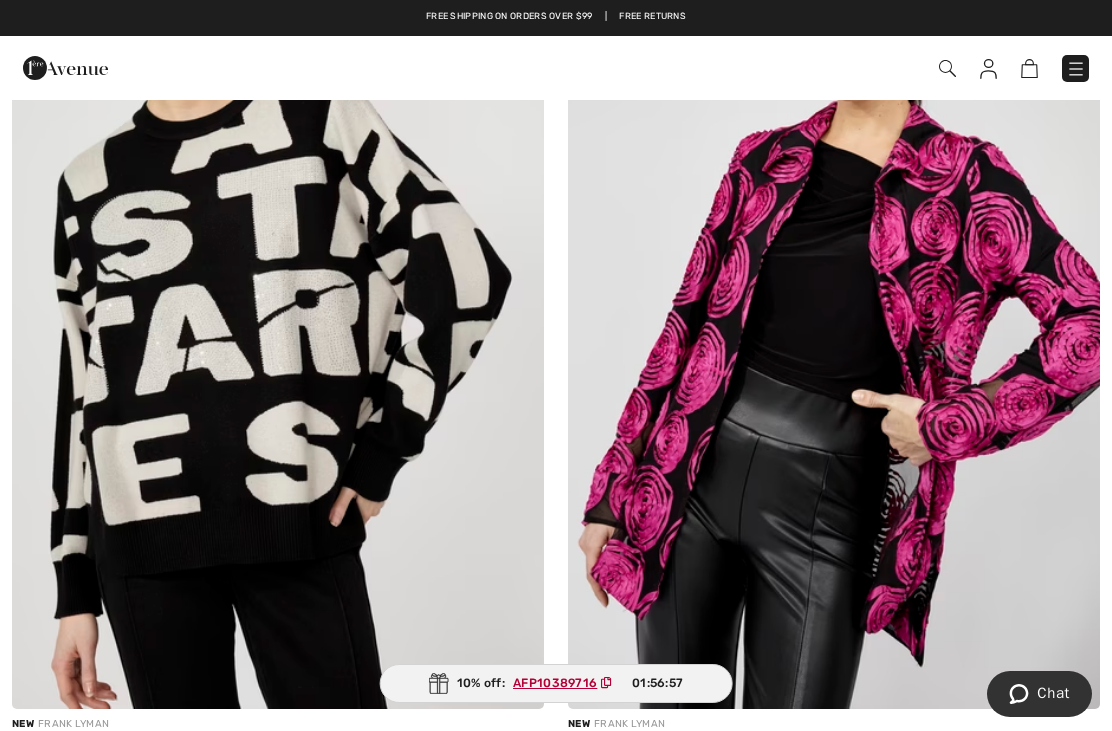 click at bounding box center [834, 310] 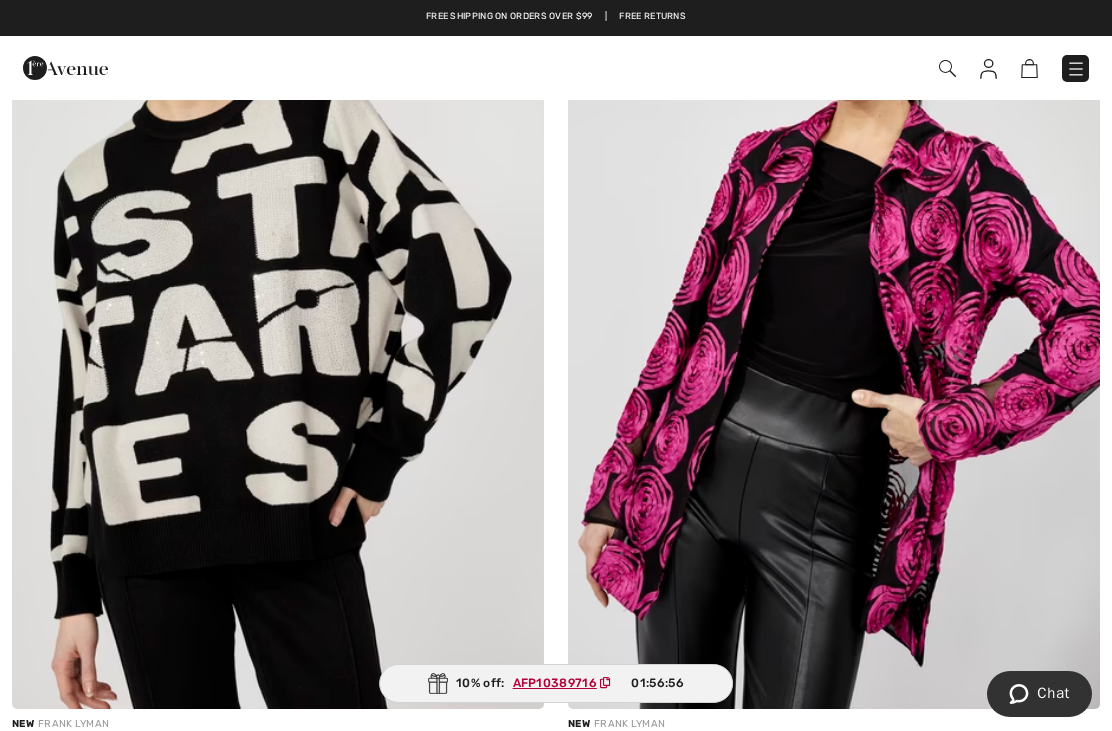 click at bounding box center (834, 310) 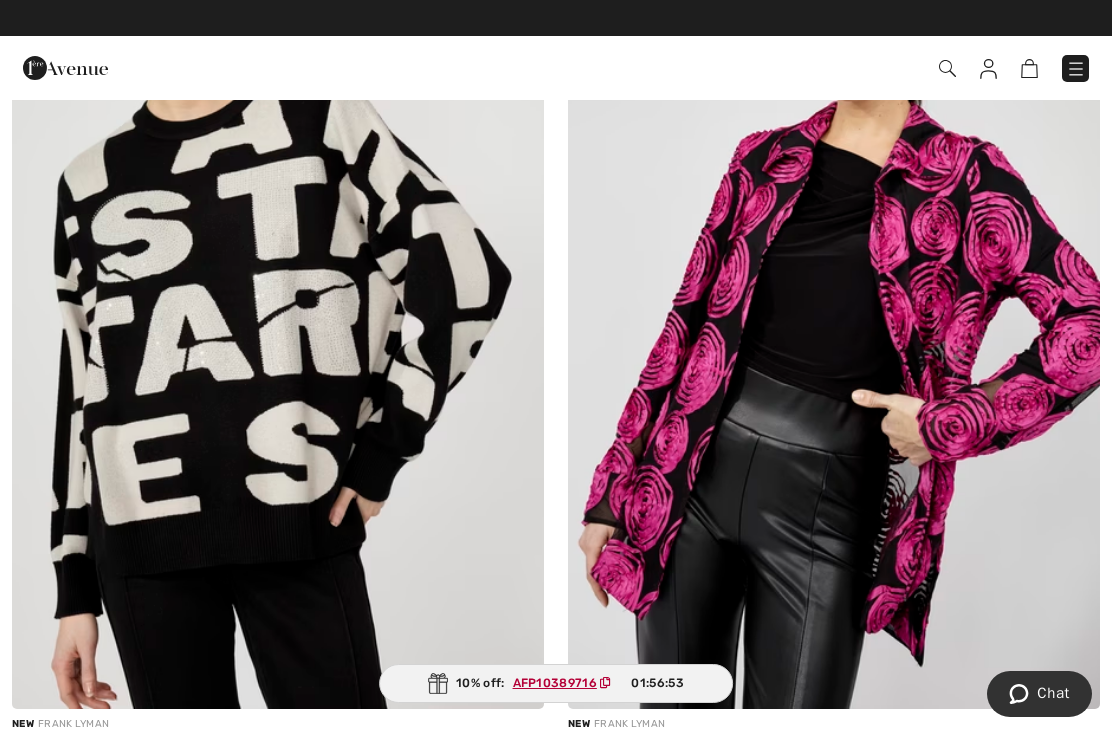 click at bounding box center (834, 310) 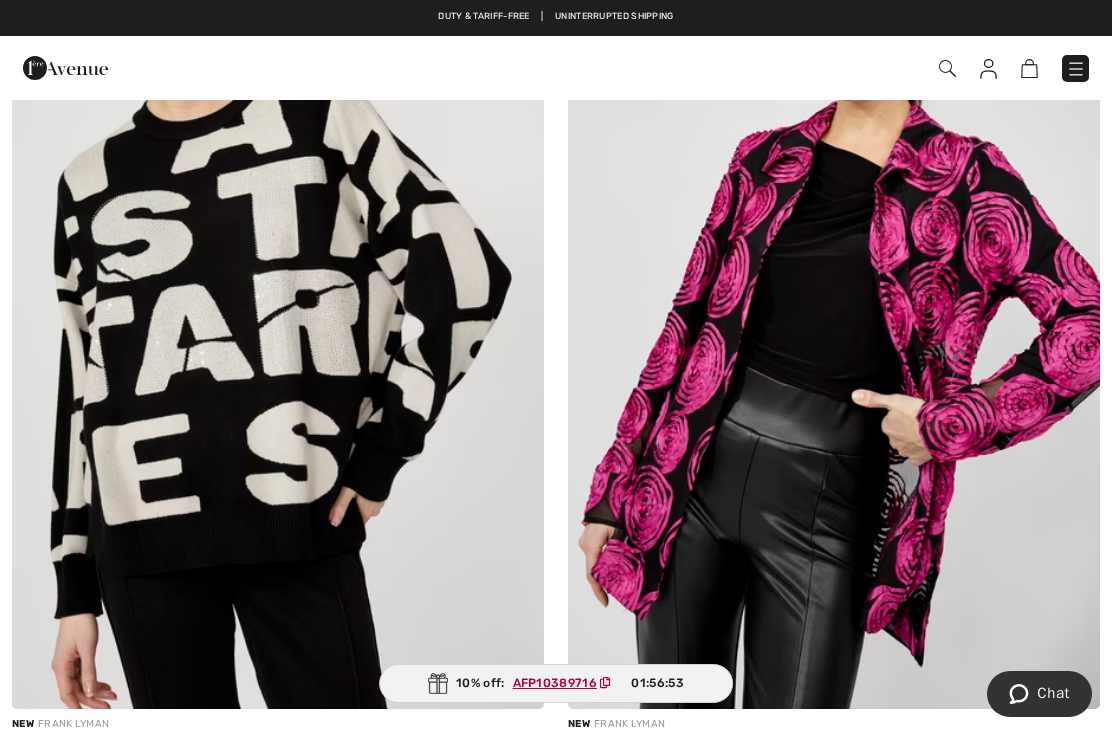 click at bounding box center [834, 310] 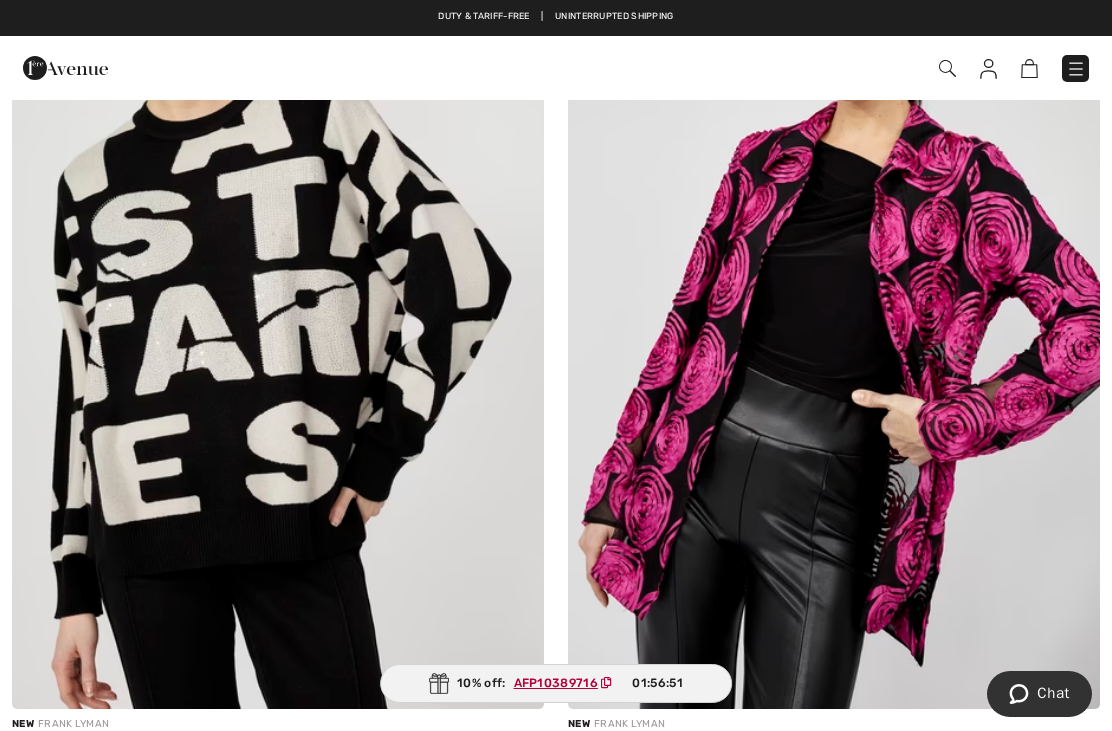 click at bounding box center [834, 310] 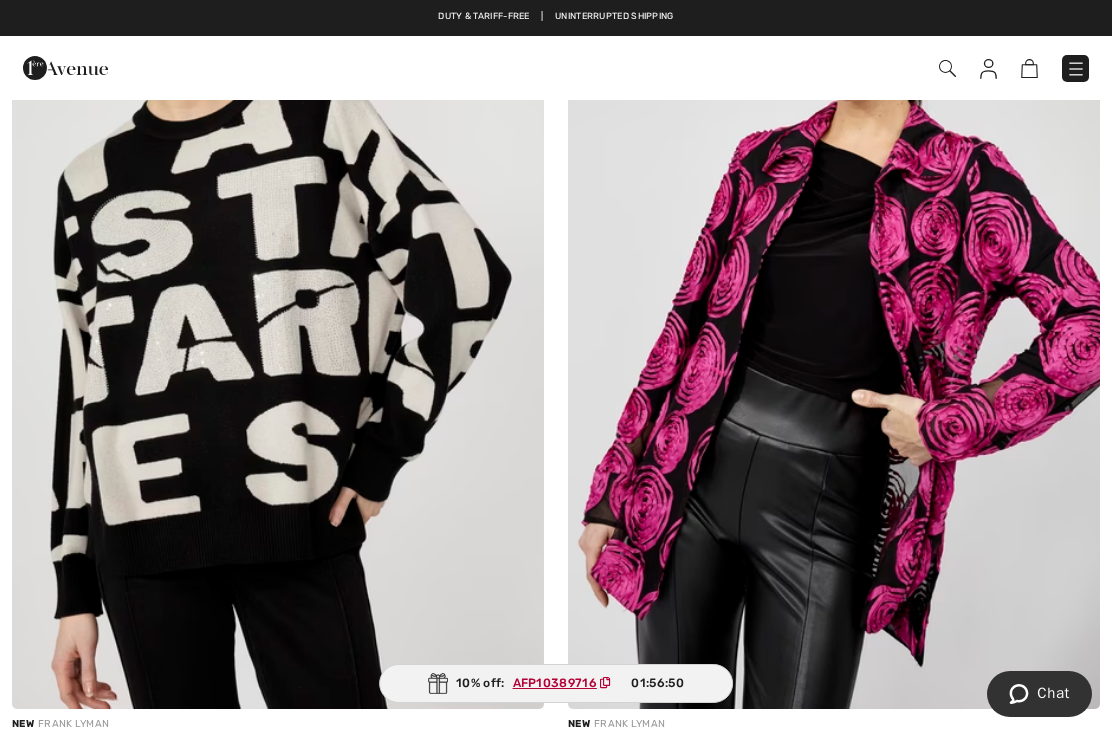 click at bounding box center (834, 310) 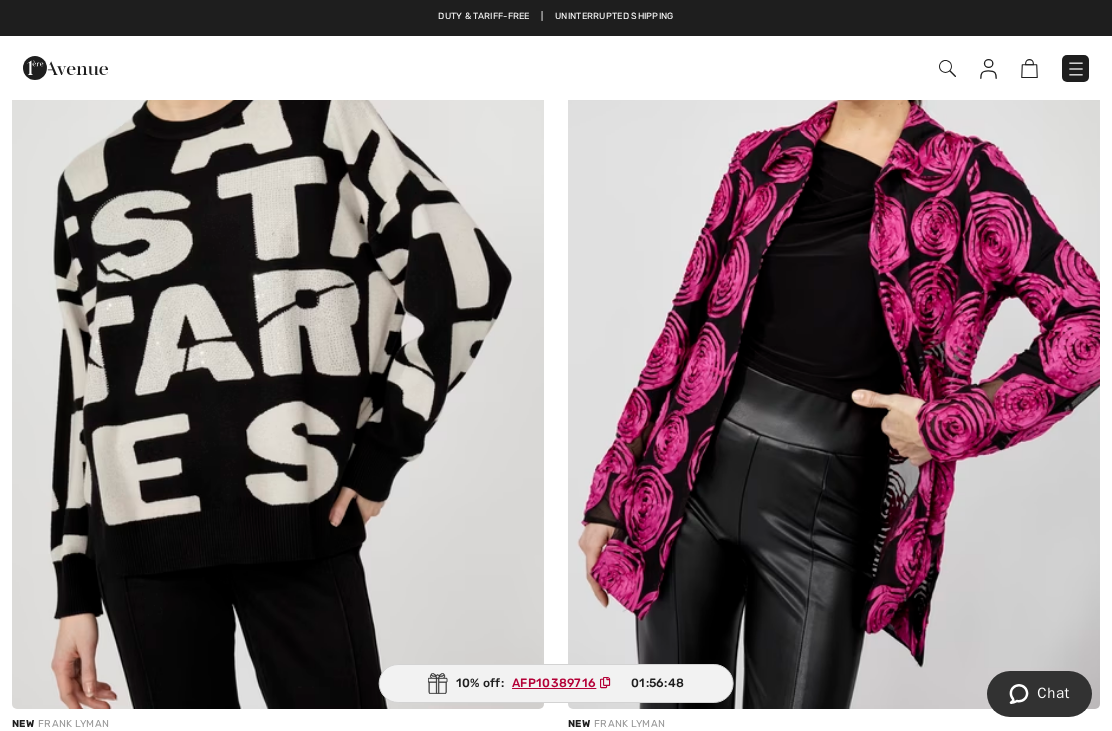 click at bounding box center (834, 310) 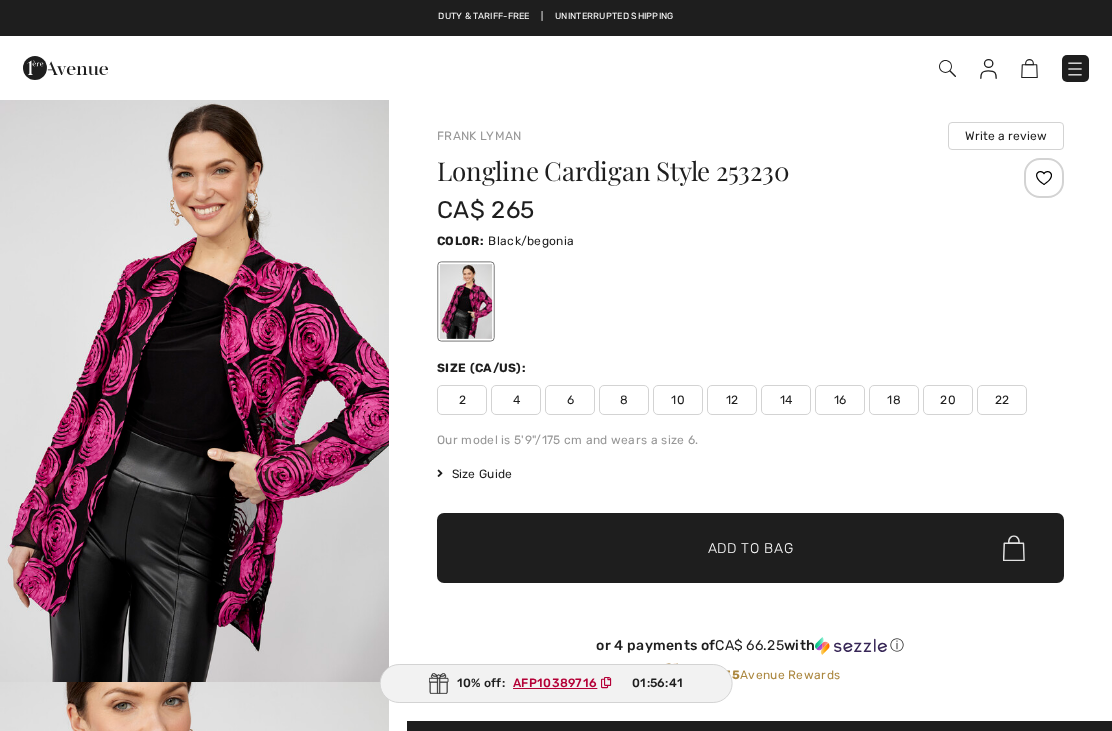 checkbox on "true" 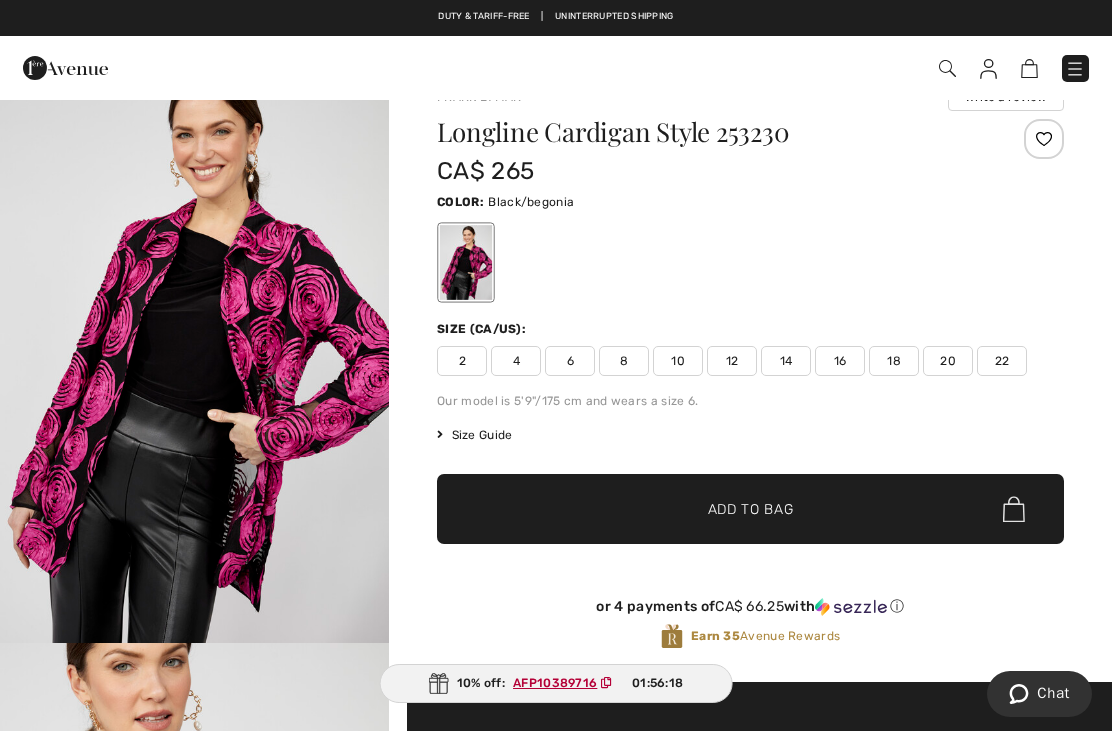 scroll, scrollTop: 46, scrollLeft: 0, axis: vertical 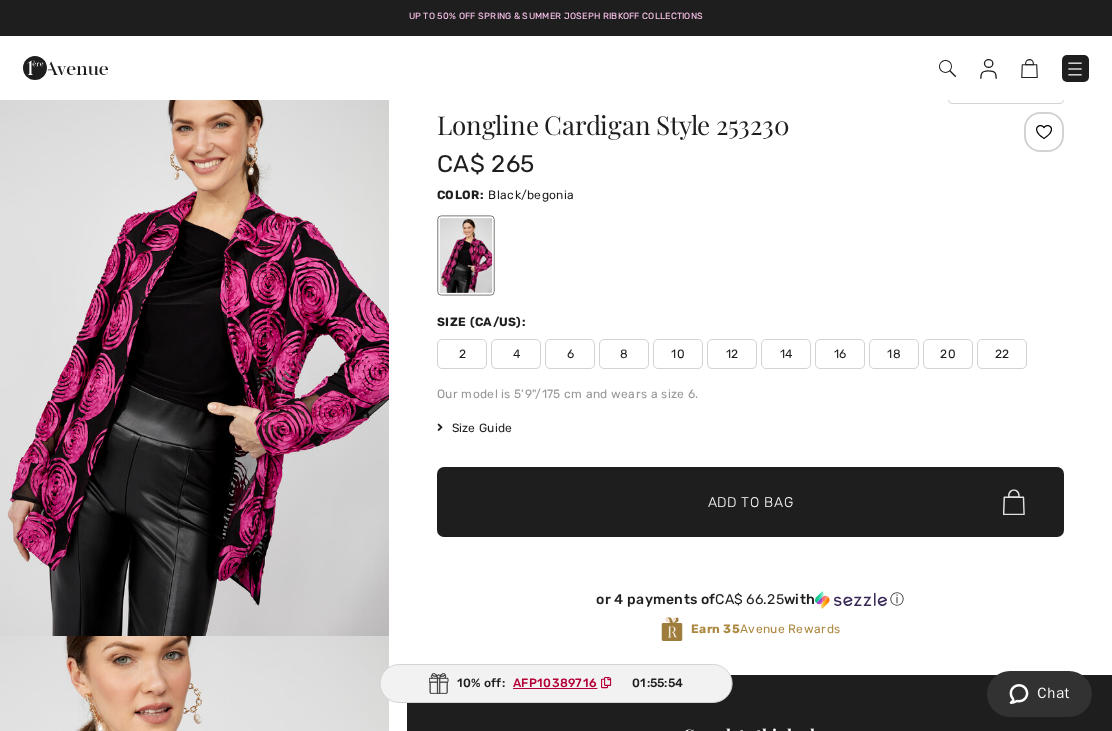 click on "20" at bounding box center (948, 354) 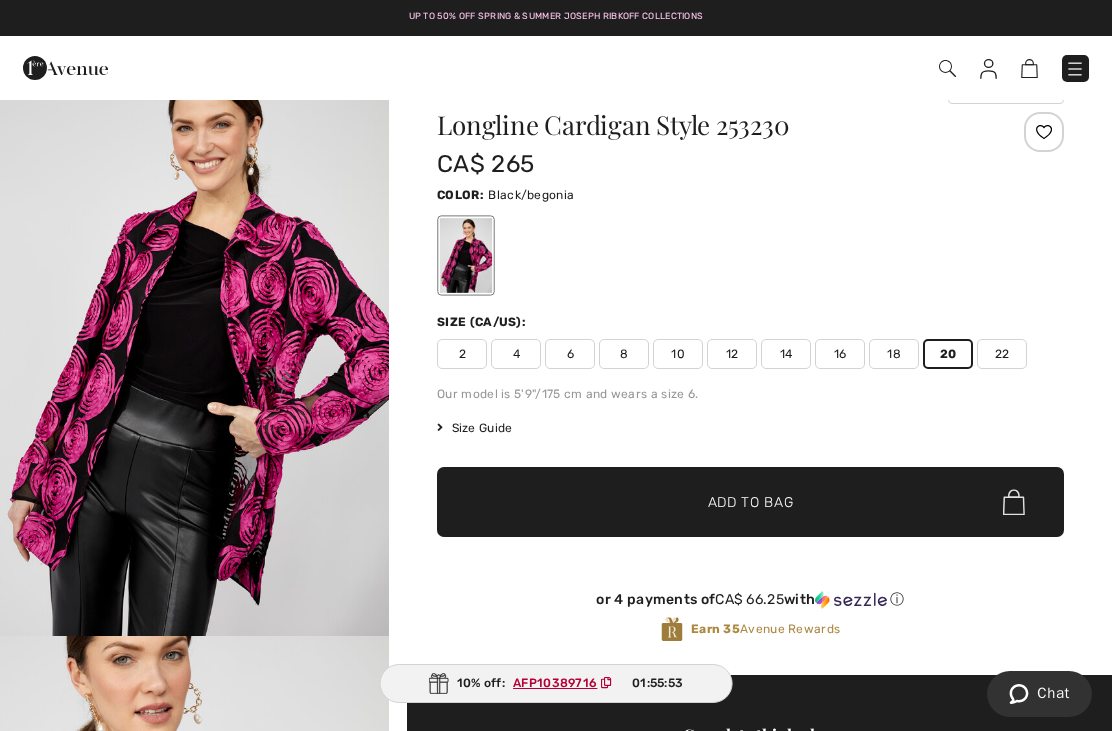 click on "✔ Added to Bag
Add to Bag" at bounding box center [750, 502] 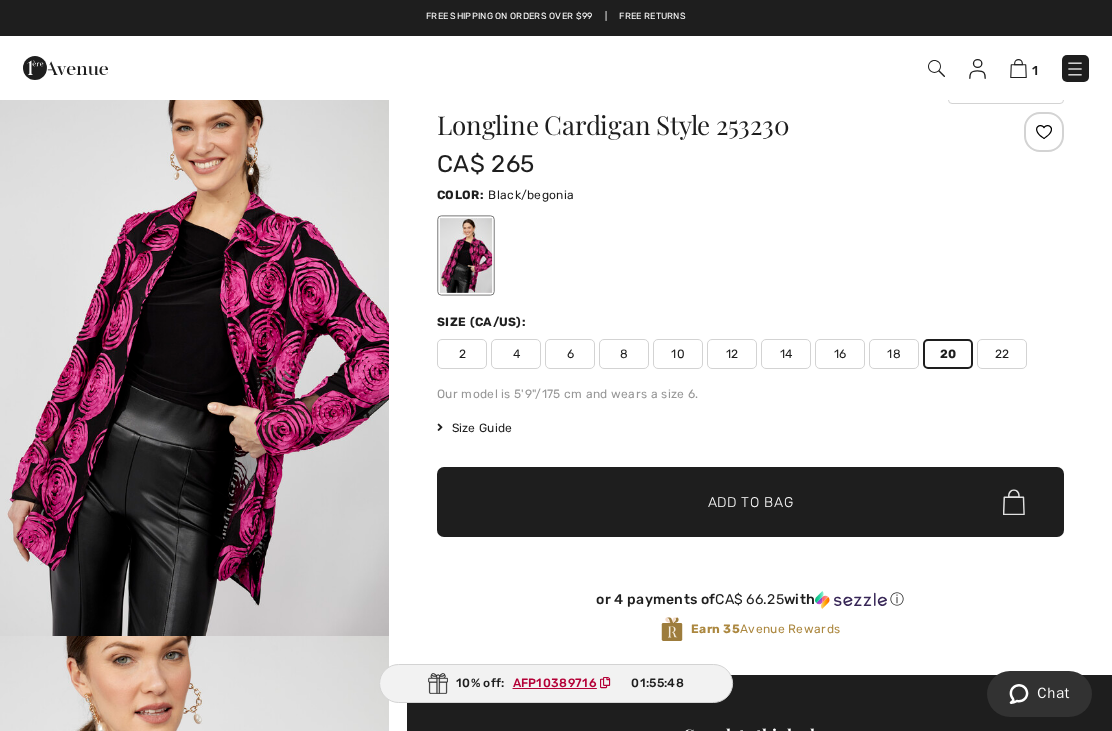 click on "22" at bounding box center [1002, 354] 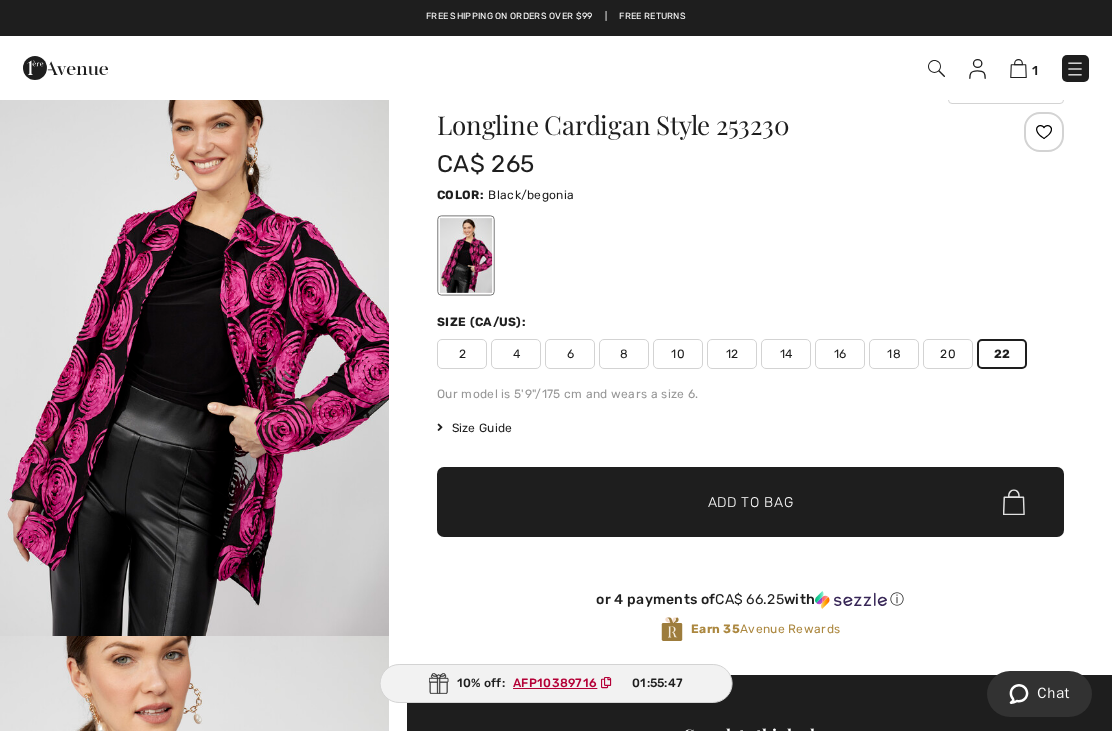 click on "✔ Added to Bag
Add to Bag" at bounding box center (750, 502) 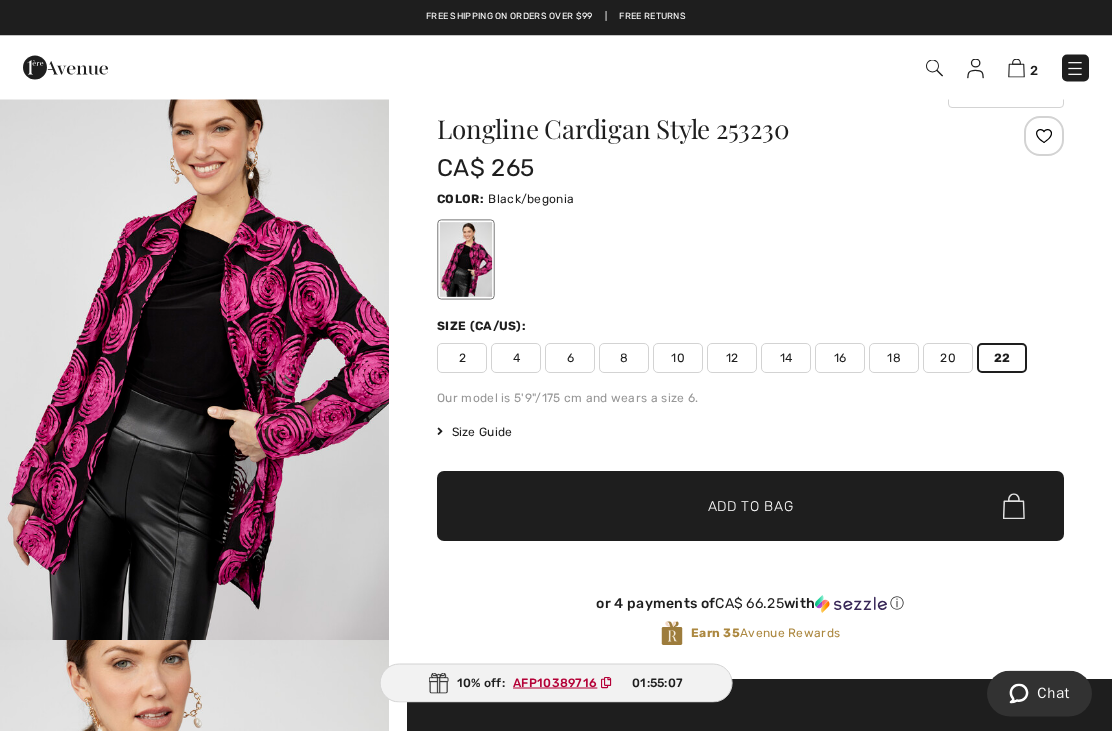 scroll, scrollTop: 0, scrollLeft: 0, axis: both 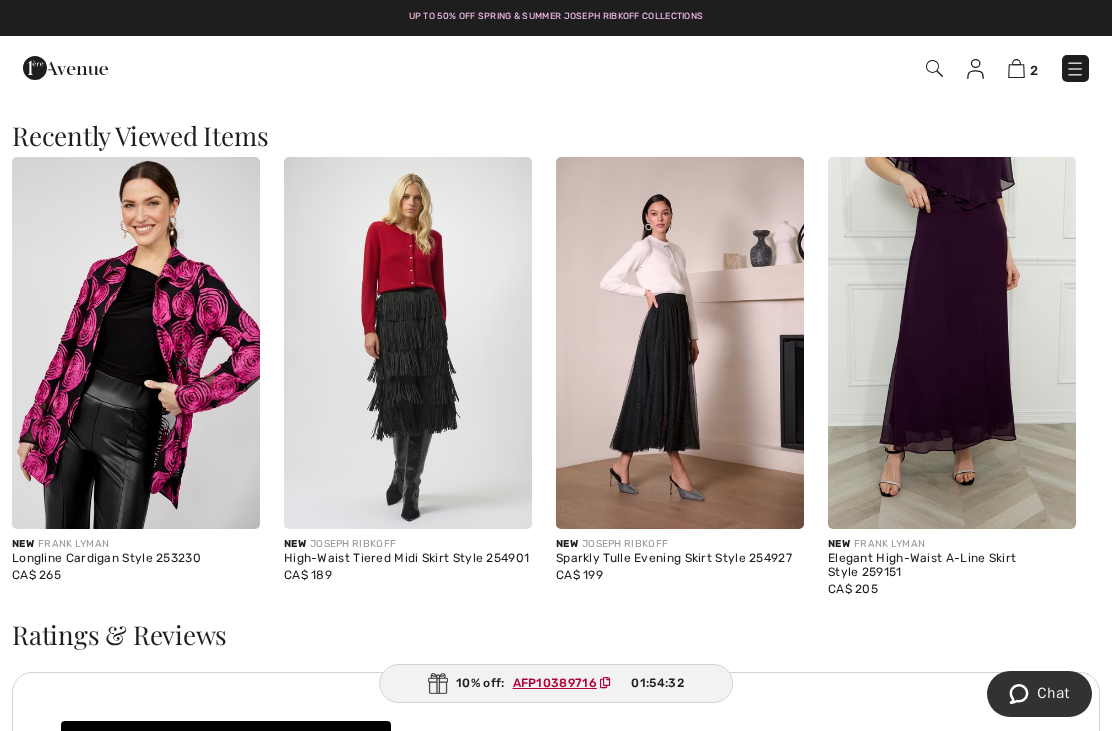 click at bounding box center (680, 343) 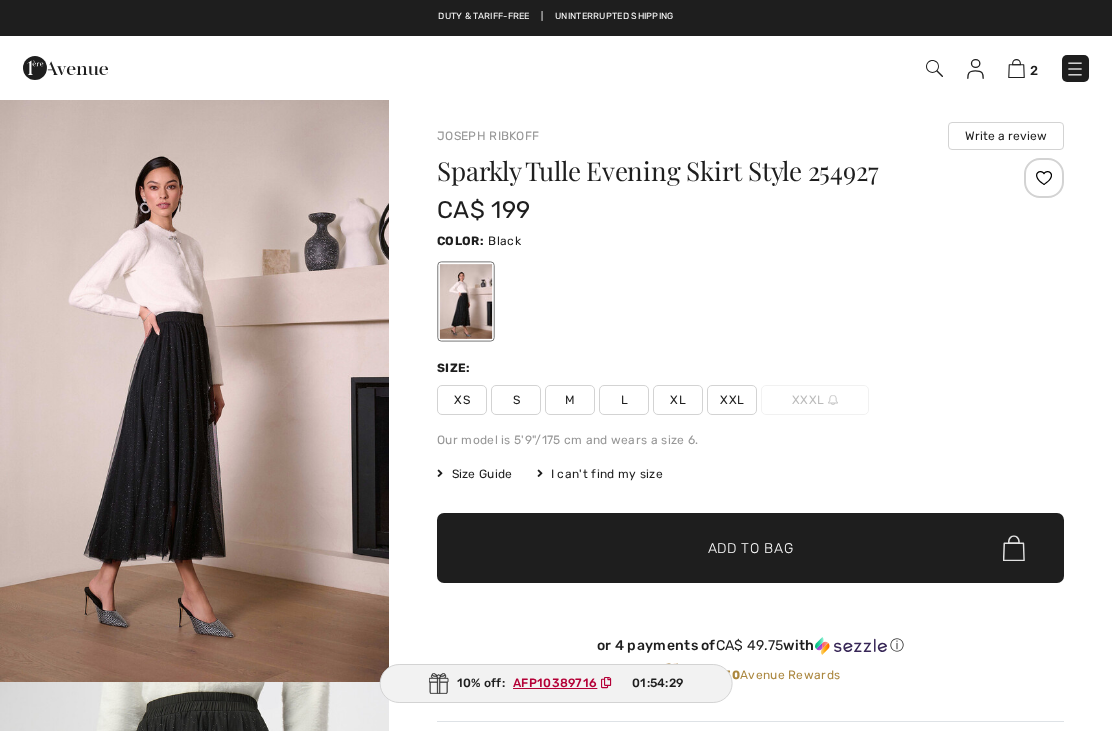 scroll, scrollTop: 0, scrollLeft: 0, axis: both 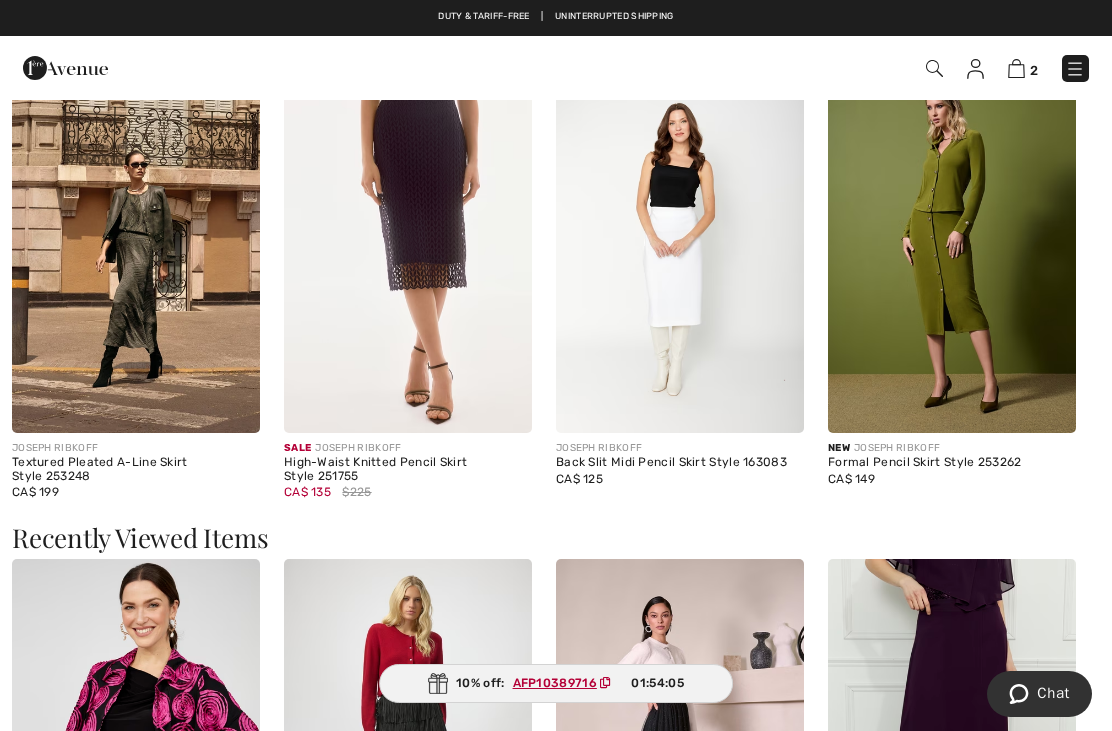 click at bounding box center (408, 247) 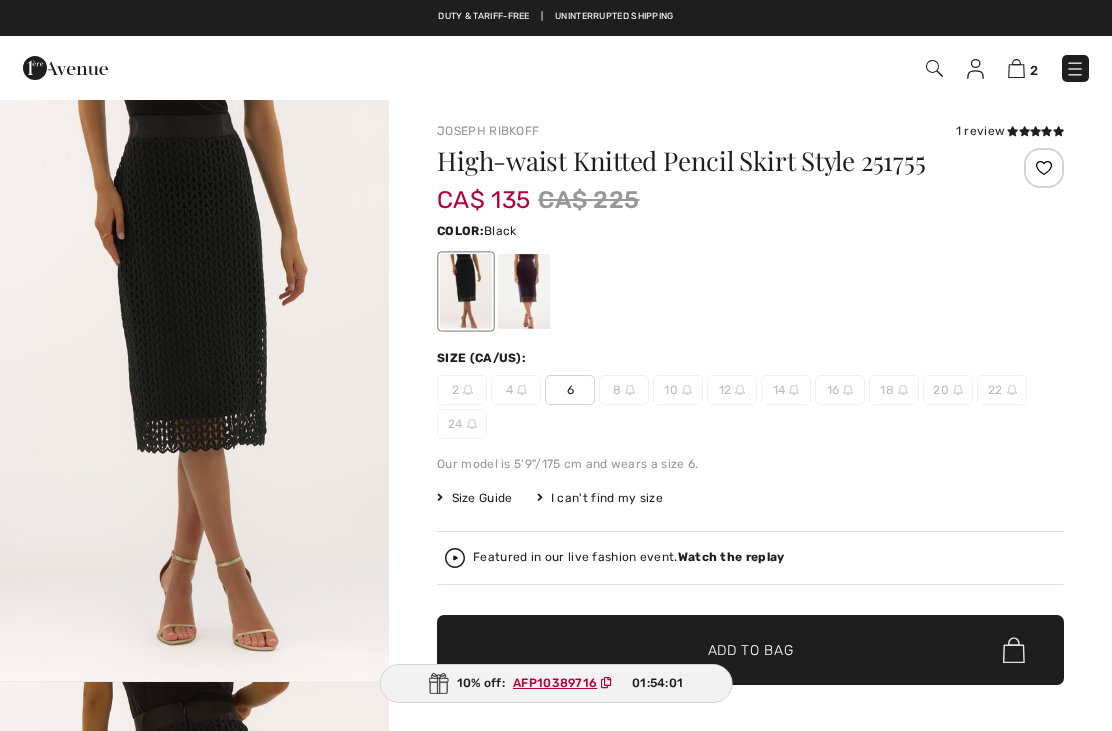 checkbox on "true" 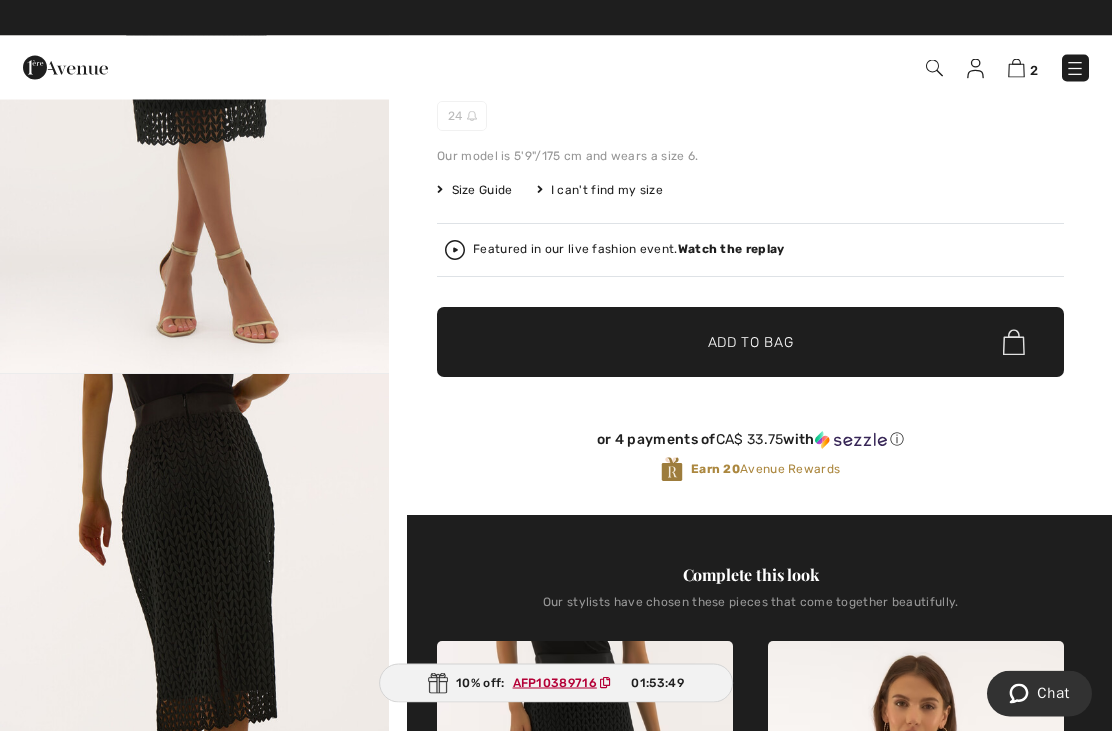 scroll, scrollTop: 308, scrollLeft: 0, axis: vertical 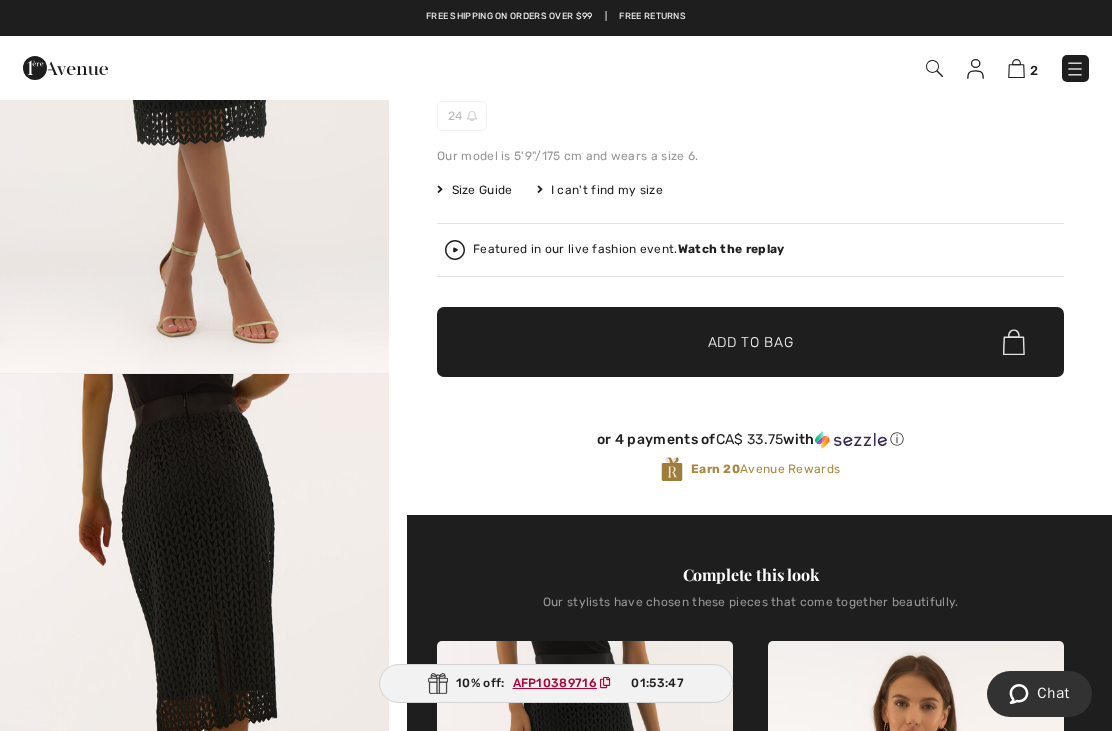 click at bounding box center [934, 68] 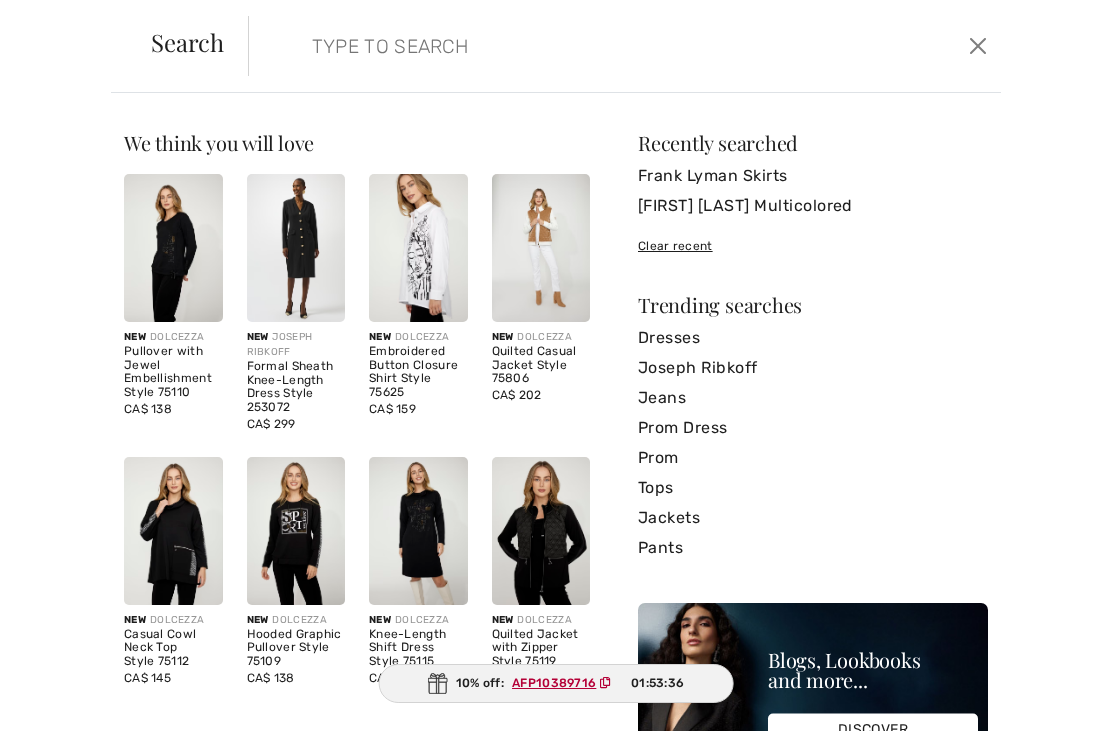 click at bounding box center [547, 46] 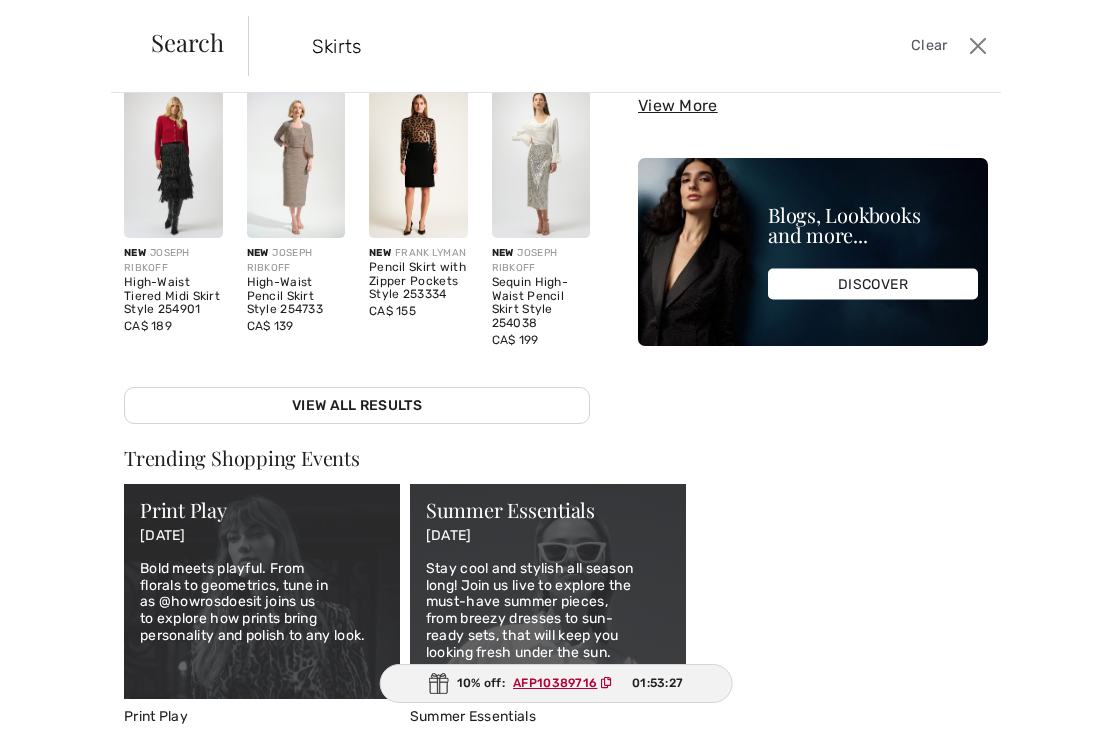 scroll, scrollTop: 369, scrollLeft: 0, axis: vertical 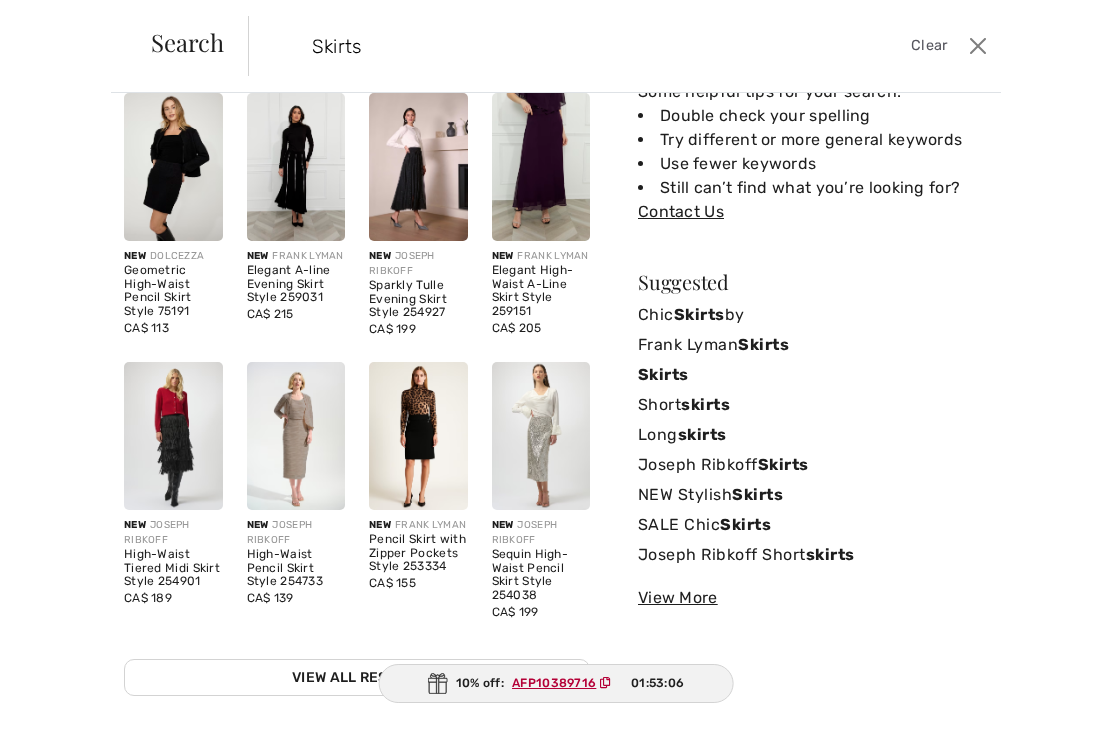 click on "Suggested
Chic  Skirts  by Frank Lyman  Skirts Skirts Short  skirts Long  skirts Joseph Ribkoff  Skirts NEW Stylish  Skirts SALE Chic  Skirts Joseph Ribkoff Short  skirts
View More" at bounding box center (813, 441) 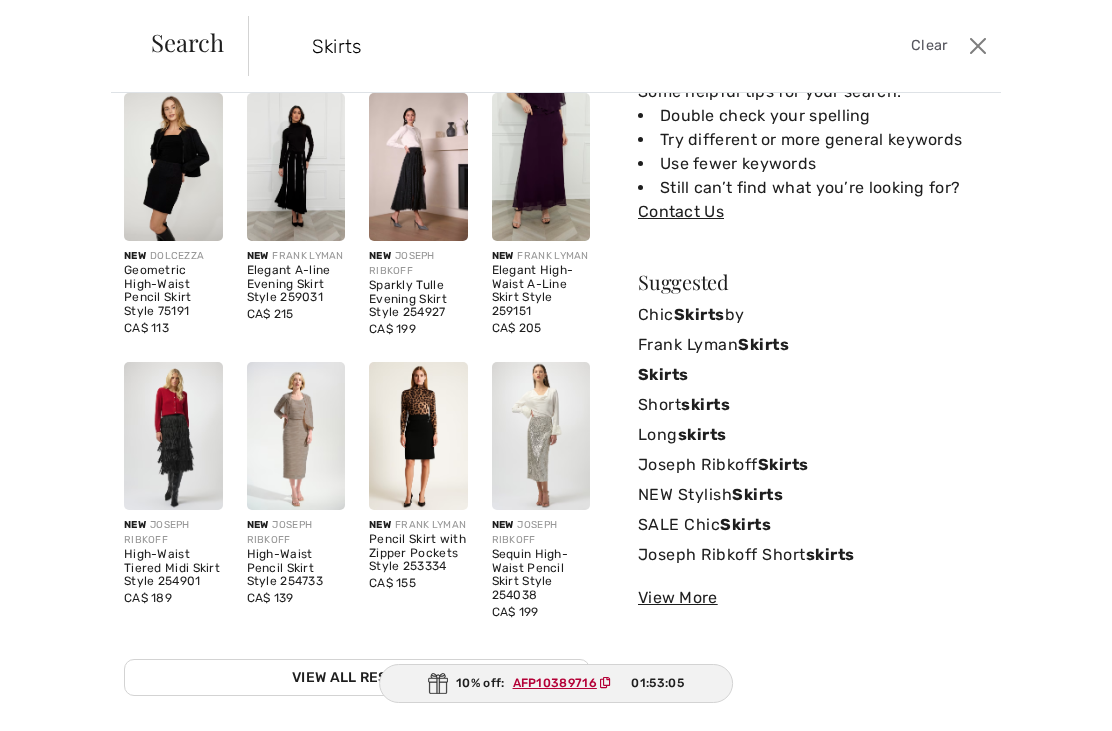 click on "View More" at bounding box center (813, 598) 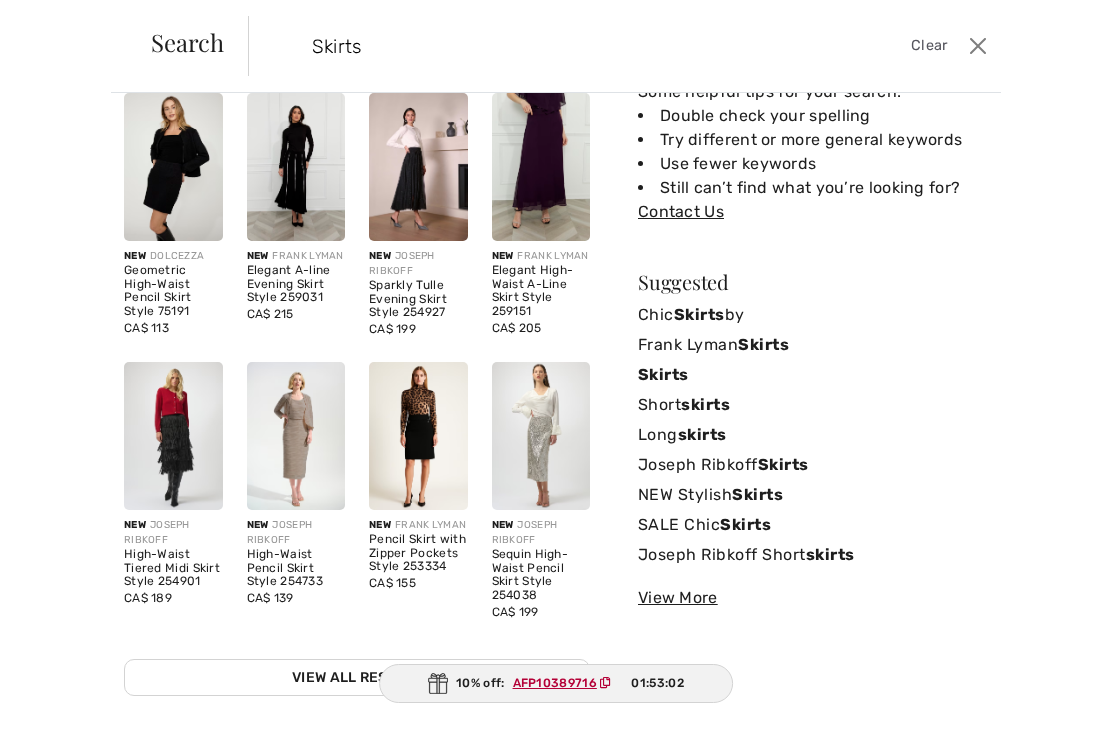 click on "View More" at bounding box center [813, 598] 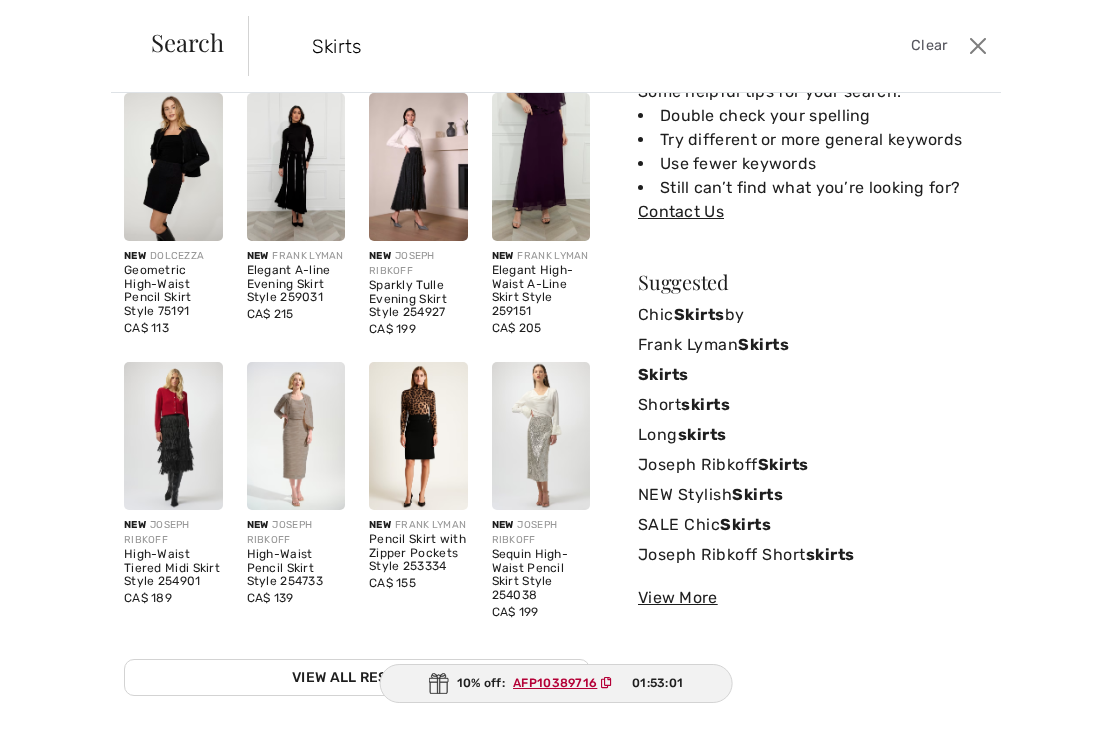 click on "View More" at bounding box center [813, 598] 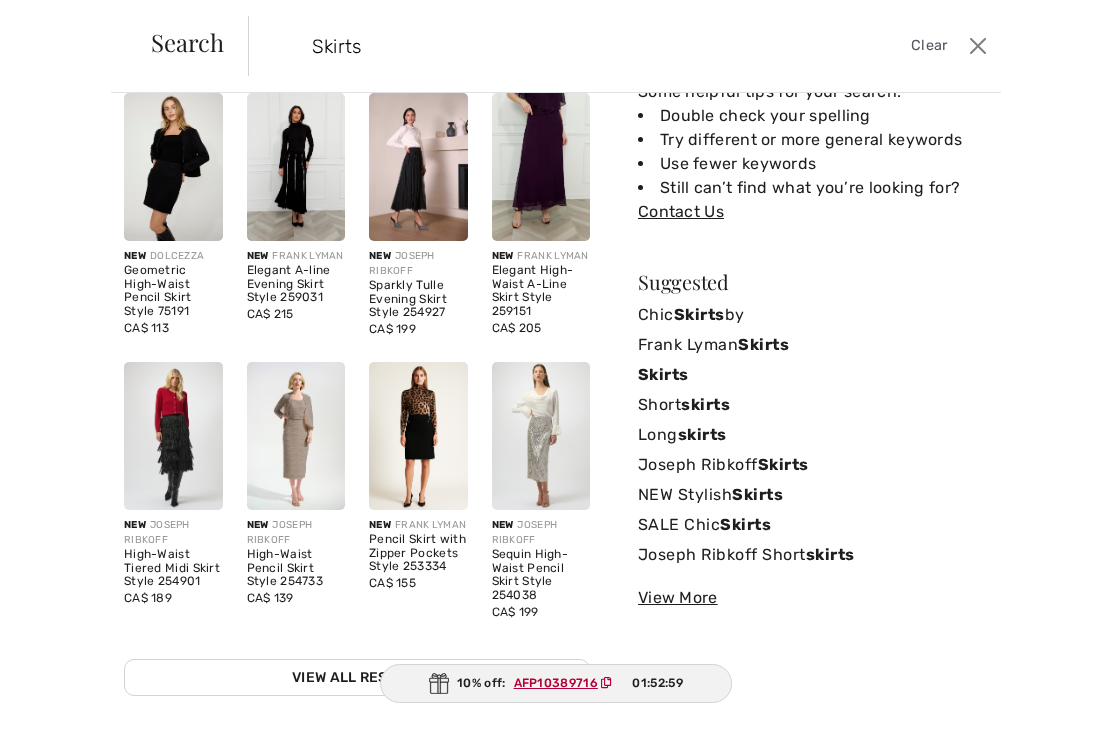 click on "View More" at bounding box center (813, 598) 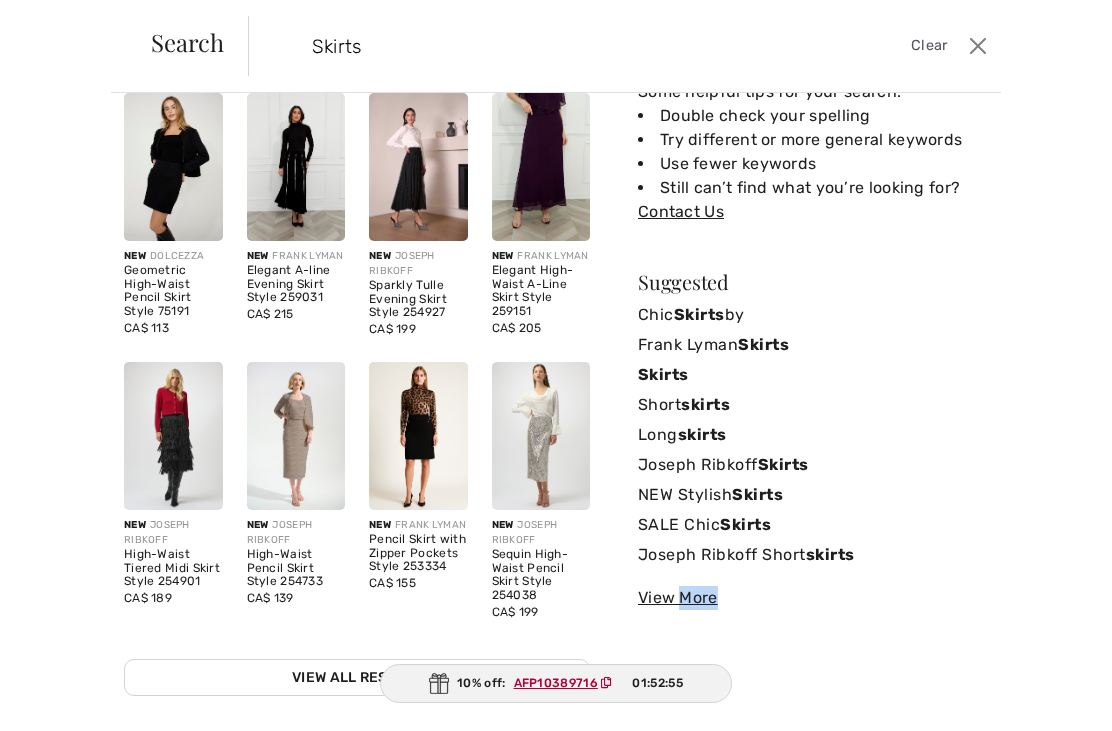 click on "Suggested
Chic  Skirts  by Frank Lyman  Skirts Skirts Short  skirts Long  skirts Joseph Ribkoff  Skirts NEW Stylish  Skirts SALE Chic  Skirts Joseph Ribkoff Short  skirts
View More" at bounding box center [813, 441] 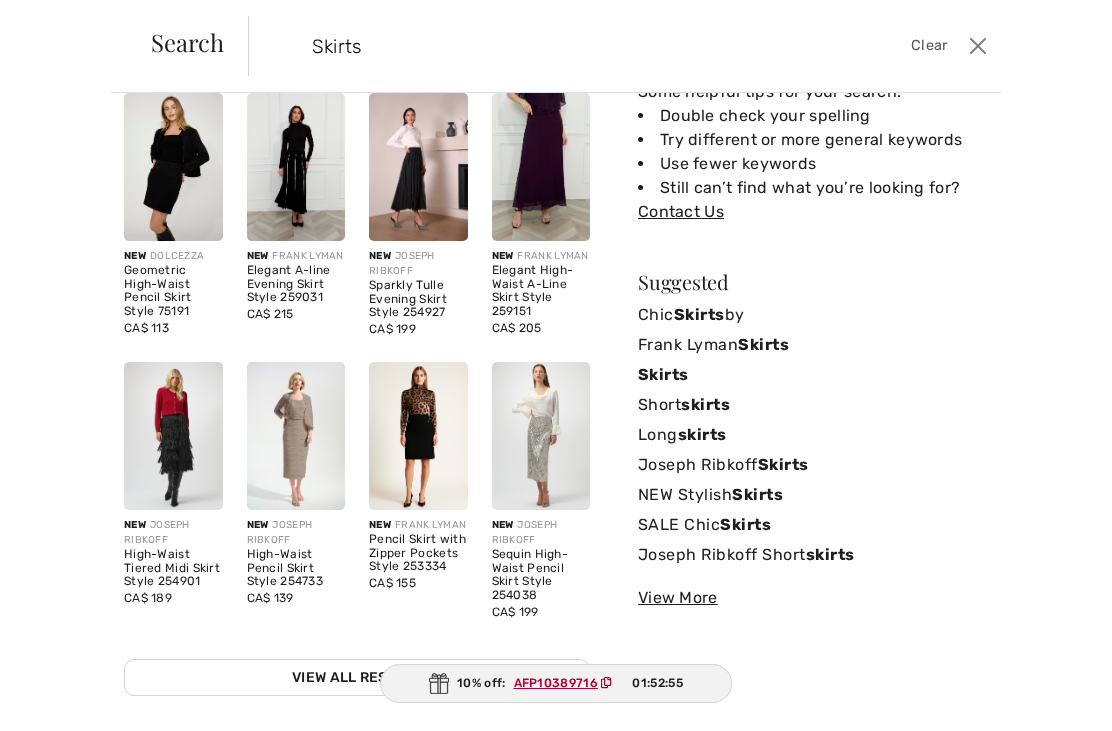 click on "View More" at bounding box center [813, 598] 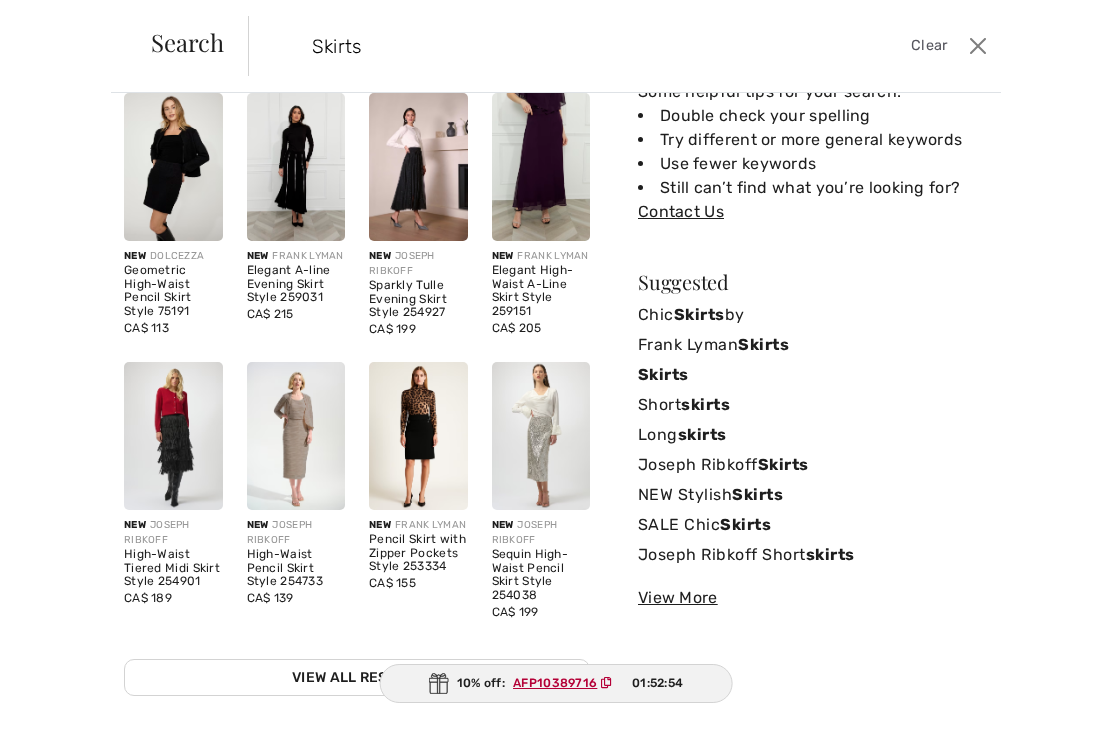 click on "View More" at bounding box center (813, 598) 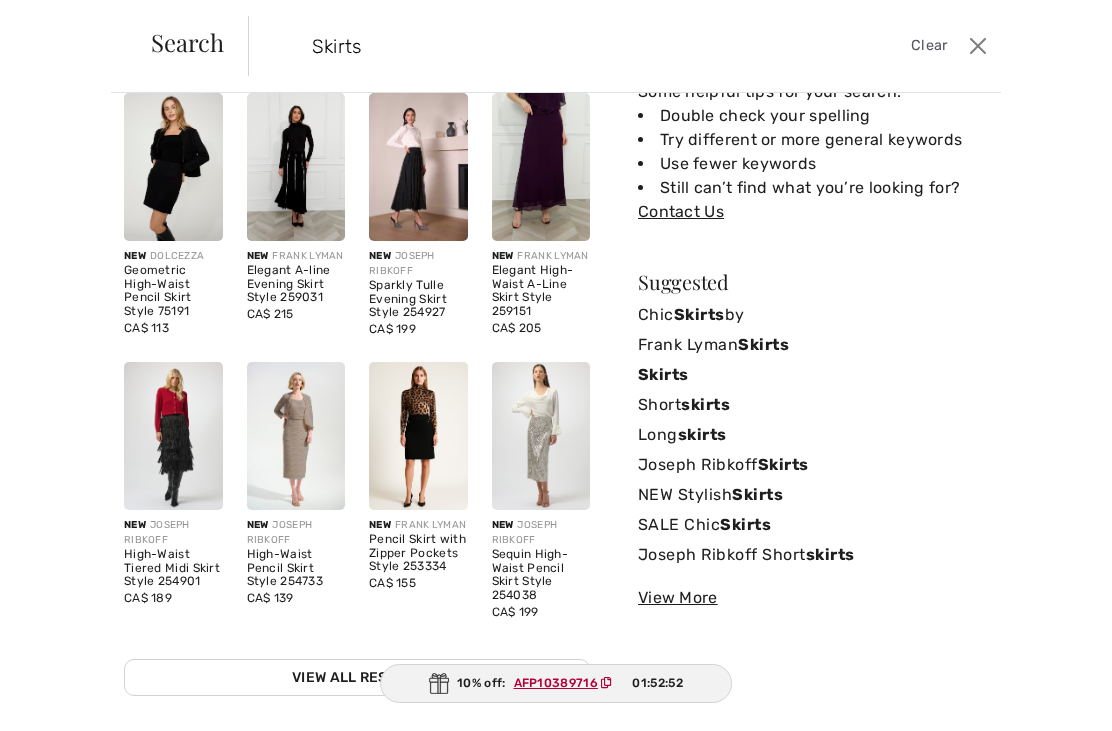 click on "View More" at bounding box center [813, 598] 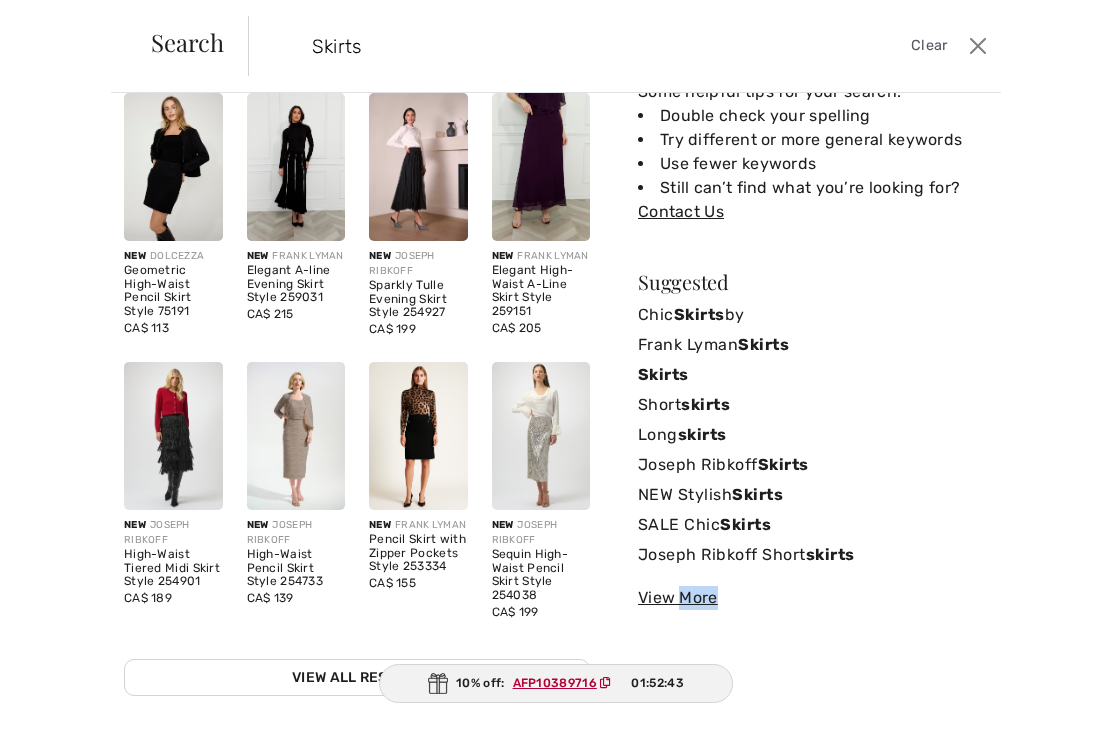 click on "Sorry, no results found for " Skirts "
Some helpful tips for your search:
Double check your spelling
Try different or more general keywords
Use fewer keywords
Still can’t find what you’re looking for?  Contact Us
Suggested
Chic  Skirts  by Frank Lyman  Skirts Skirts Short  skirts Long  skirts Joseph Ribkoff  Skirts NEW Stylish  Skirts SALE Chic  Skirts Joseph Ribkoff Short  skirts
View More
Recently searched
Frank Lyman Skirts
Frank Lyman Multicolored
Clear recent
Trending searches
Dresses
Joseph Ribkoff
Jeans
Prom Dress
Prom
Tops
Jackets
Pants" at bounding box center (813, 374) 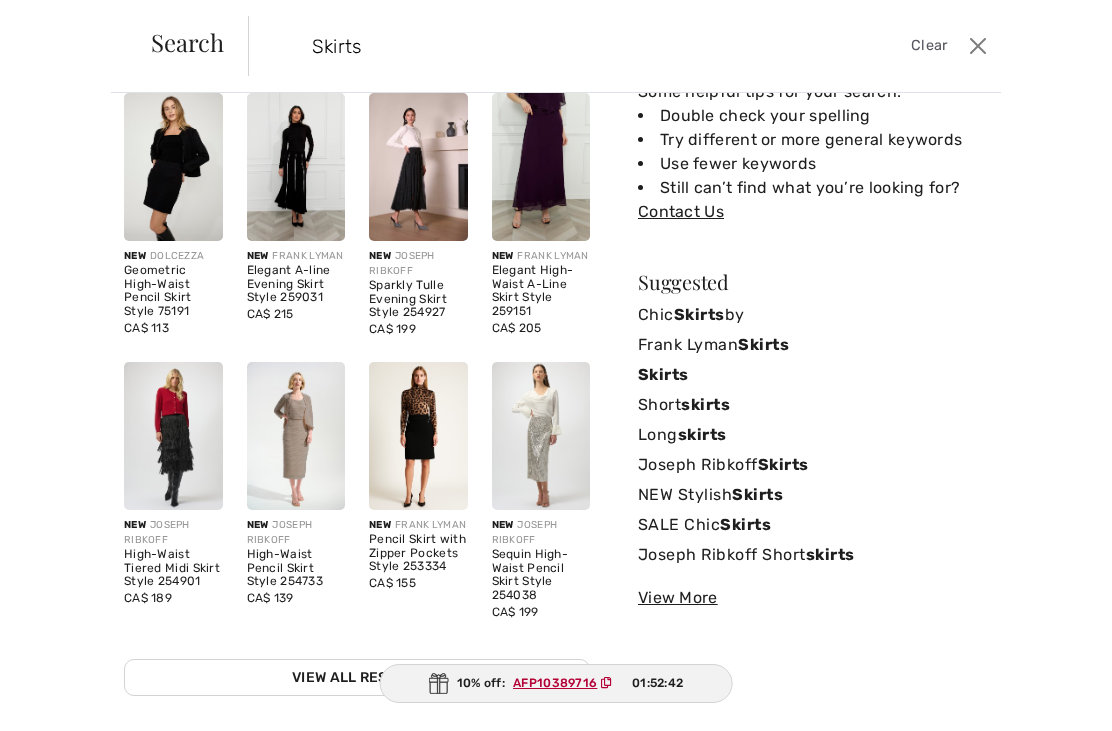 click on "View More" at bounding box center [813, 598] 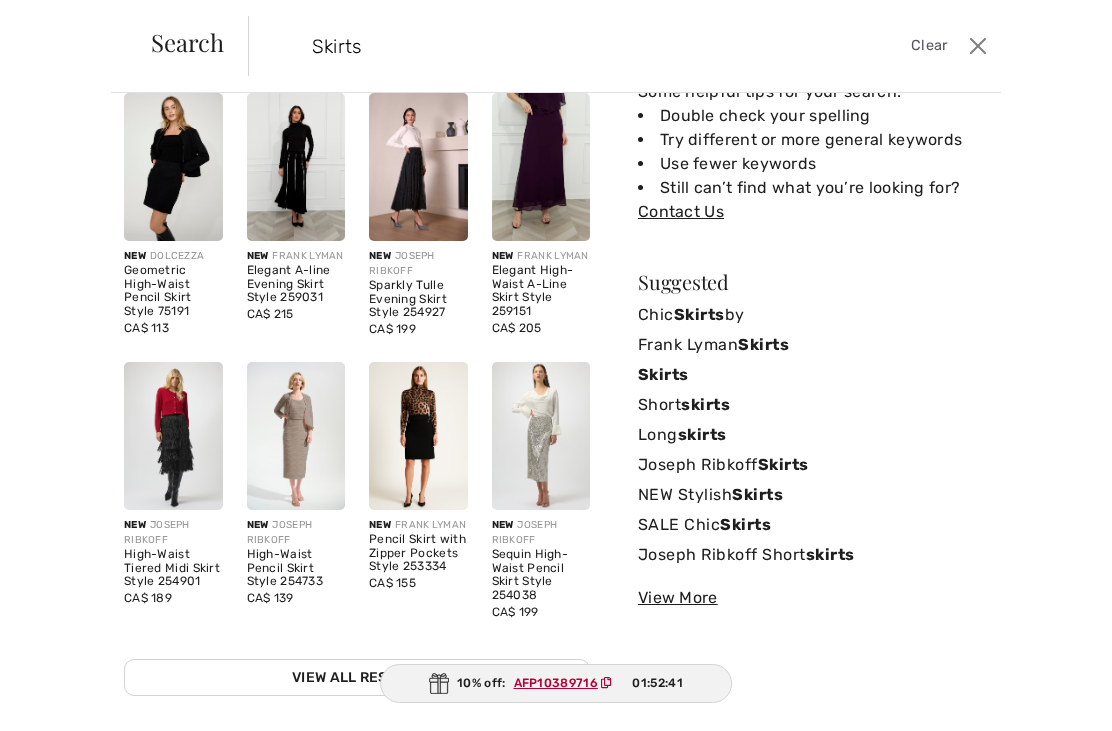click on "View More" at bounding box center [813, 598] 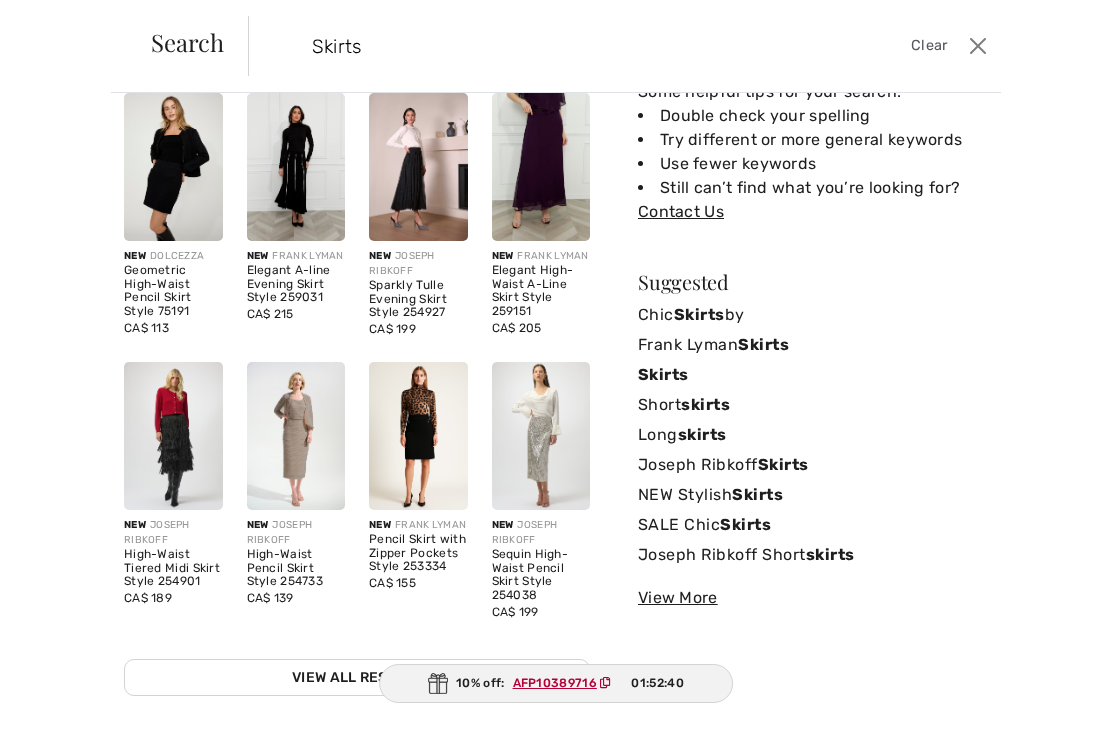click on "View More" at bounding box center (813, 598) 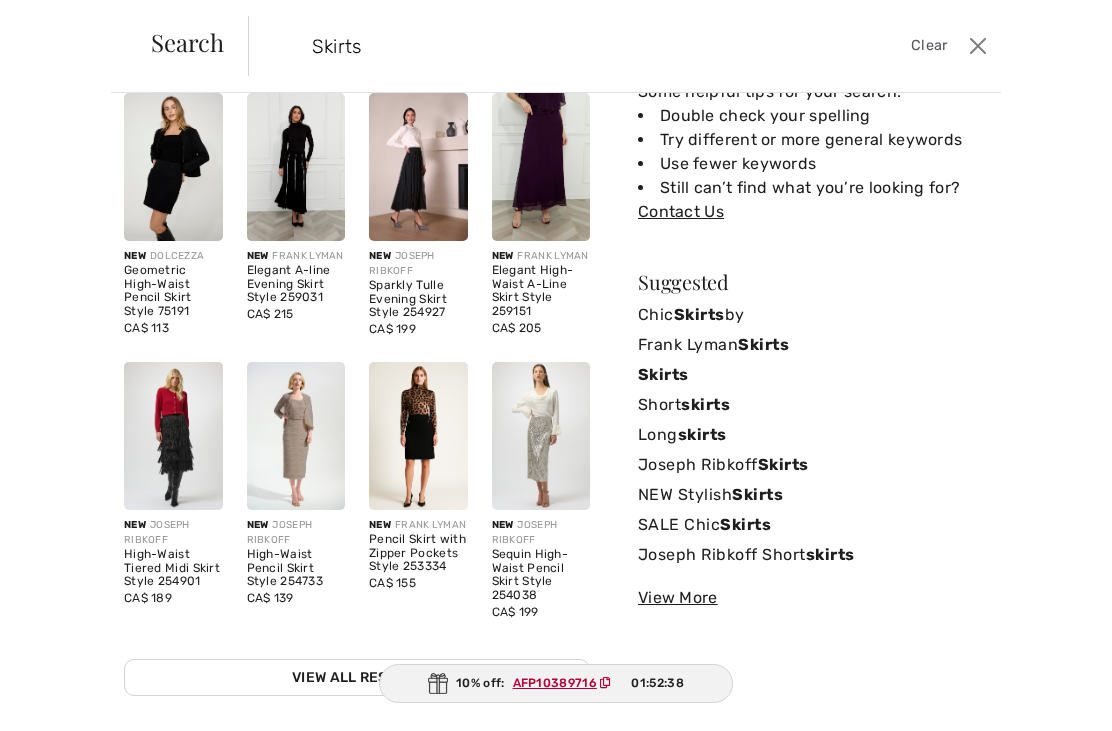 click on "View More" at bounding box center (813, 598) 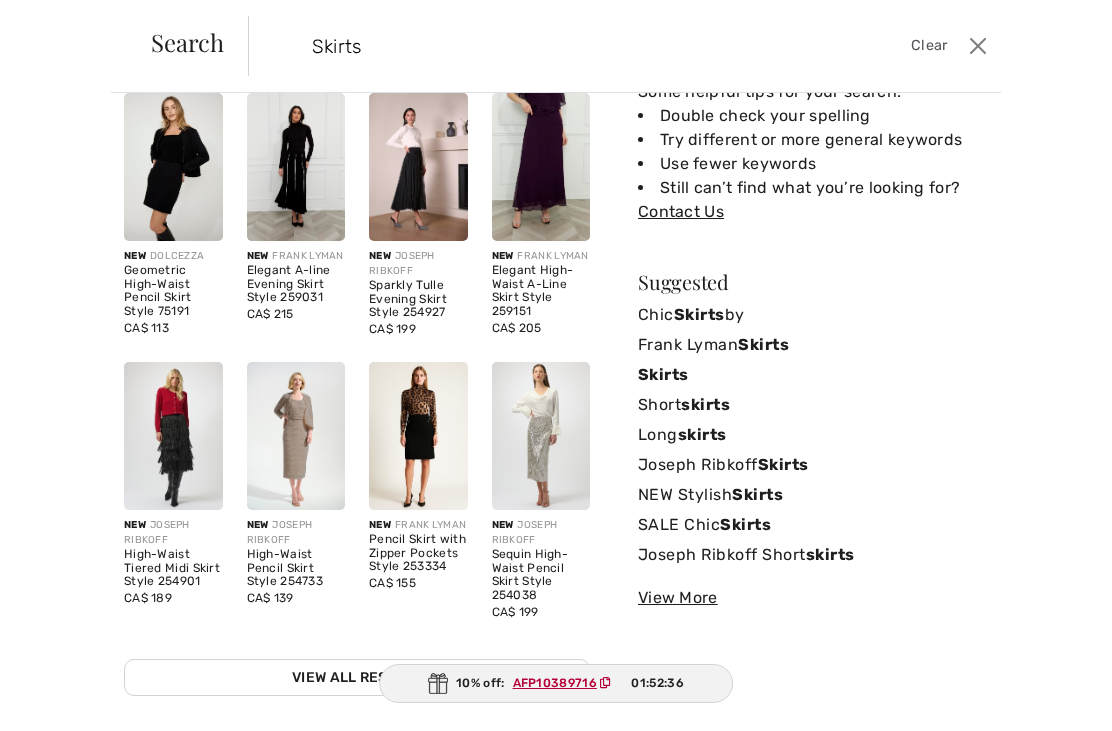 scroll, scrollTop: 192, scrollLeft: 0, axis: vertical 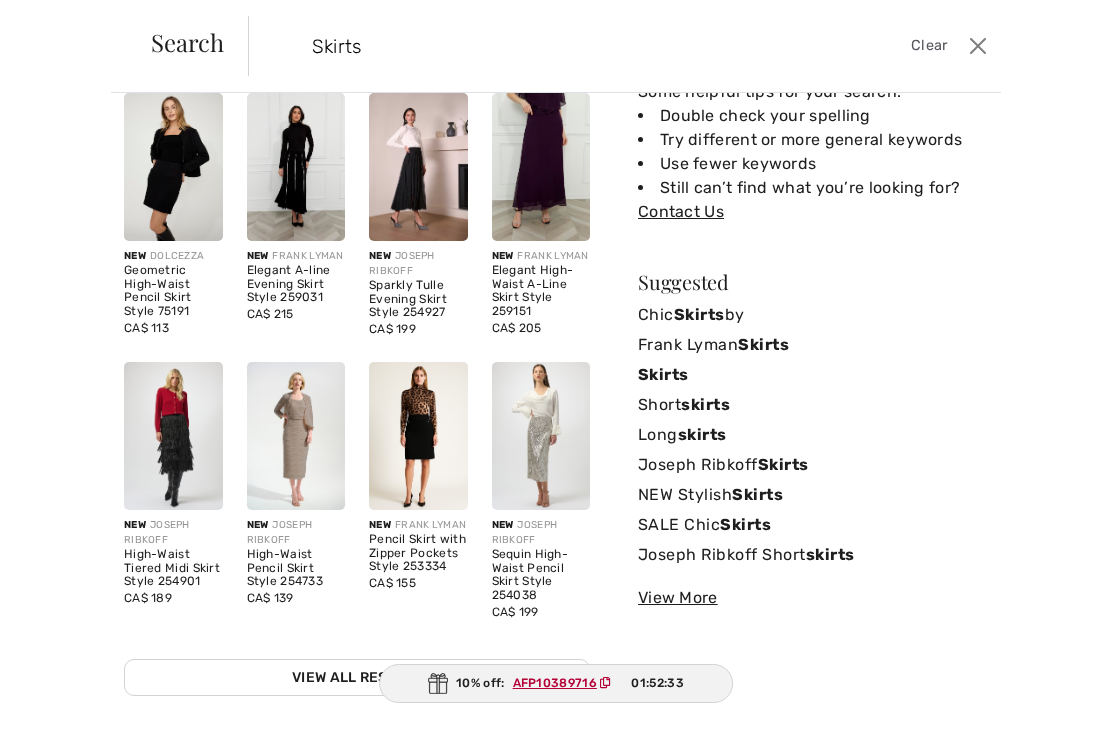 click at bounding box center [978, 46] 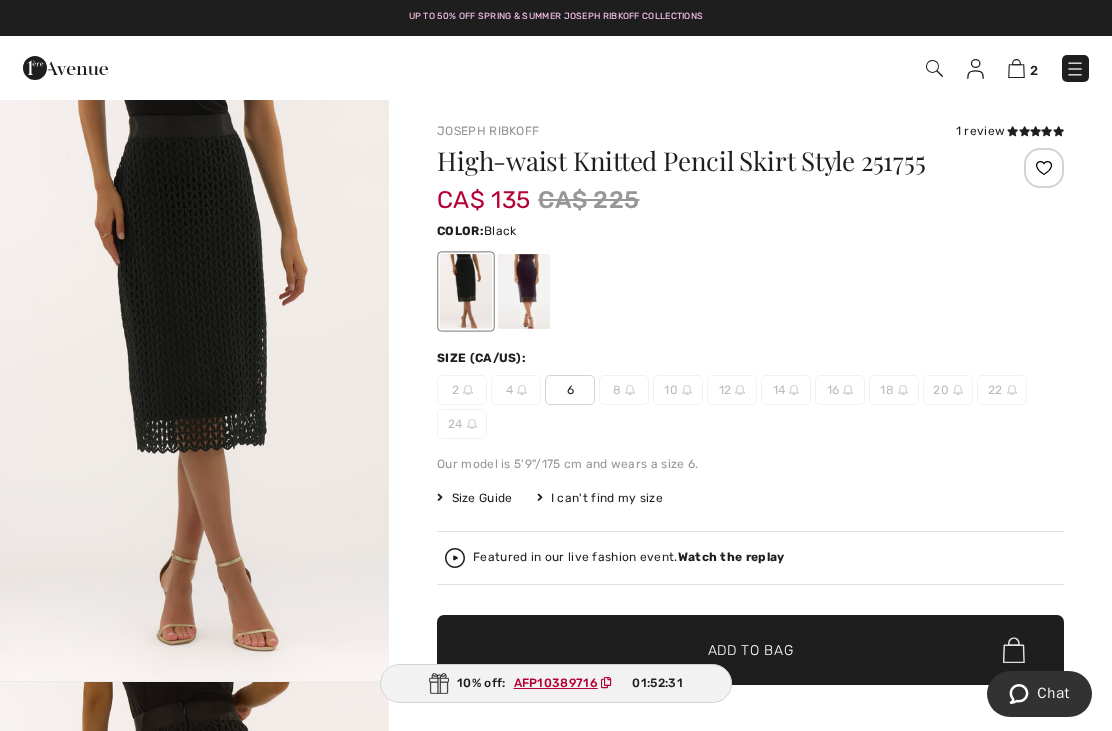click at bounding box center (934, 68) 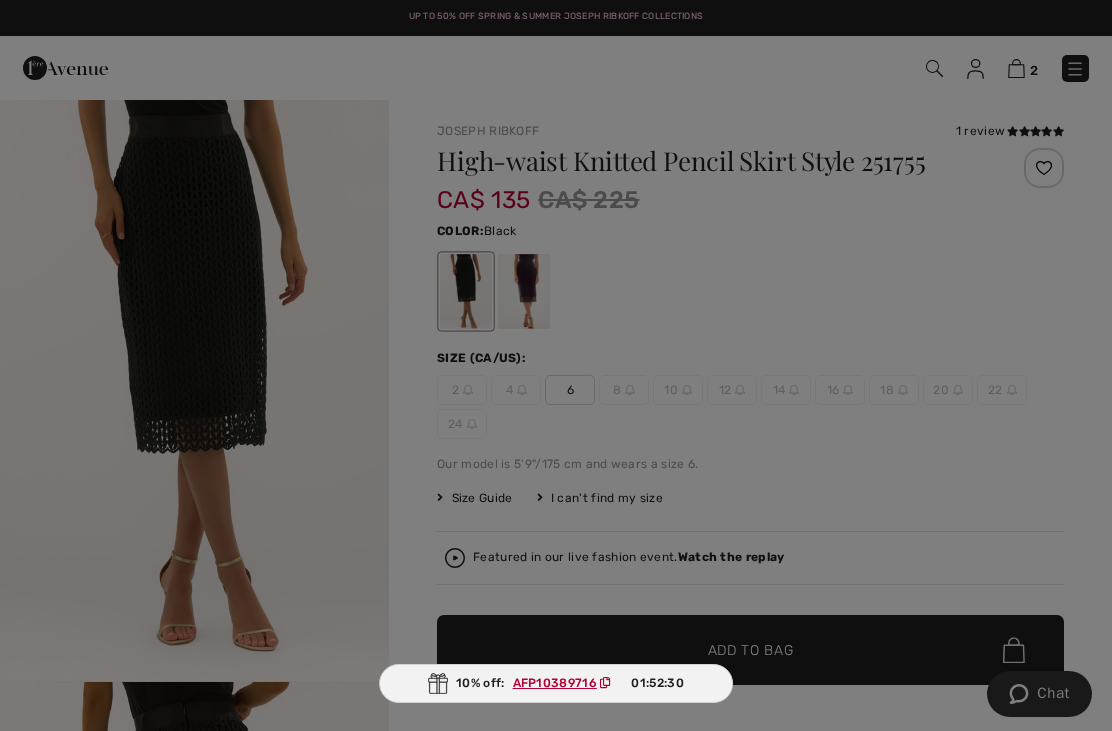 scroll, scrollTop: 0, scrollLeft: 0, axis: both 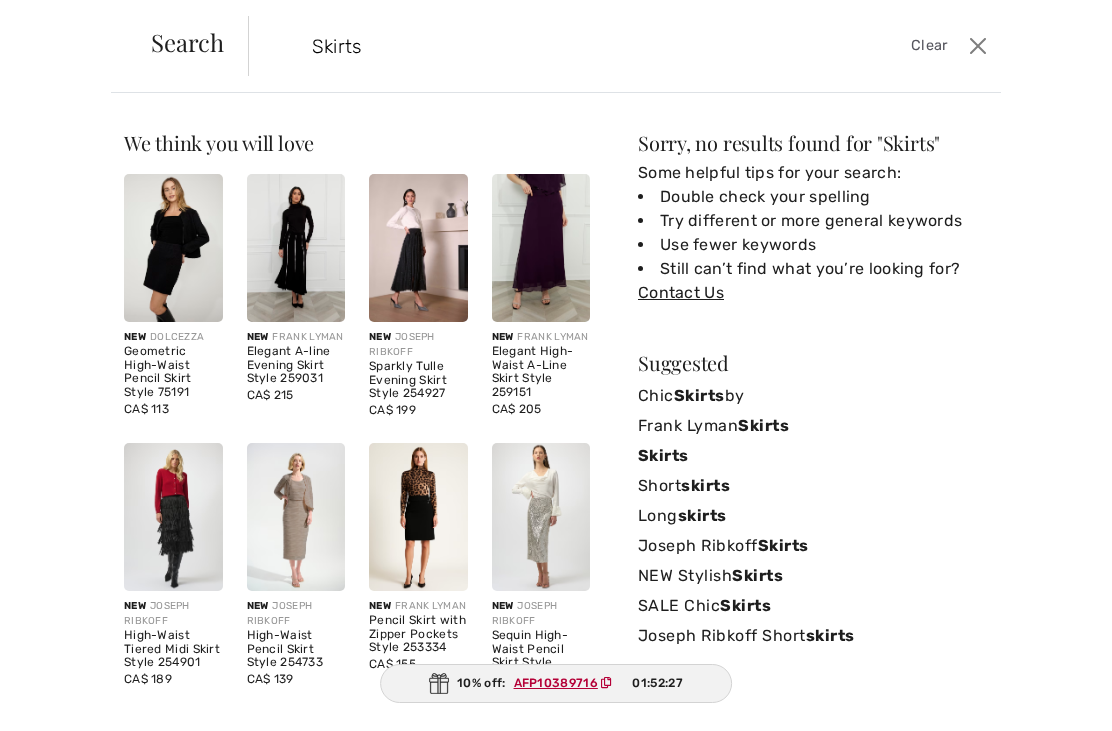click on "Skirts" at bounding box center [547, 46] 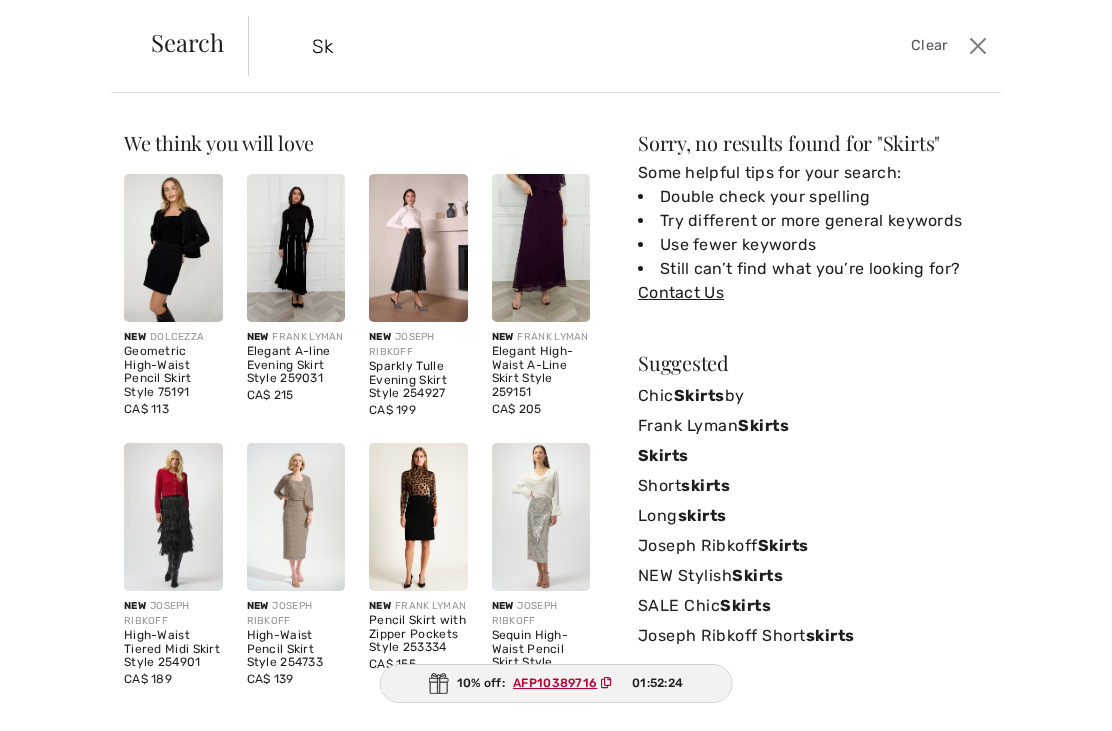 type on "S" 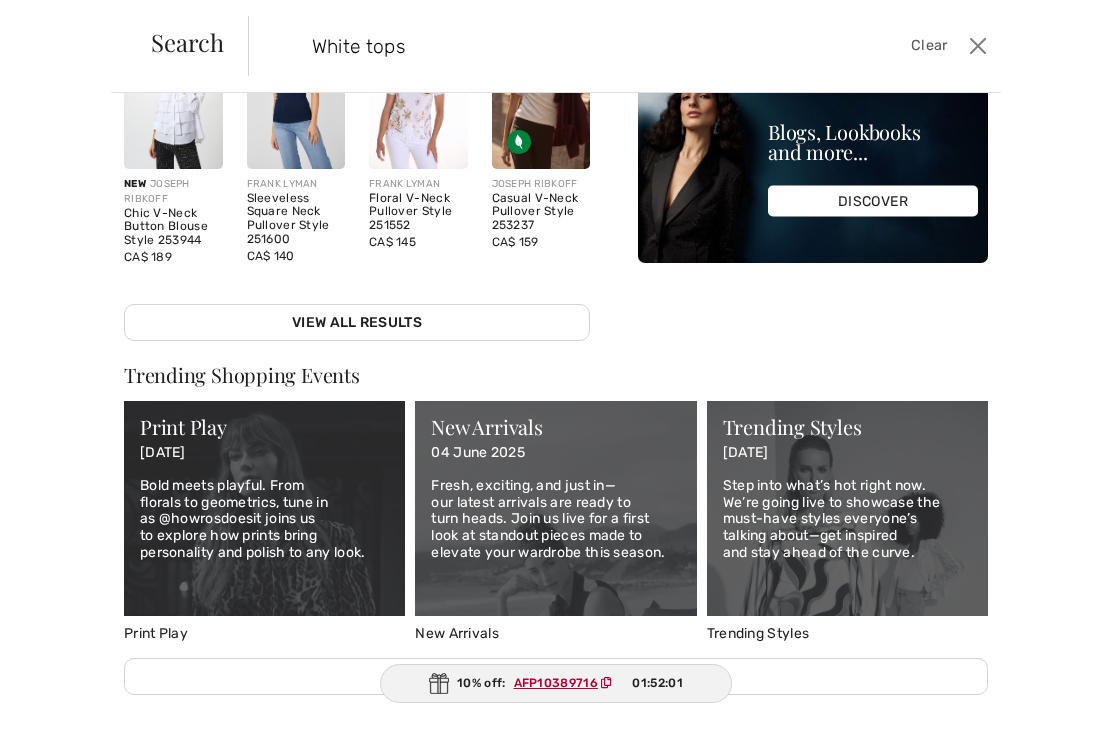 scroll, scrollTop: 435, scrollLeft: 0, axis: vertical 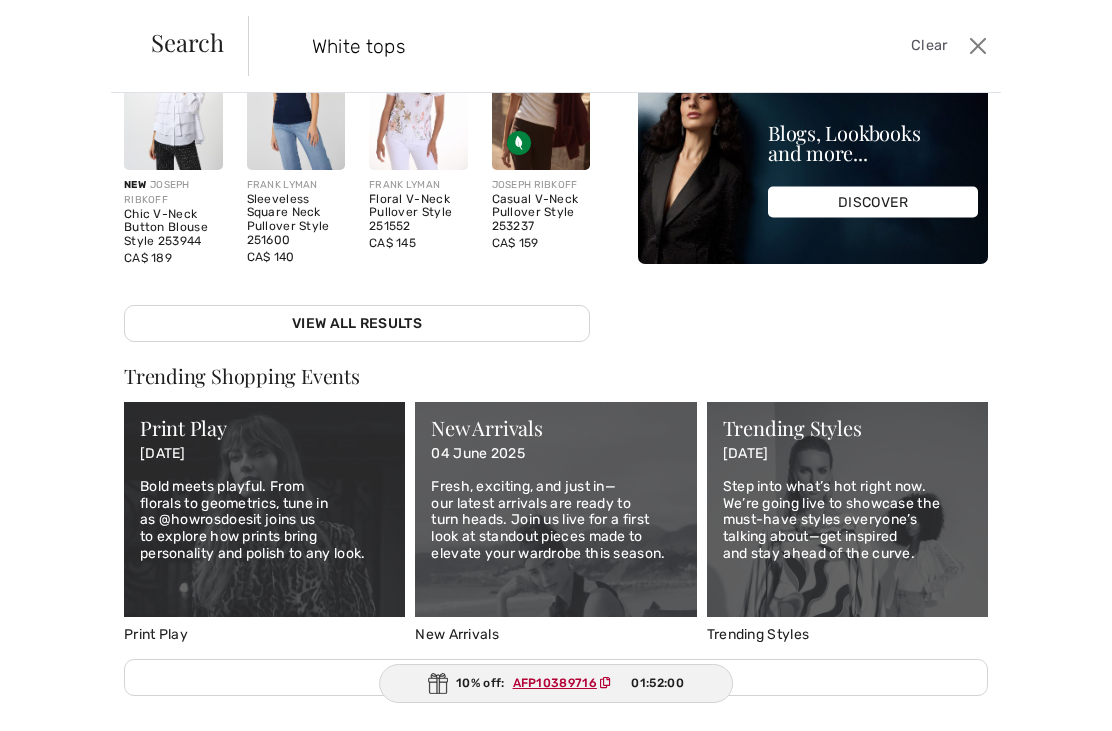 type on "White tops" 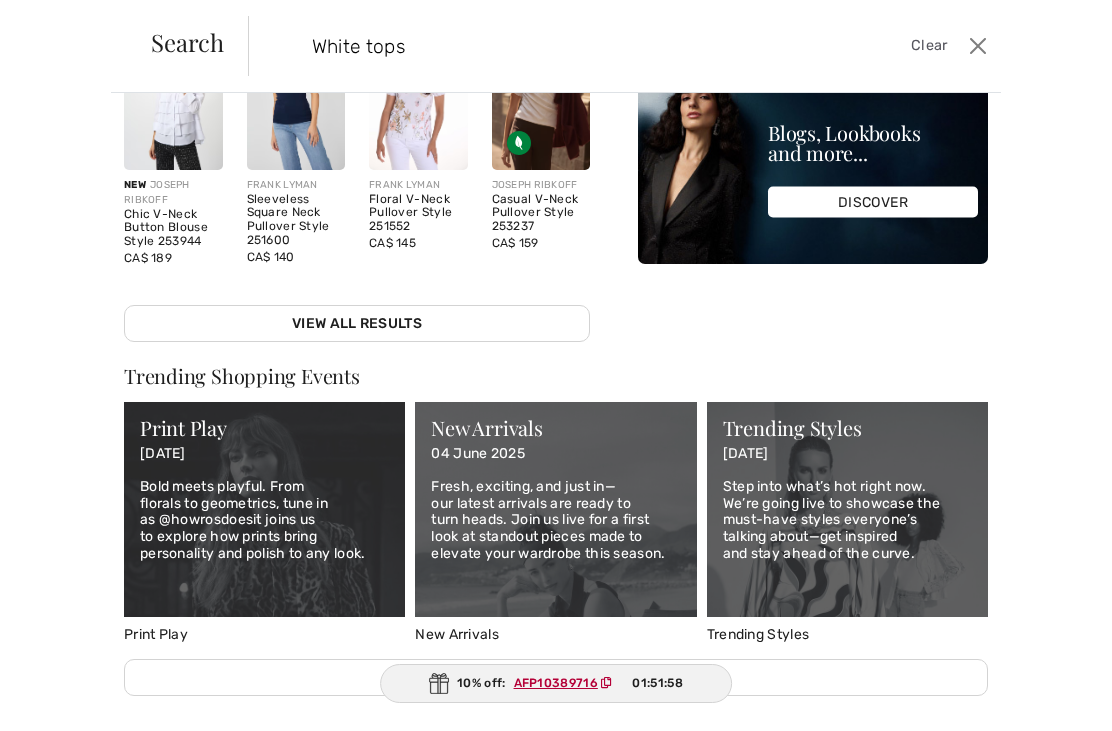 click at bounding box center (173, 96) 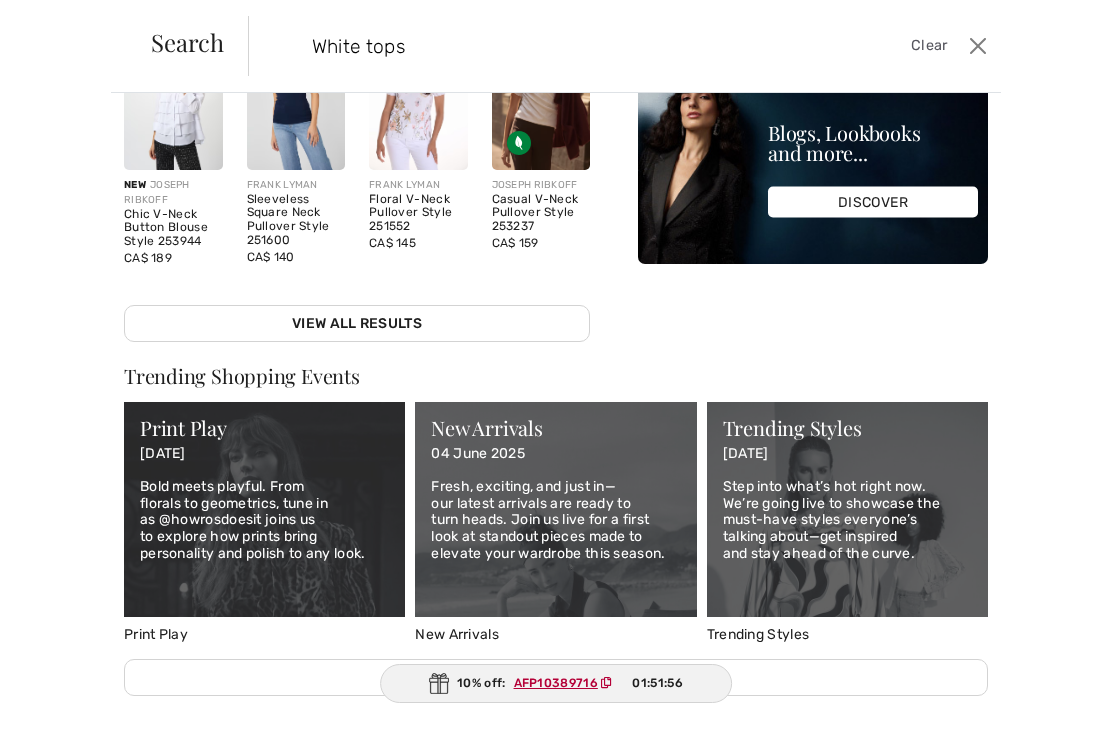 click at bounding box center [173, 96] 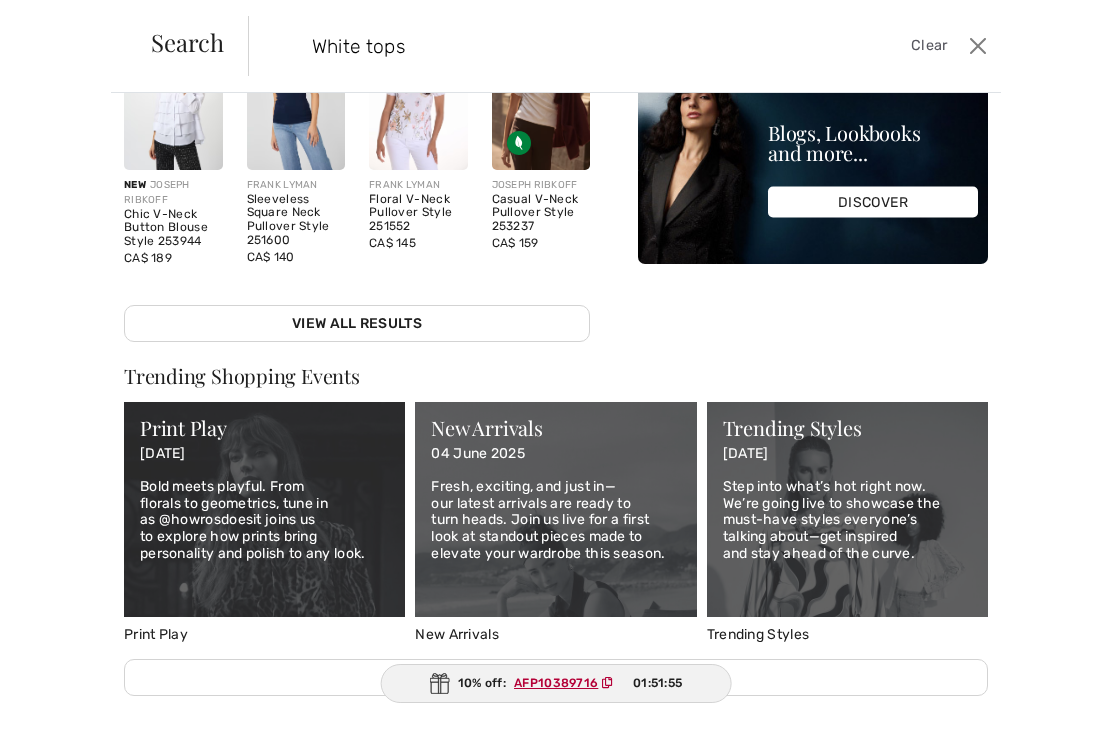 click at bounding box center (173, 96) 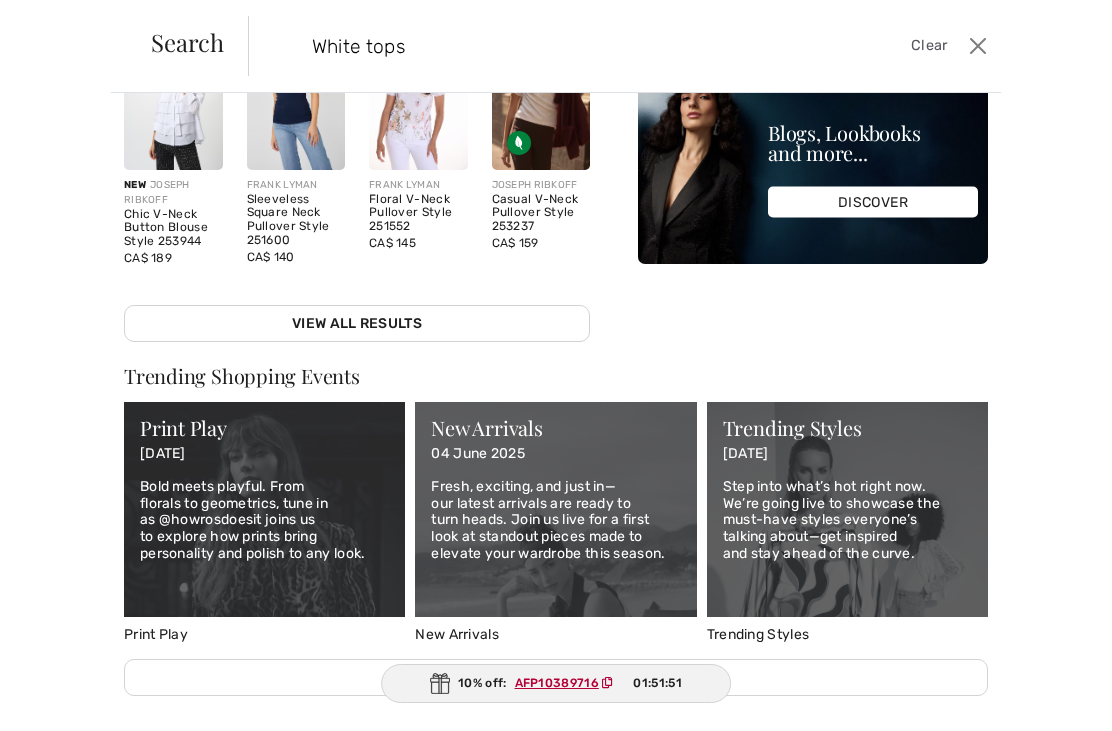 click at bounding box center [173, 96] 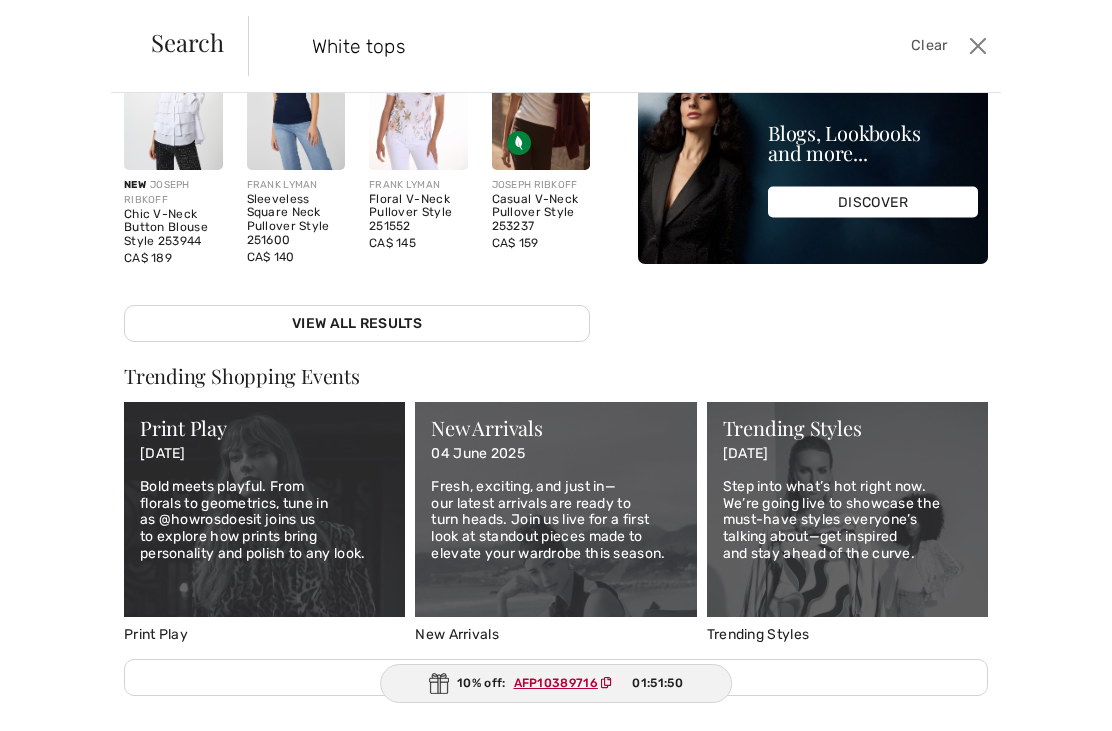 click at bounding box center (173, 96) 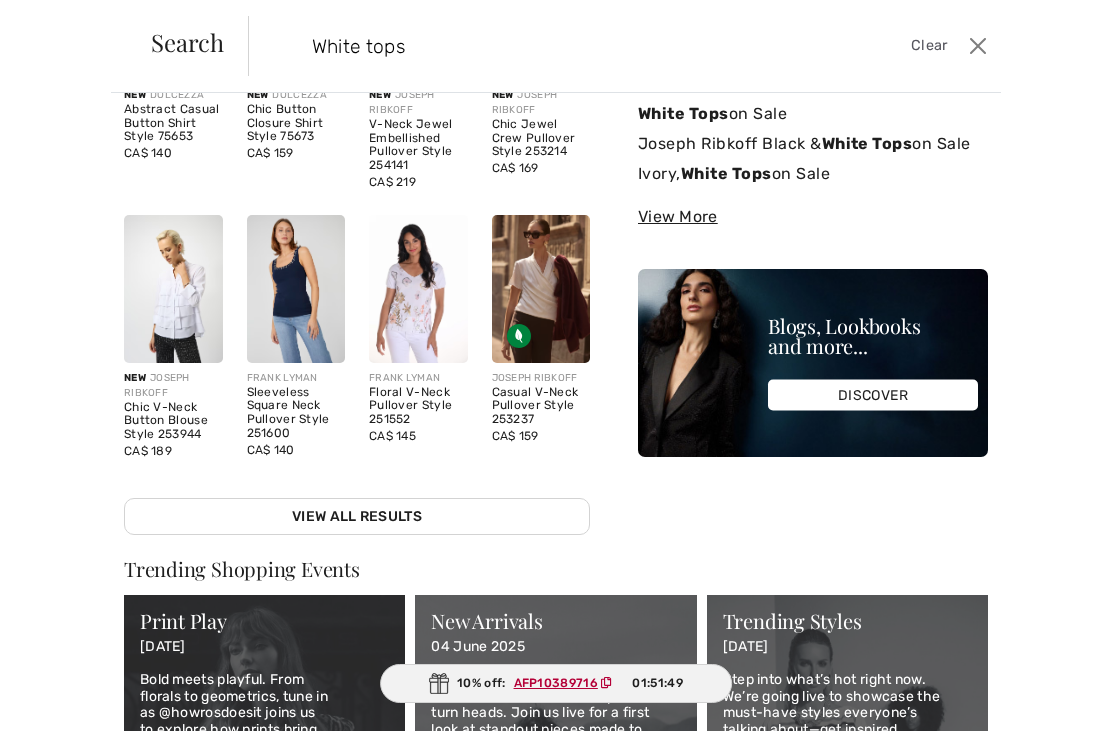 click at bounding box center (173, 289) 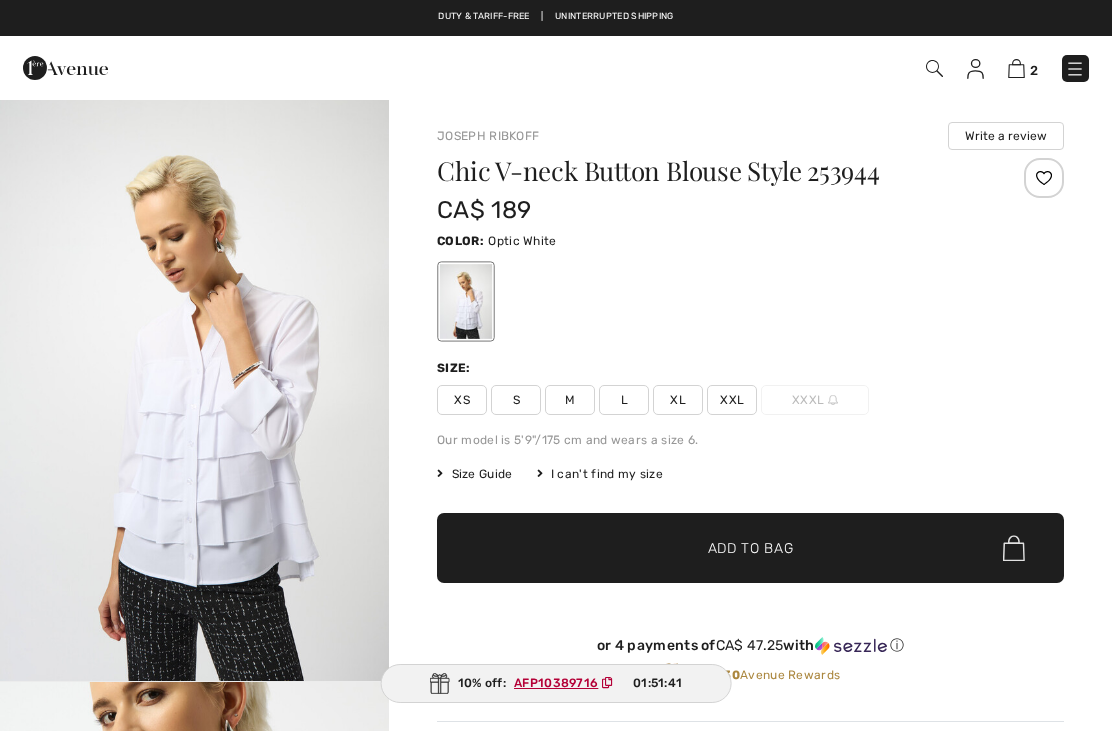 scroll, scrollTop: 0, scrollLeft: 0, axis: both 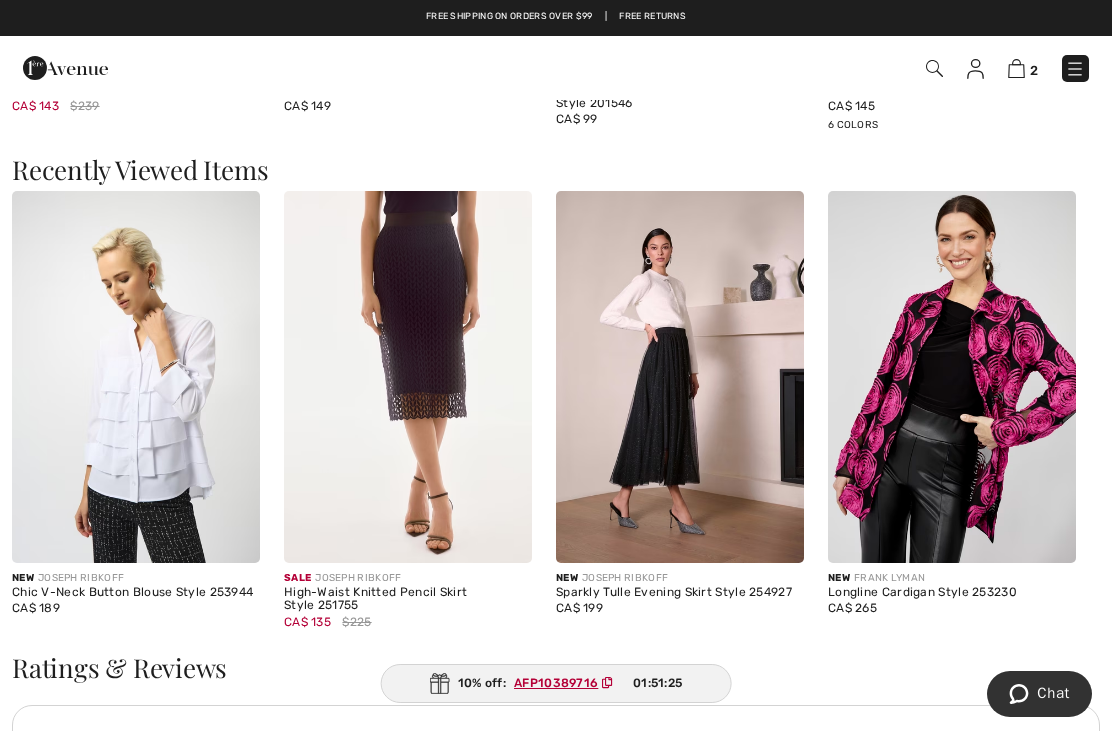 click at bounding box center (136, 377) 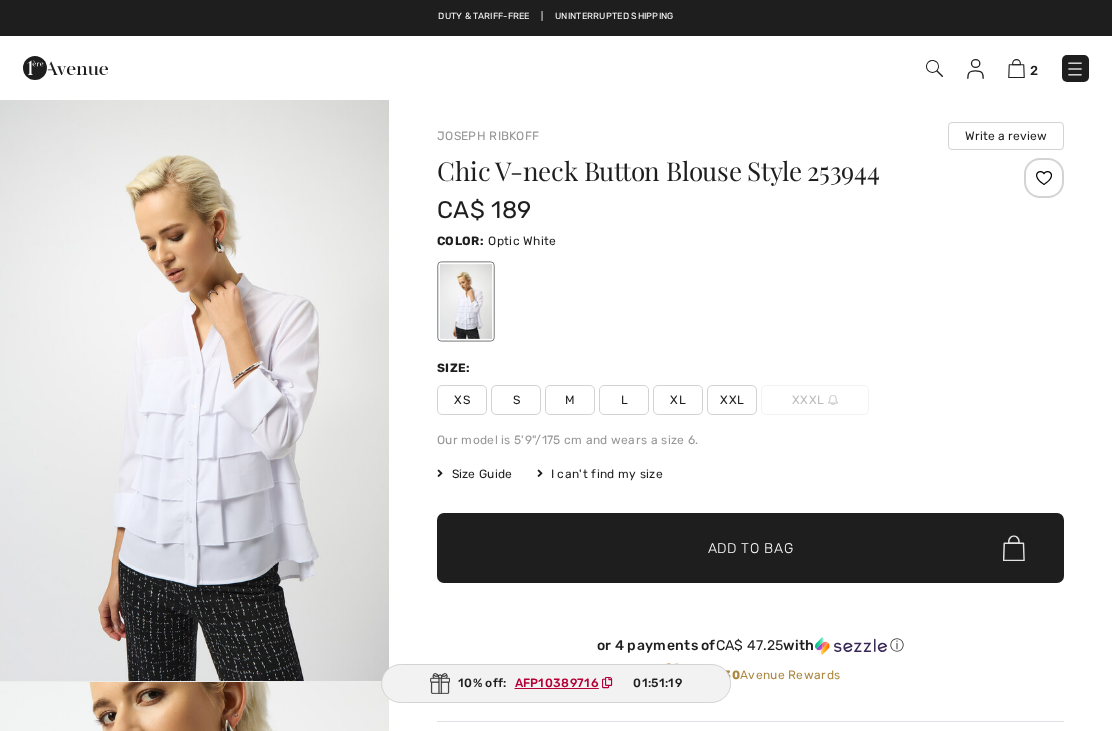 scroll, scrollTop: 0, scrollLeft: 0, axis: both 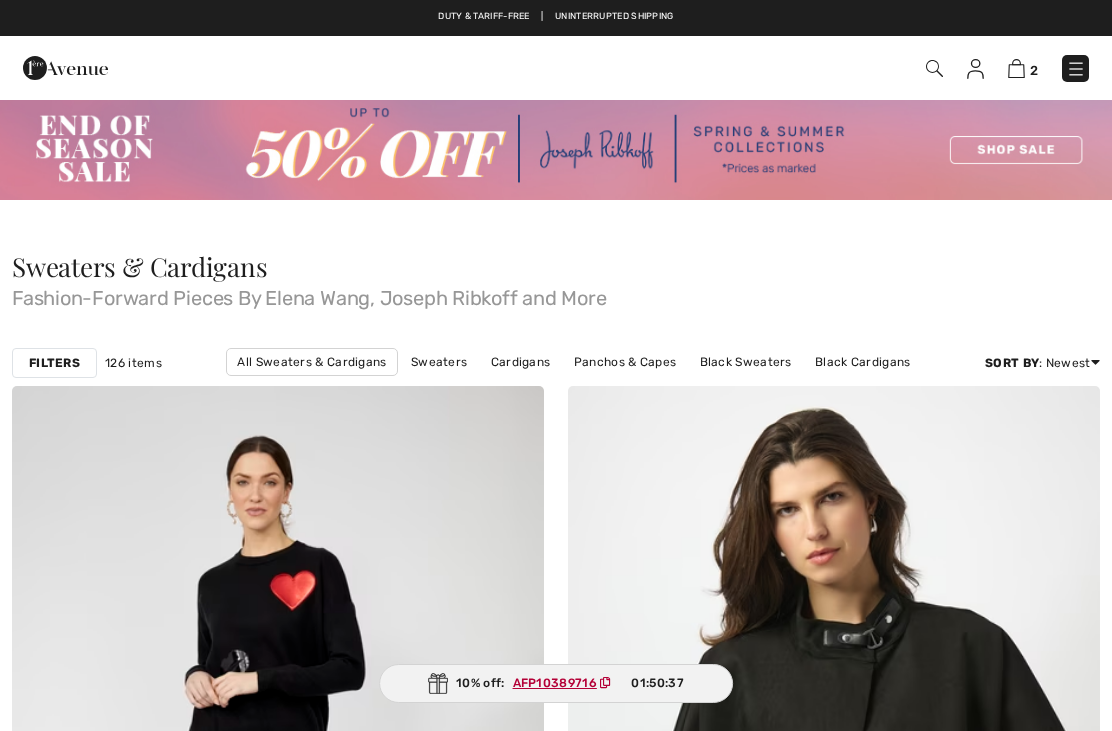 checkbox on "true" 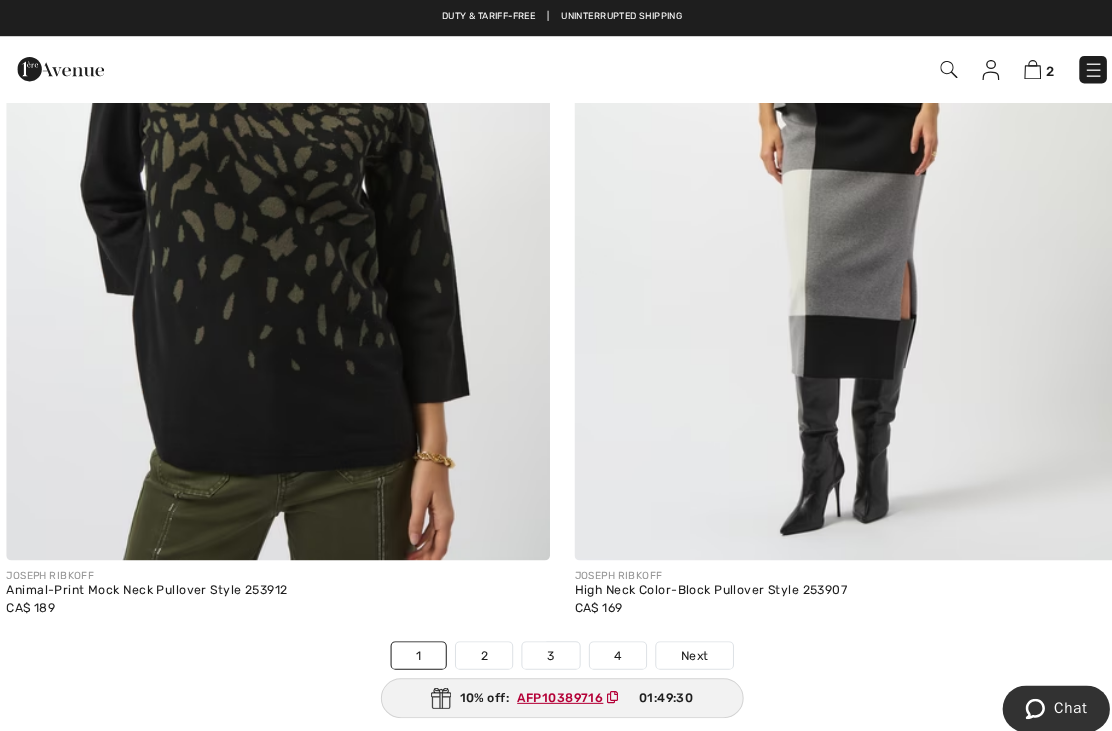 scroll, scrollTop: 16291, scrollLeft: 0, axis: vertical 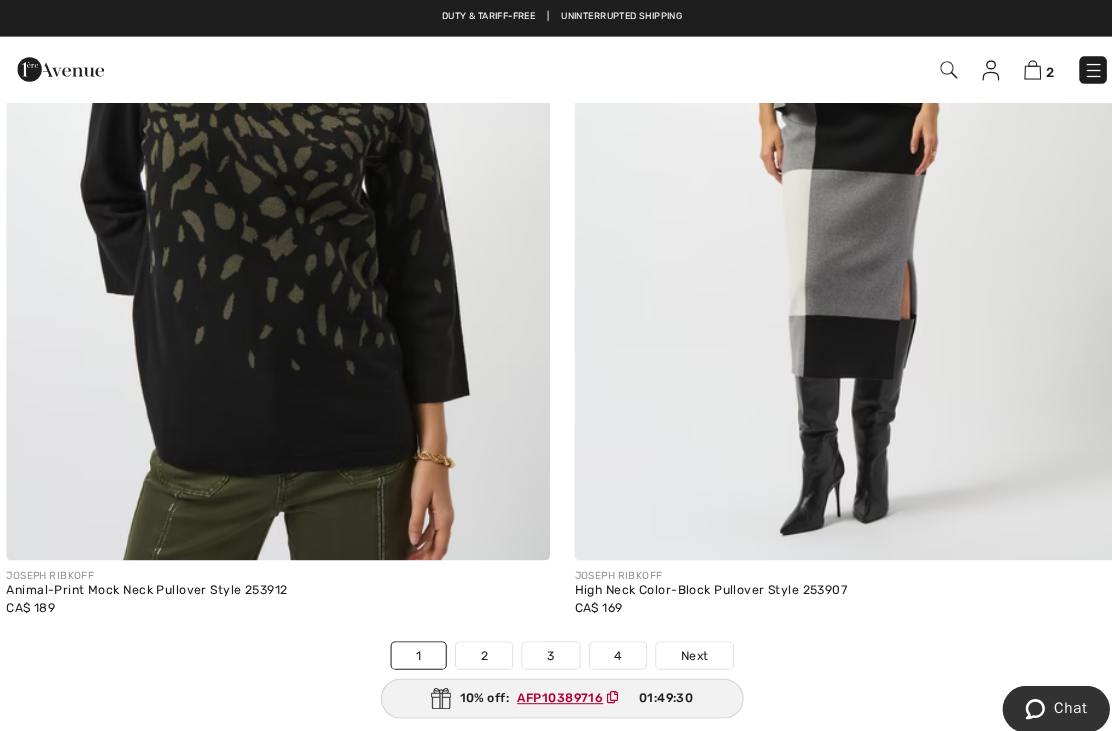click on "2" at bounding box center [479, 641] 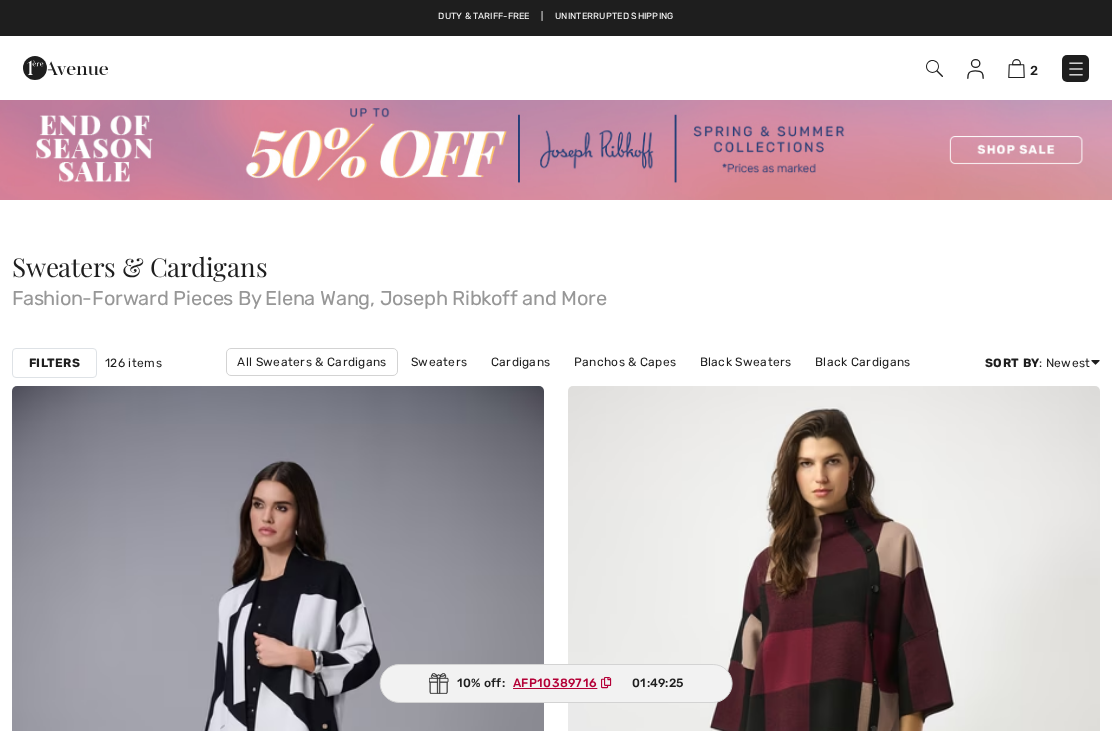checkbox on "true" 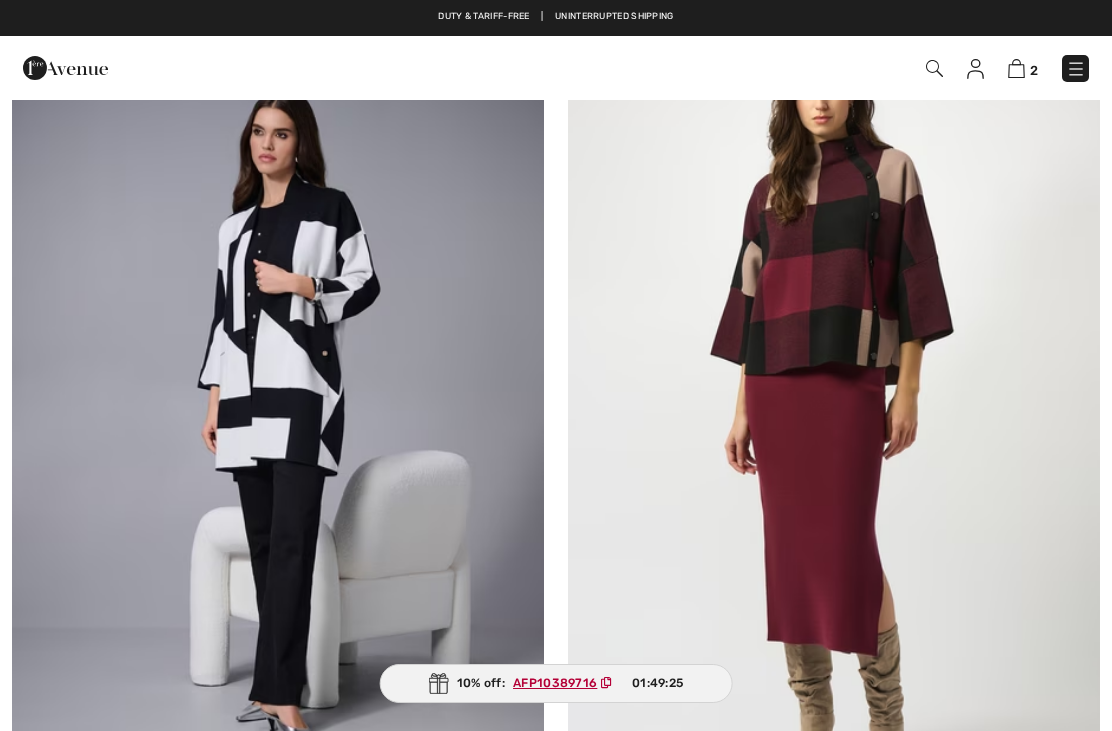 scroll, scrollTop: 425, scrollLeft: 0, axis: vertical 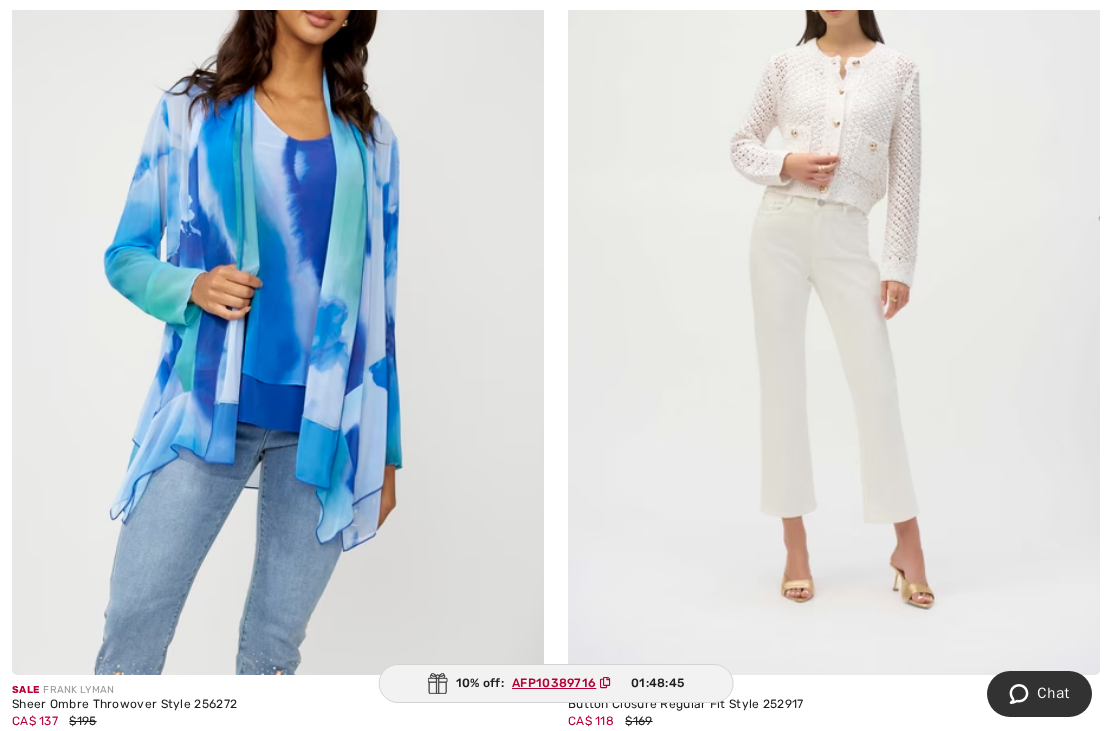 click at bounding box center (278, 276) 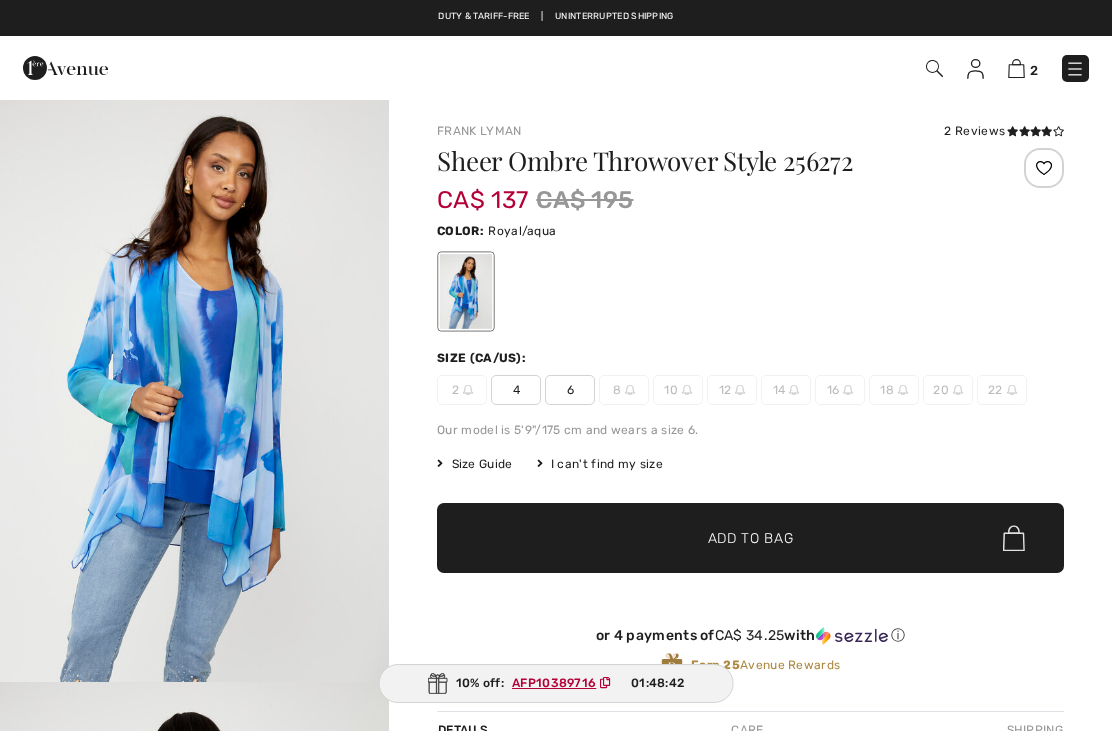 checkbox on "true" 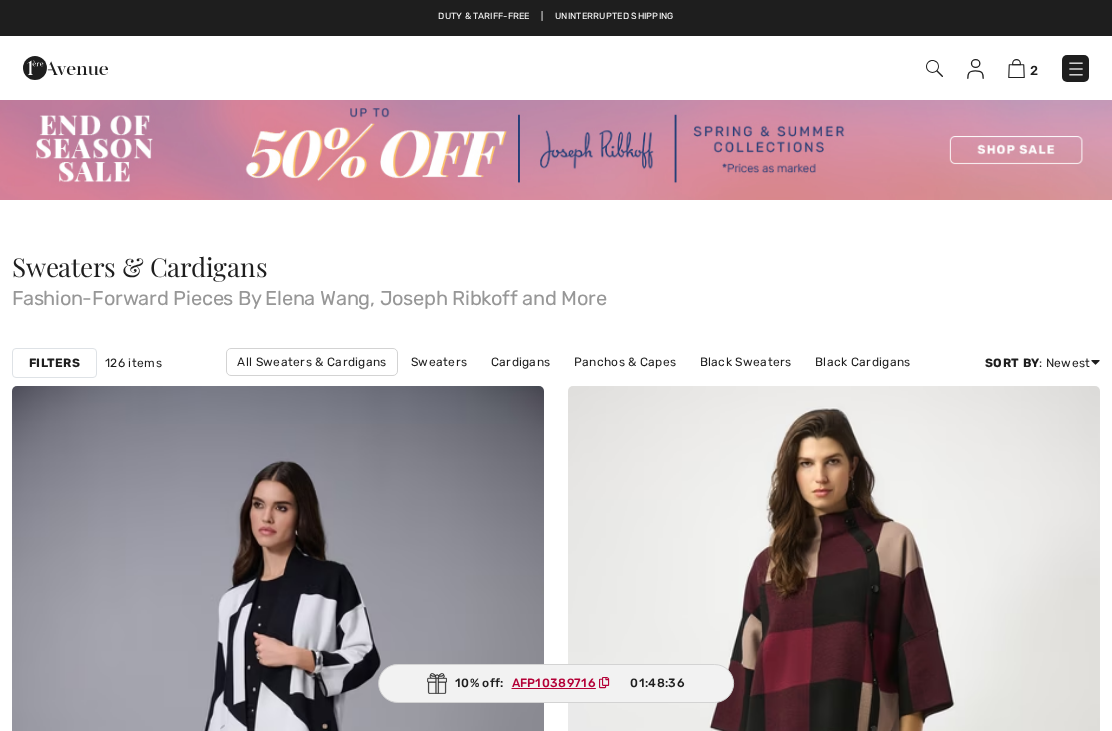checkbox on "true" 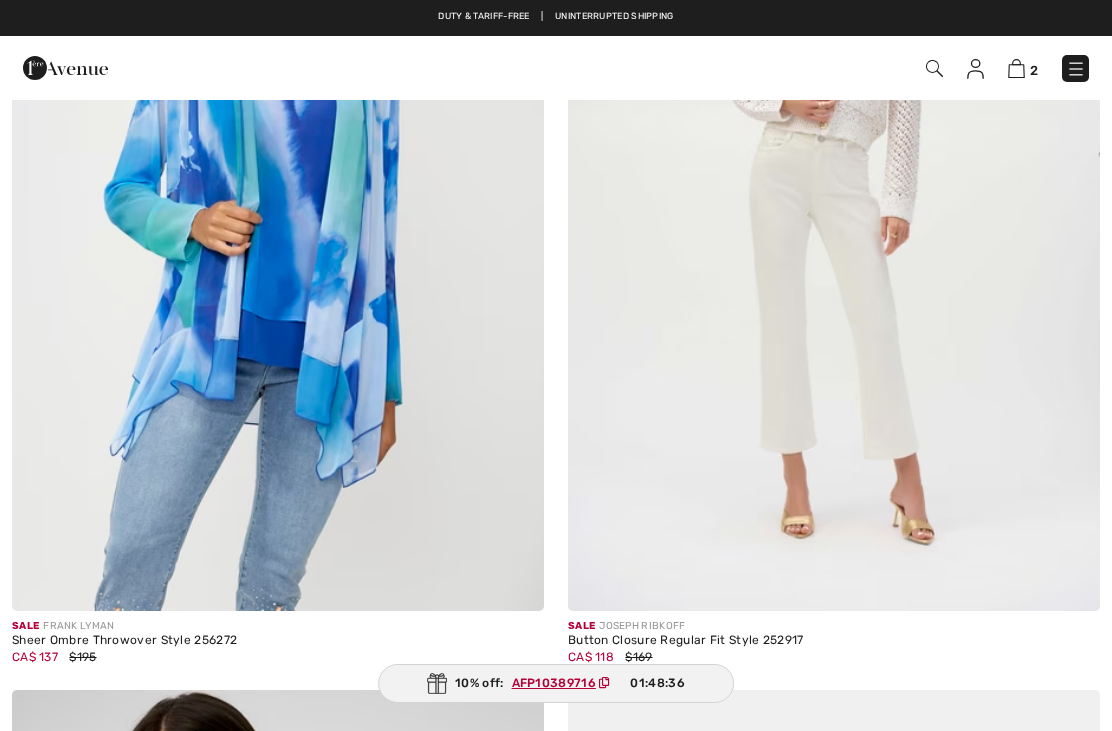 scroll, scrollTop: 0, scrollLeft: 0, axis: both 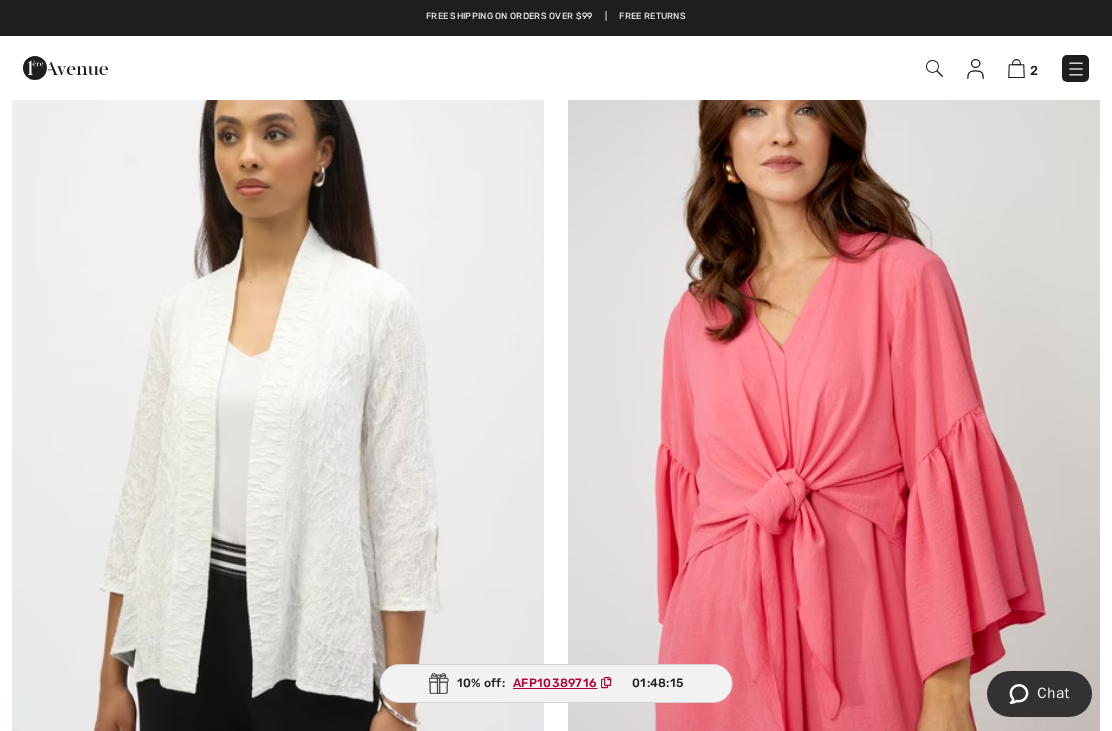 click at bounding box center (278, 418) 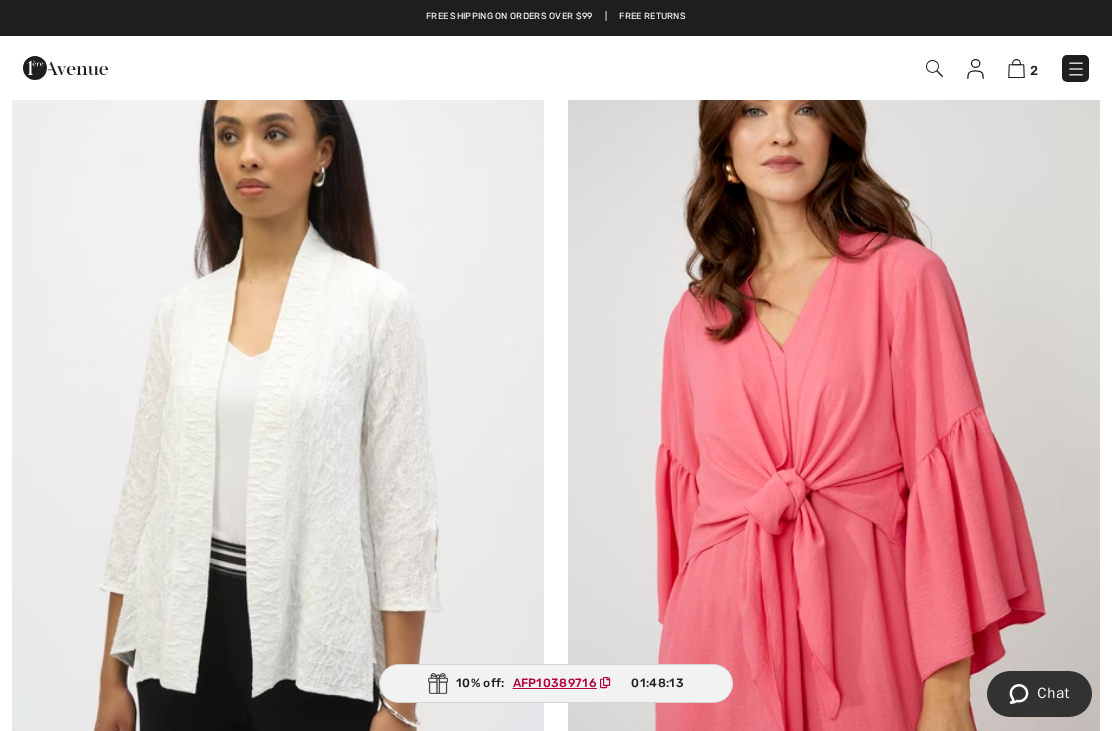 click at bounding box center [278, 418] 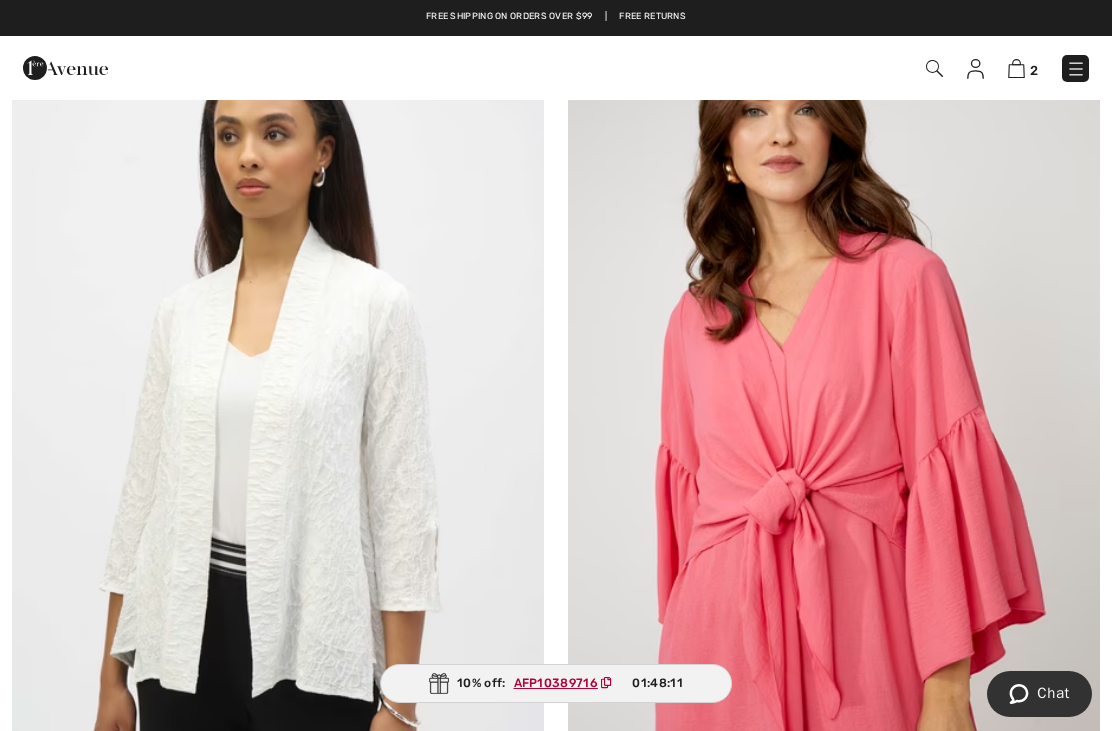 click at bounding box center (278, 418) 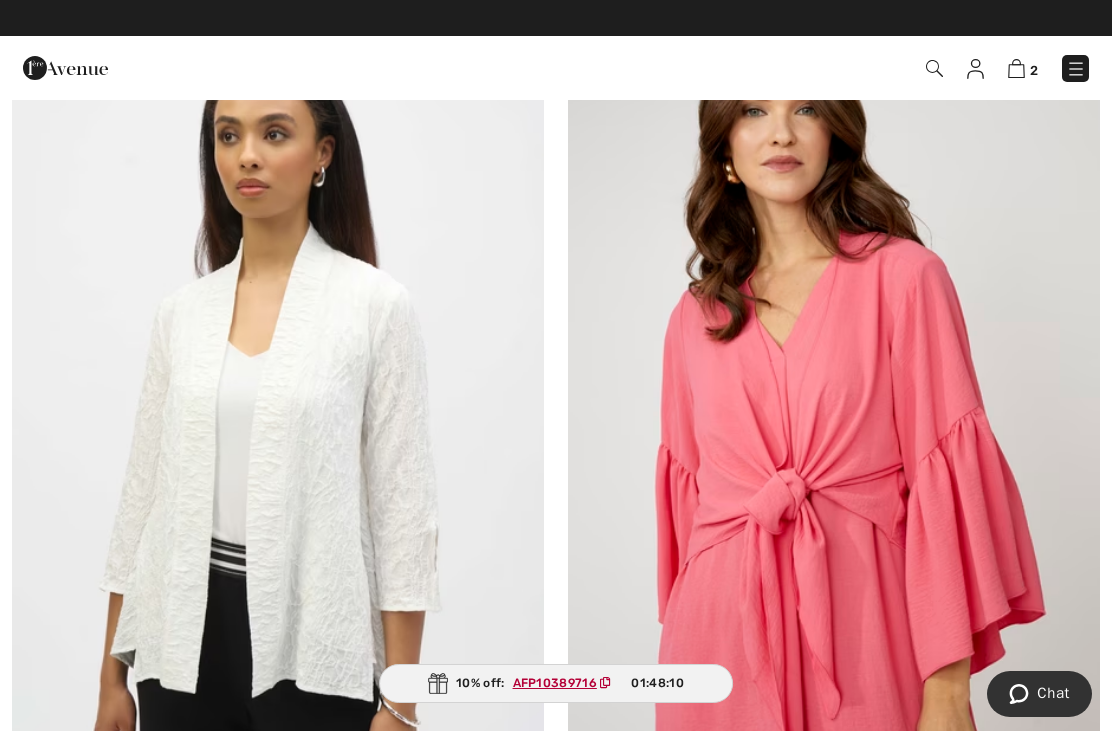 click at bounding box center (278, 418) 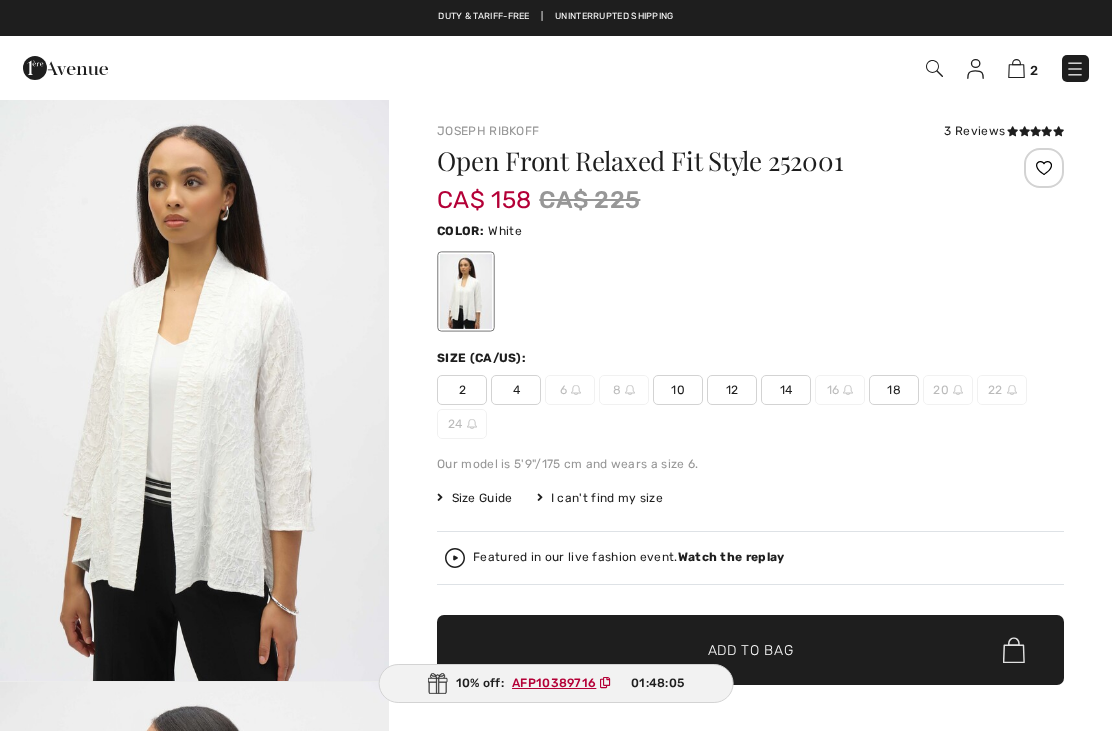 checkbox on "true" 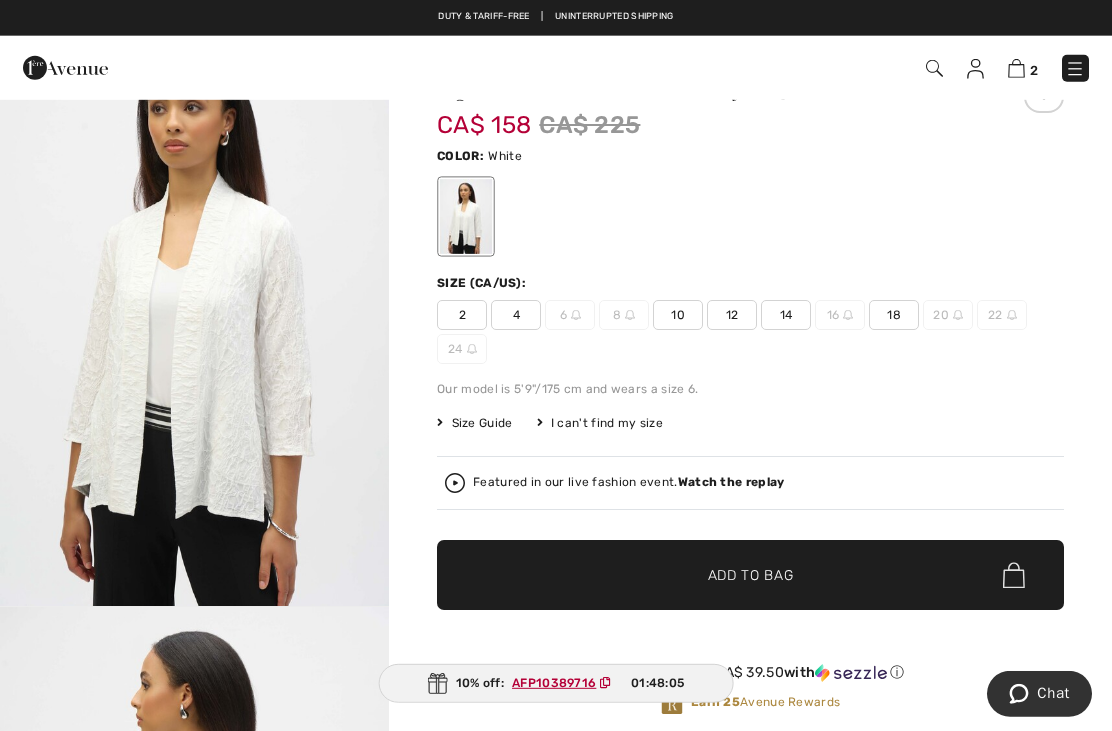 scroll, scrollTop: 0, scrollLeft: 0, axis: both 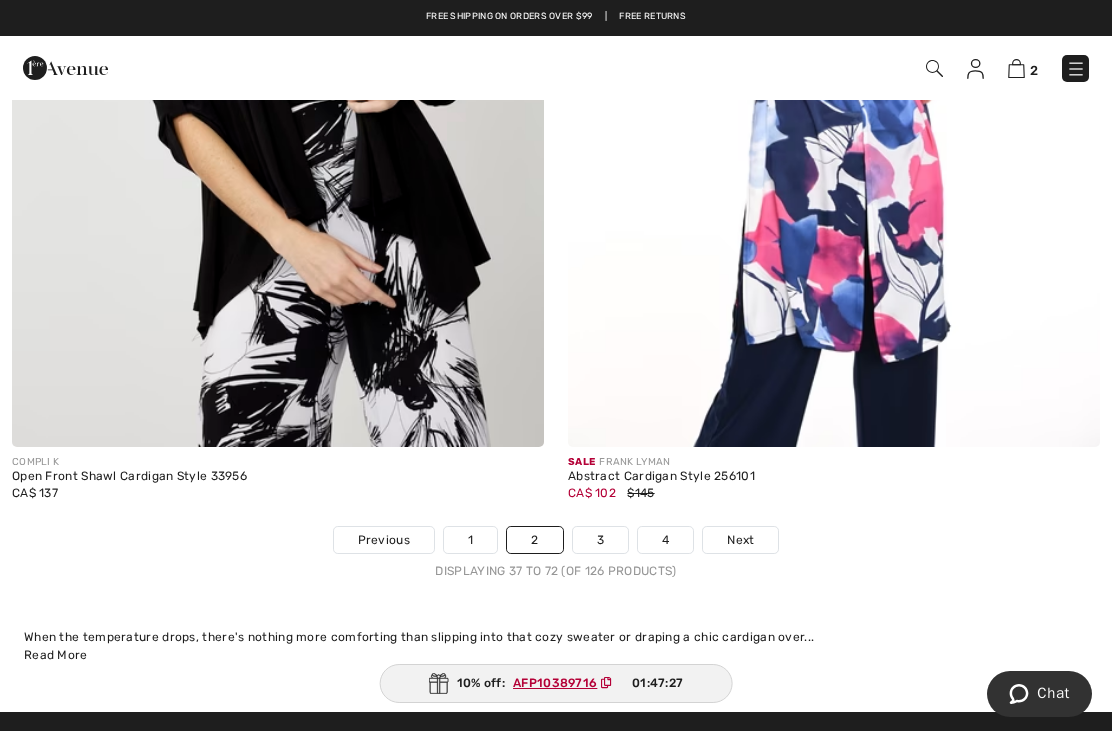 click on "3" at bounding box center (600, 540) 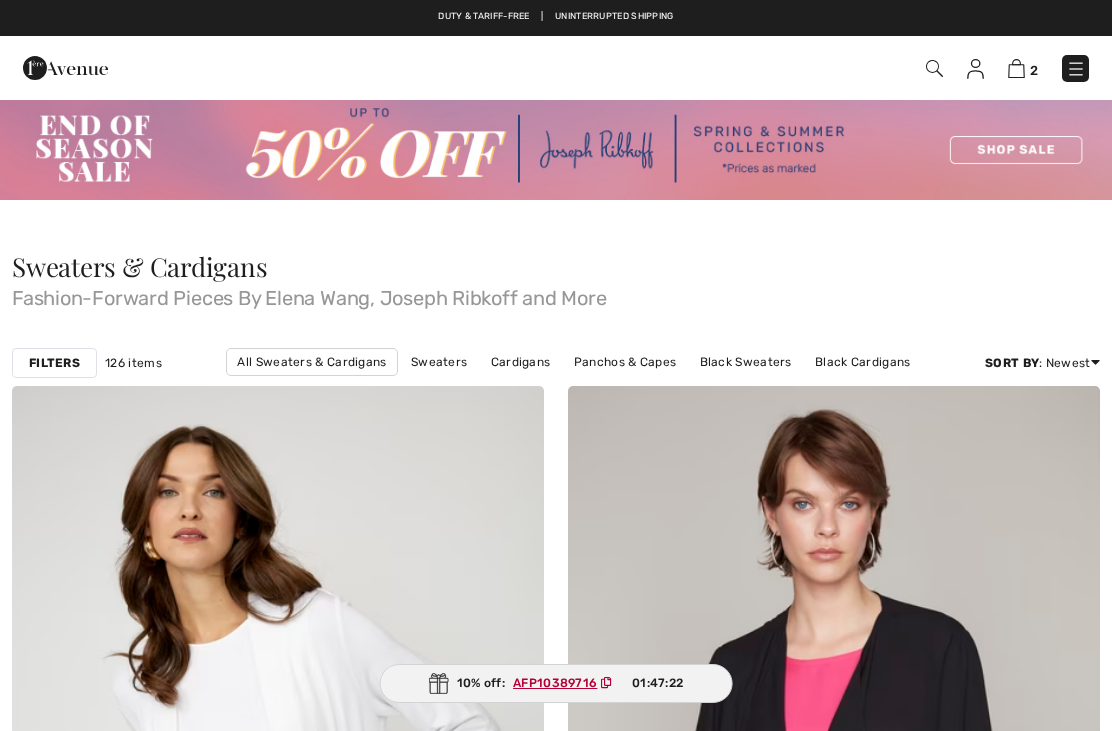 scroll, scrollTop: 465, scrollLeft: 0, axis: vertical 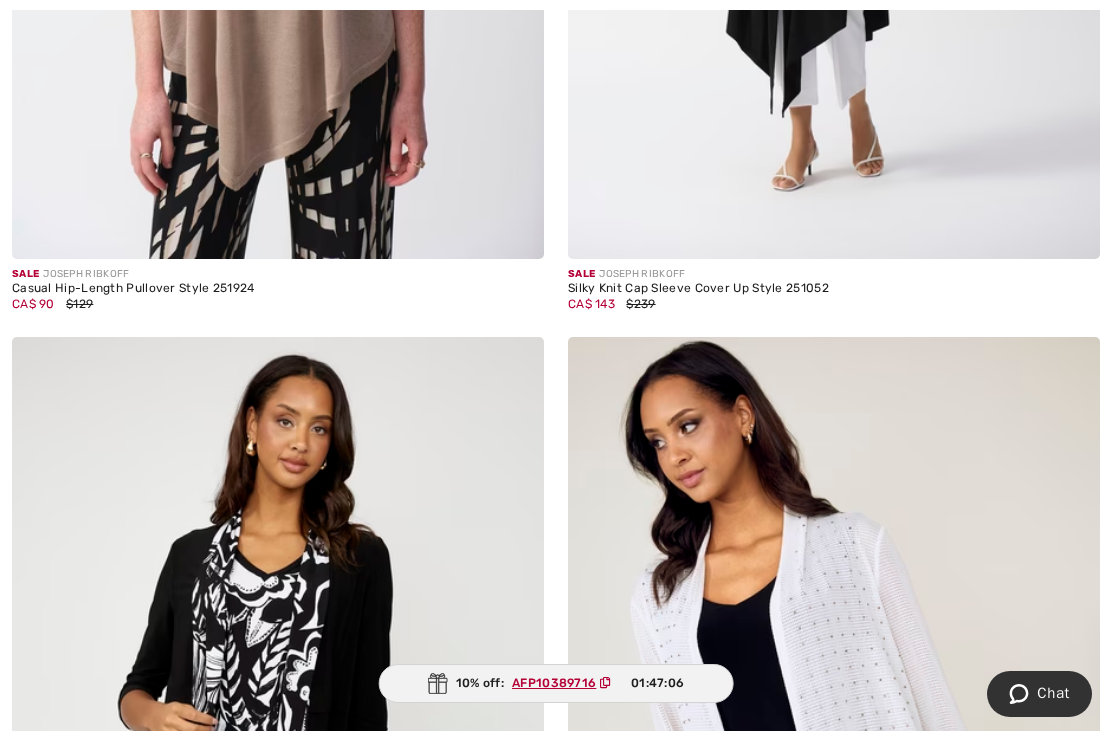 click at bounding box center (278, -140) 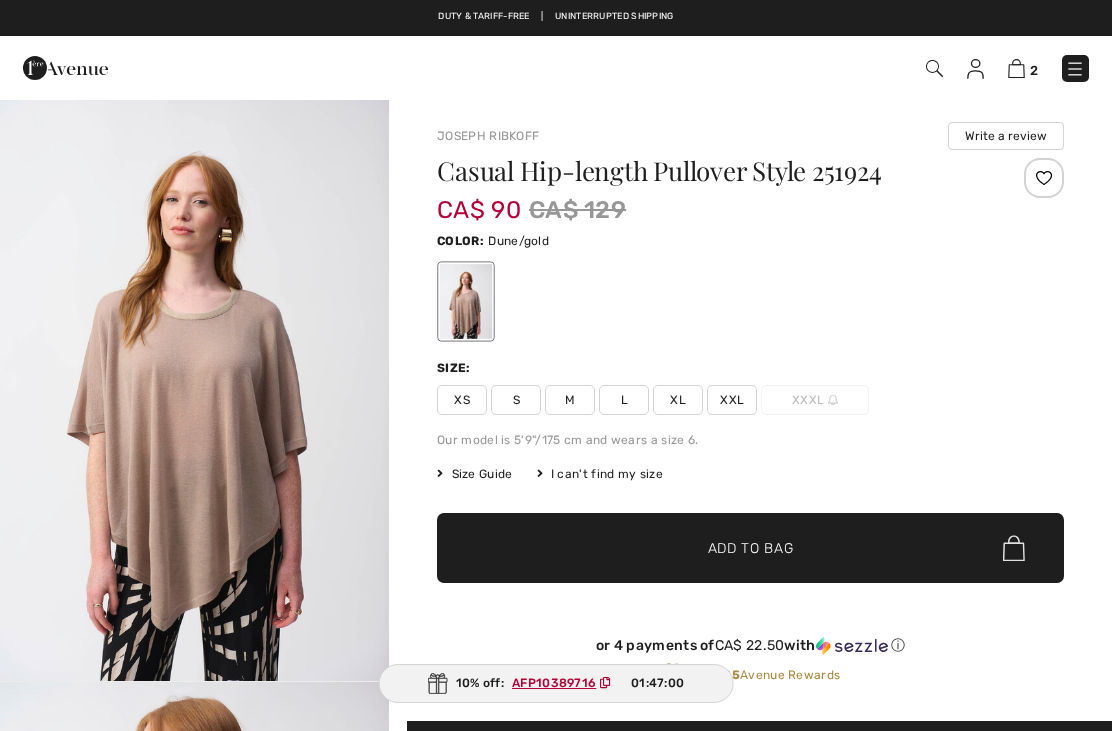 scroll, scrollTop: 0, scrollLeft: 0, axis: both 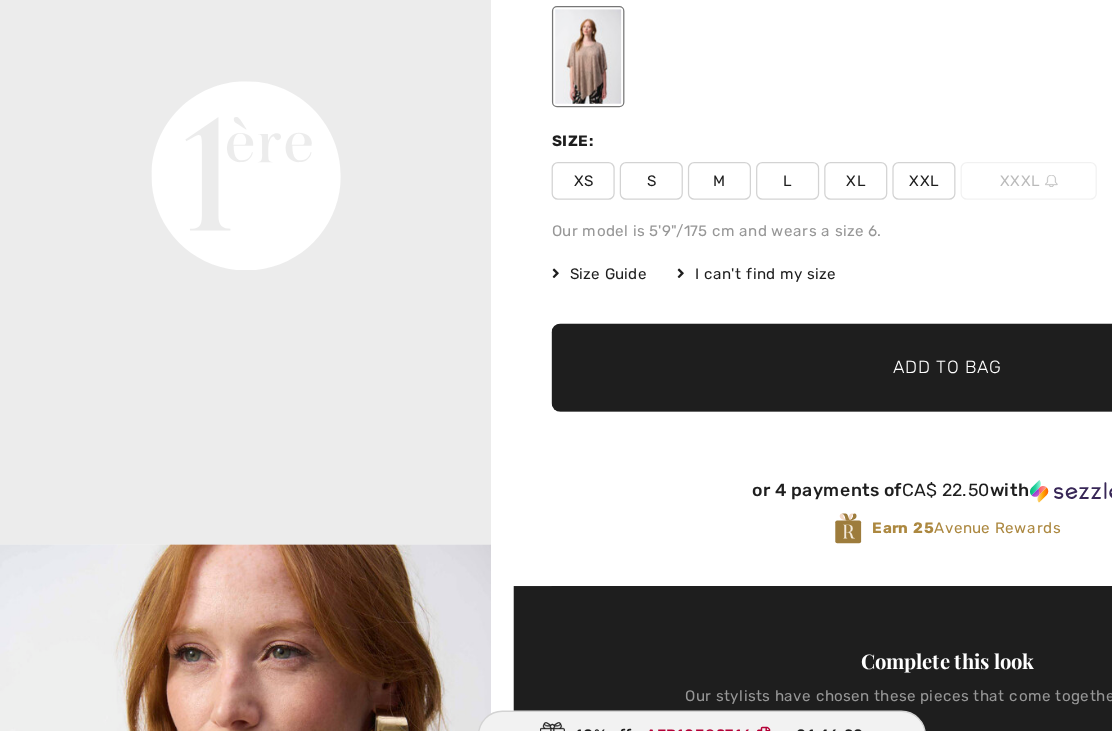 click on "XXL" at bounding box center [732, 244] 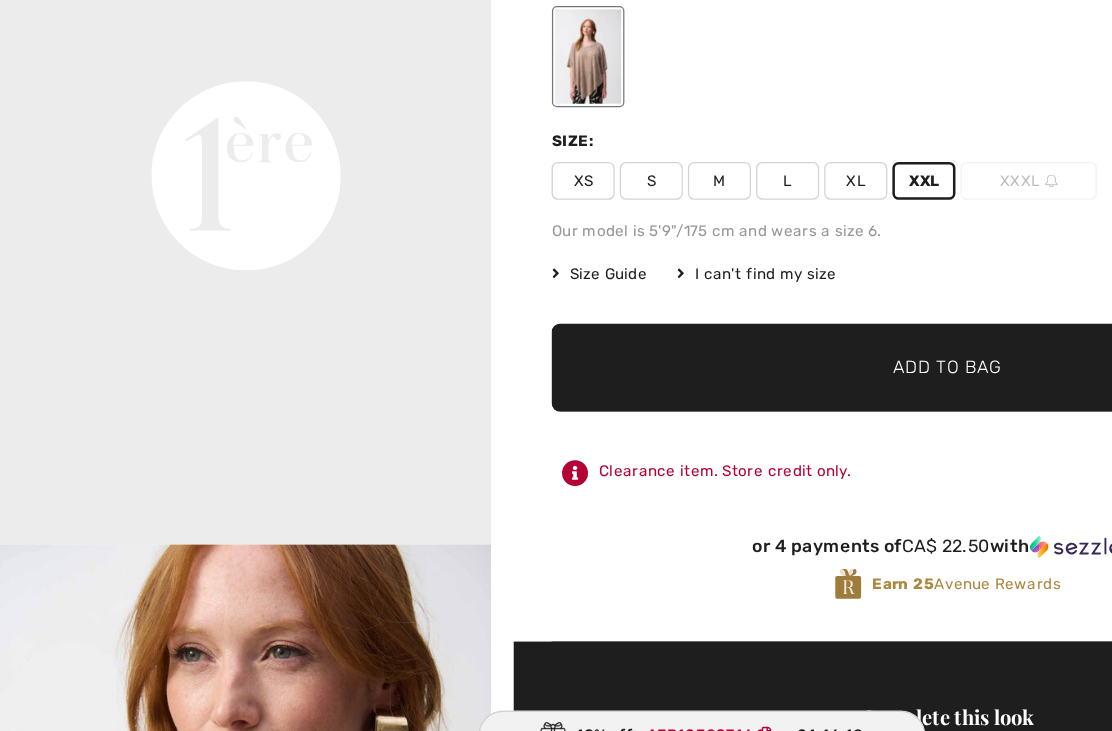 click on "✔ Added to Bag" at bounding box center [721, 392] 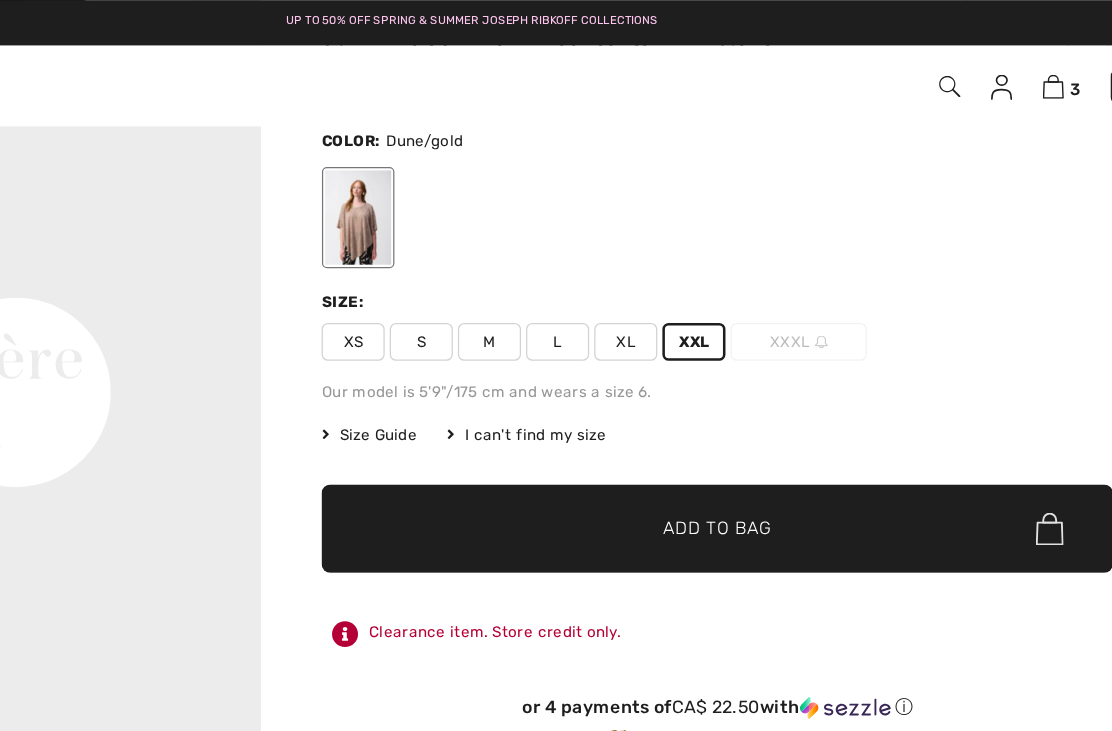 scroll, scrollTop: 126, scrollLeft: 0, axis: vertical 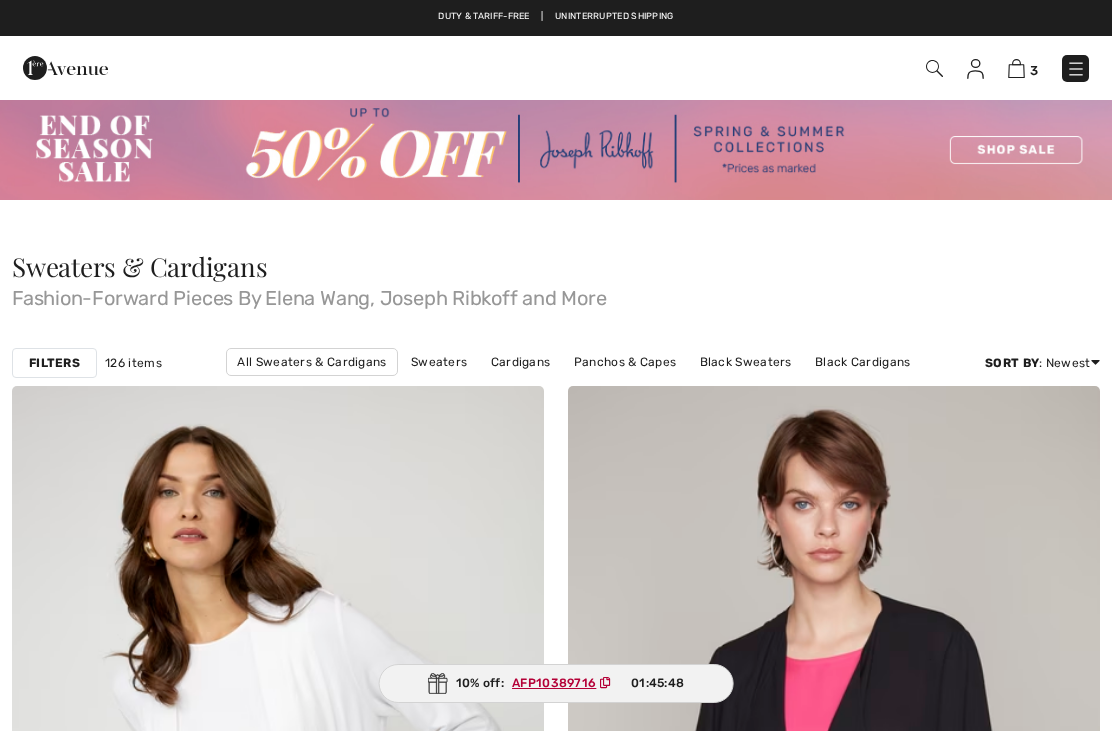 checkbox on "true" 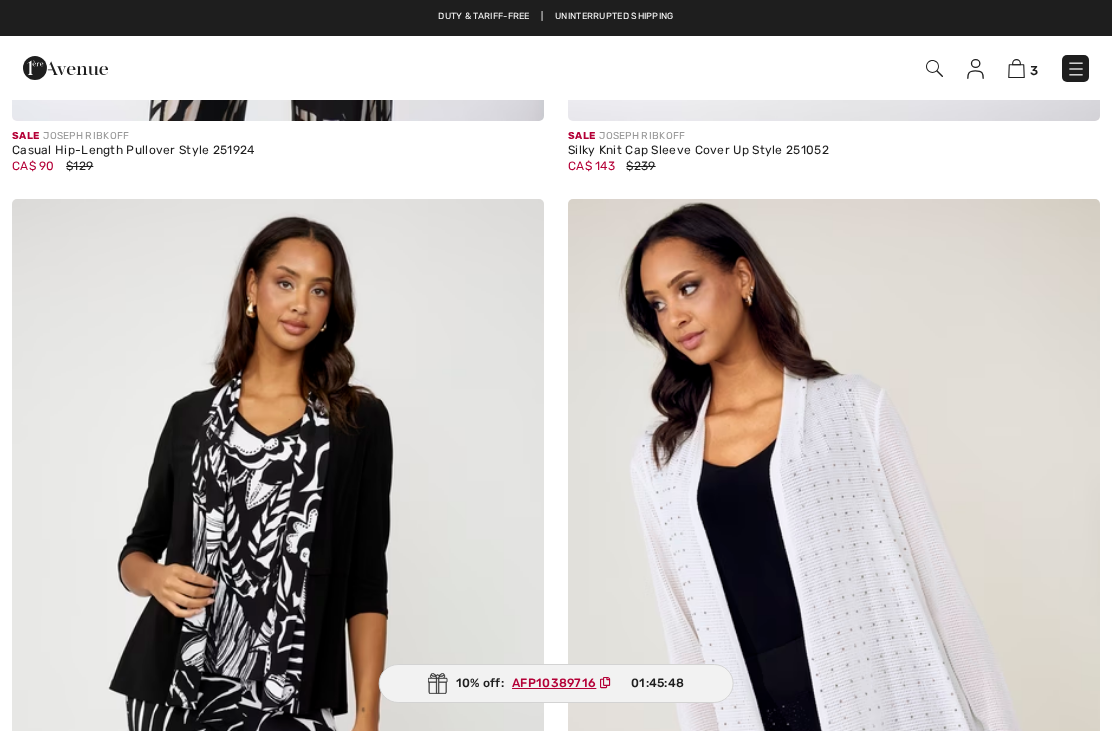 scroll, scrollTop: 0, scrollLeft: 0, axis: both 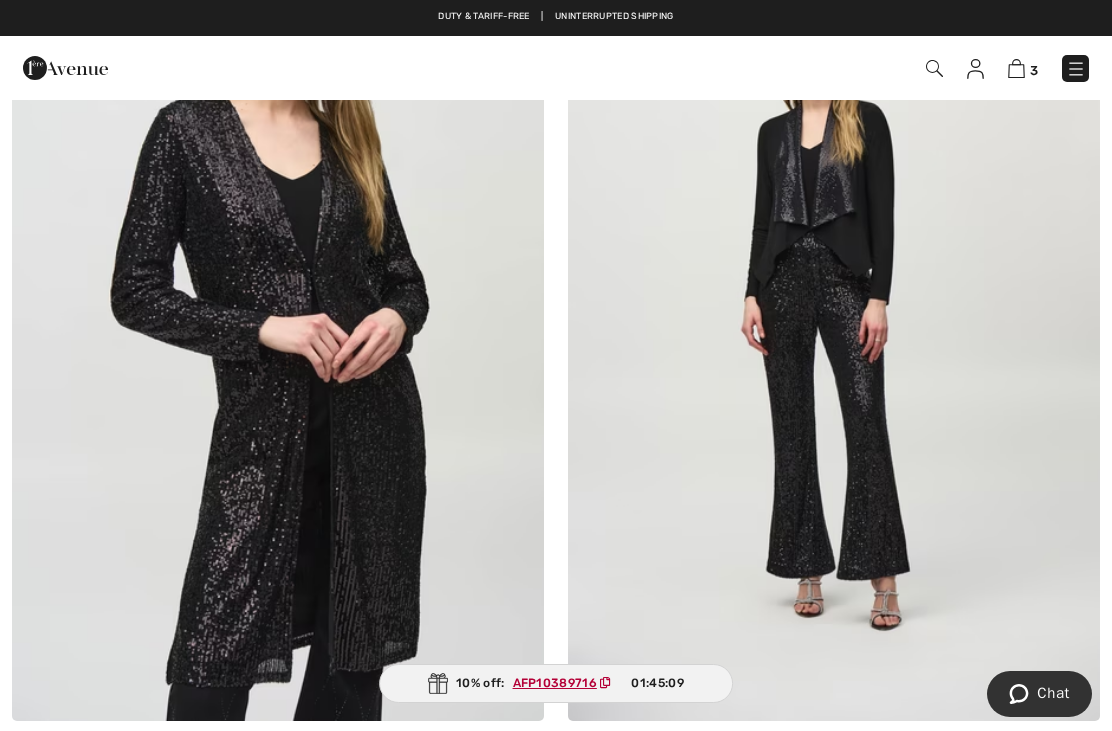 click at bounding box center (278, 322) 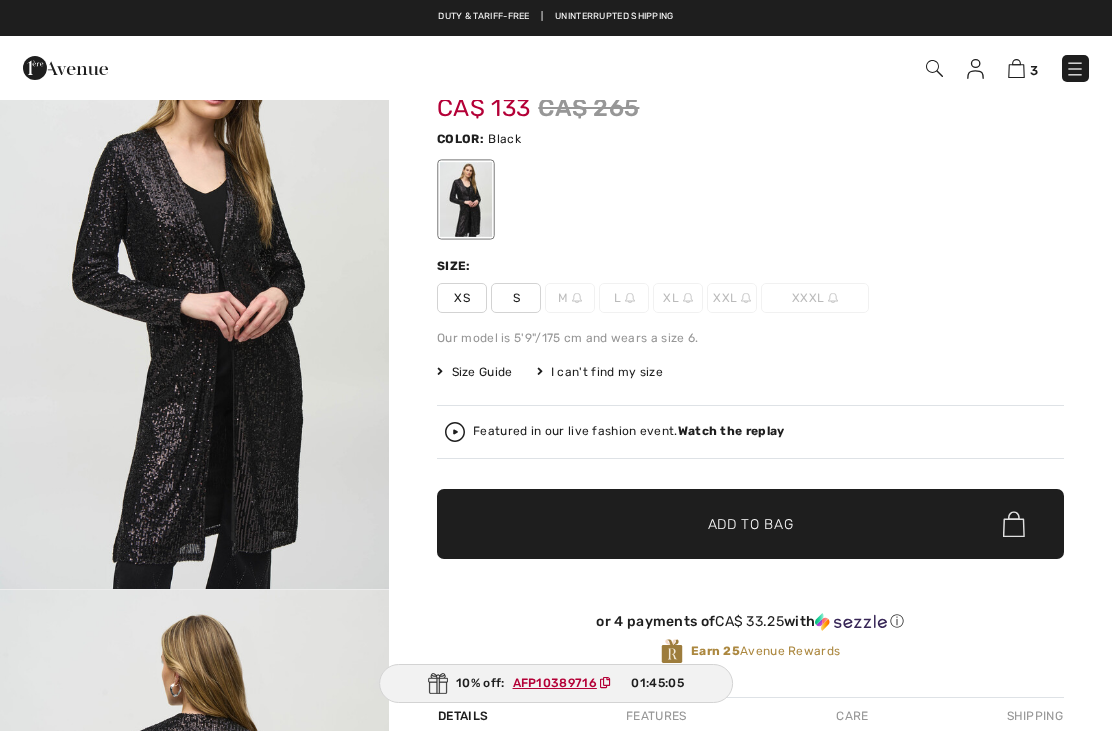 scroll, scrollTop: 13, scrollLeft: 0, axis: vertical 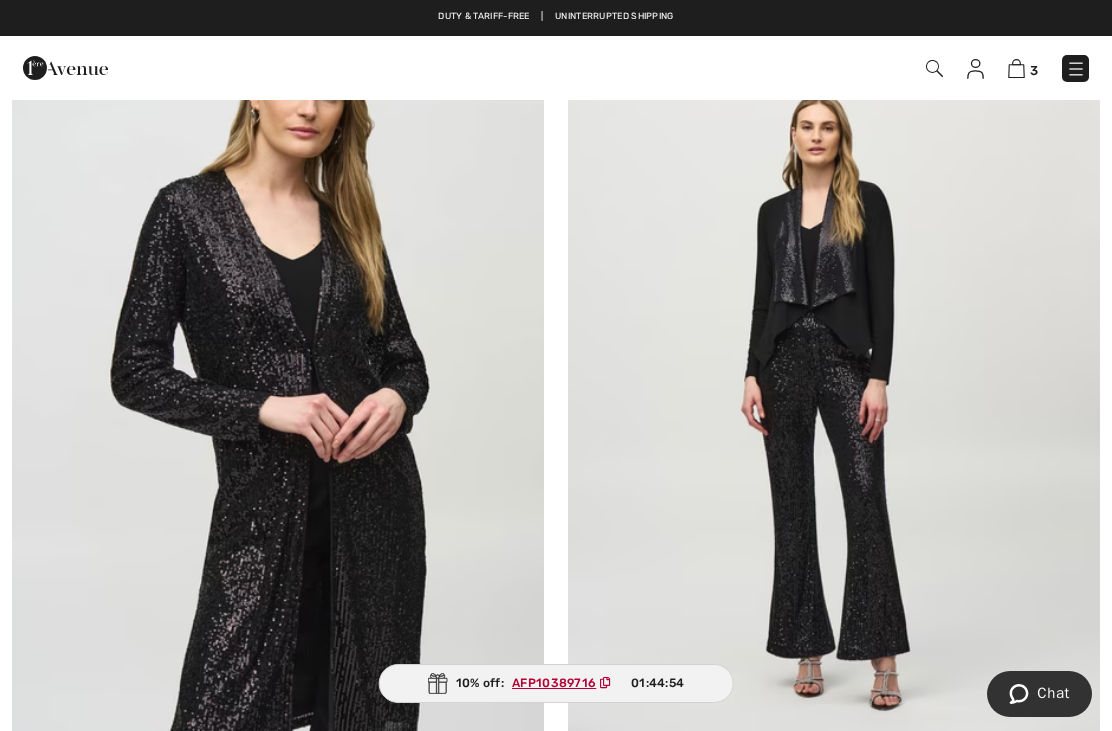 click at bounding box center [834, 402] 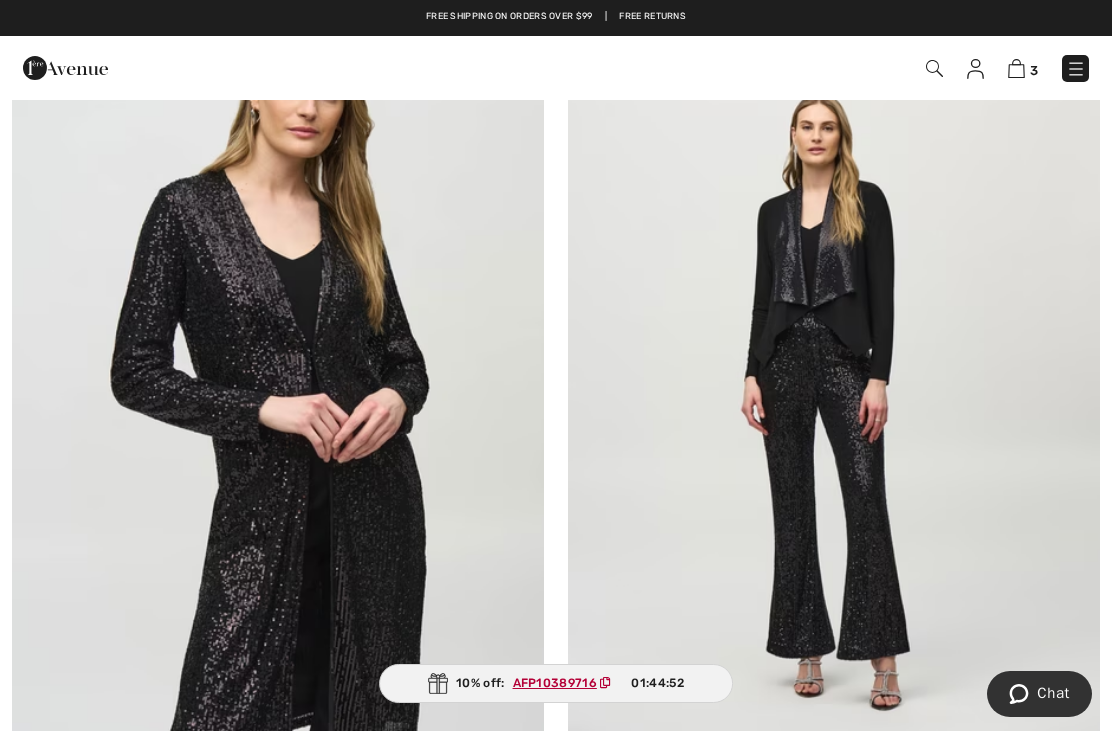 click at bounding box center [834, 402] 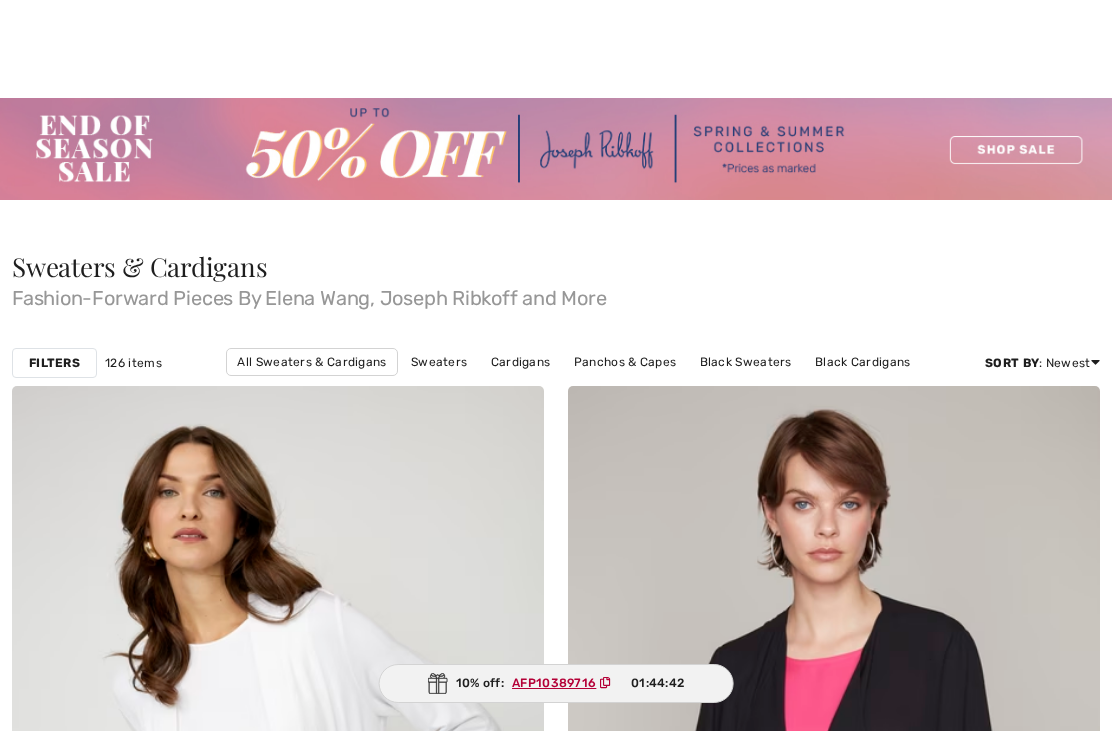 checkbox on "true" 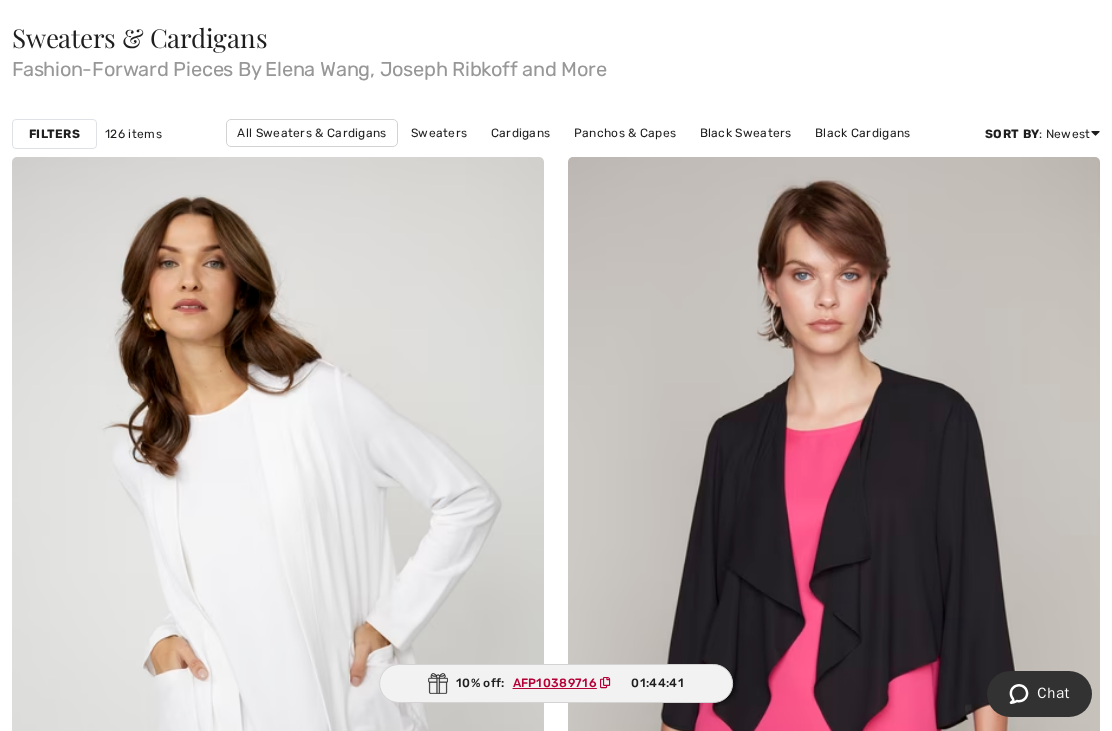 scroll, scrollTop: 11337, scrollLeft: 0, axis: vertical 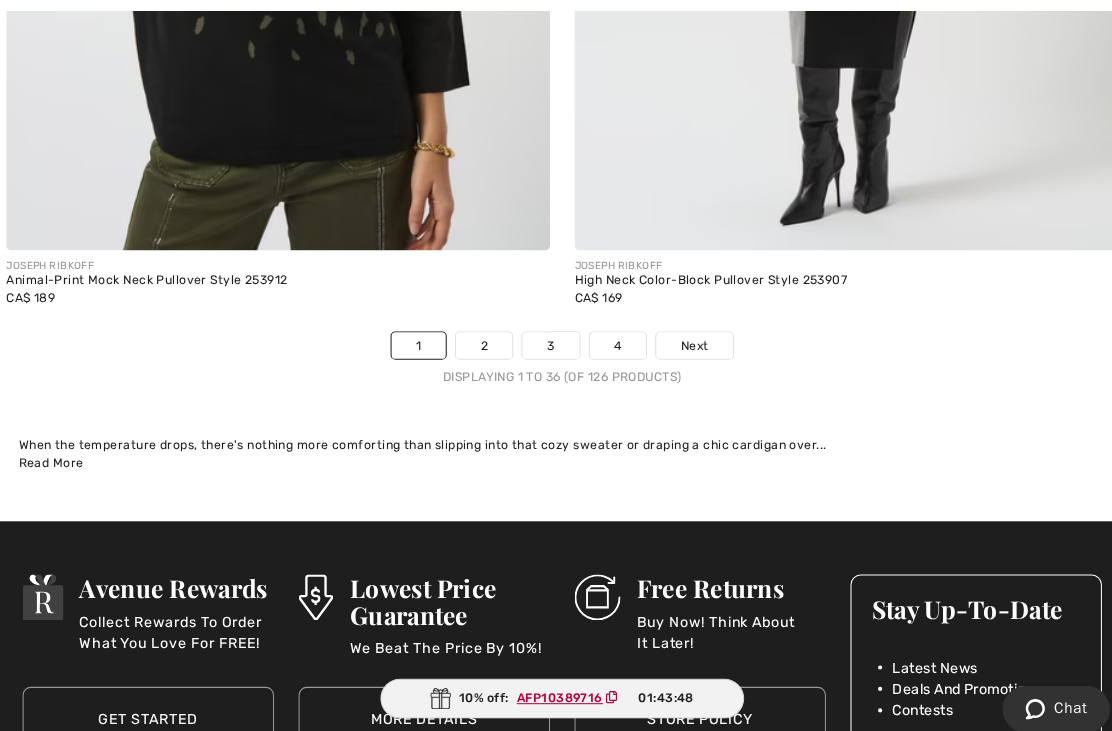 click on "Next" at bounding box center (685, 338) 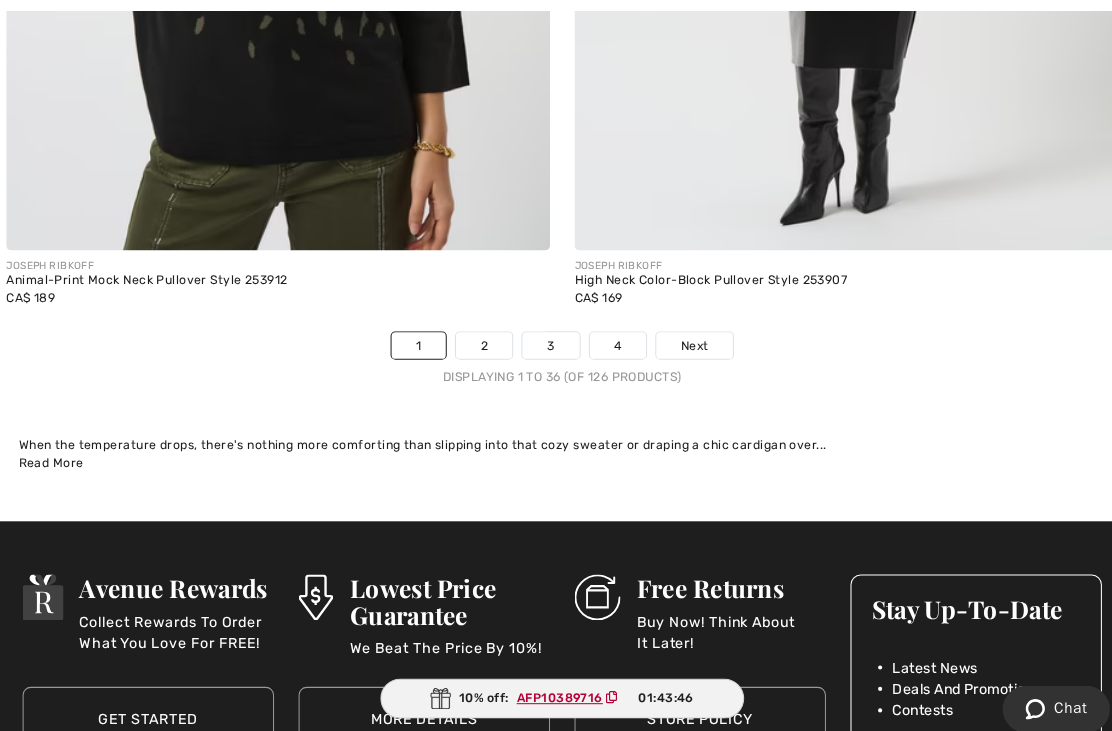 click on "4" at bounding box center [610, 338] 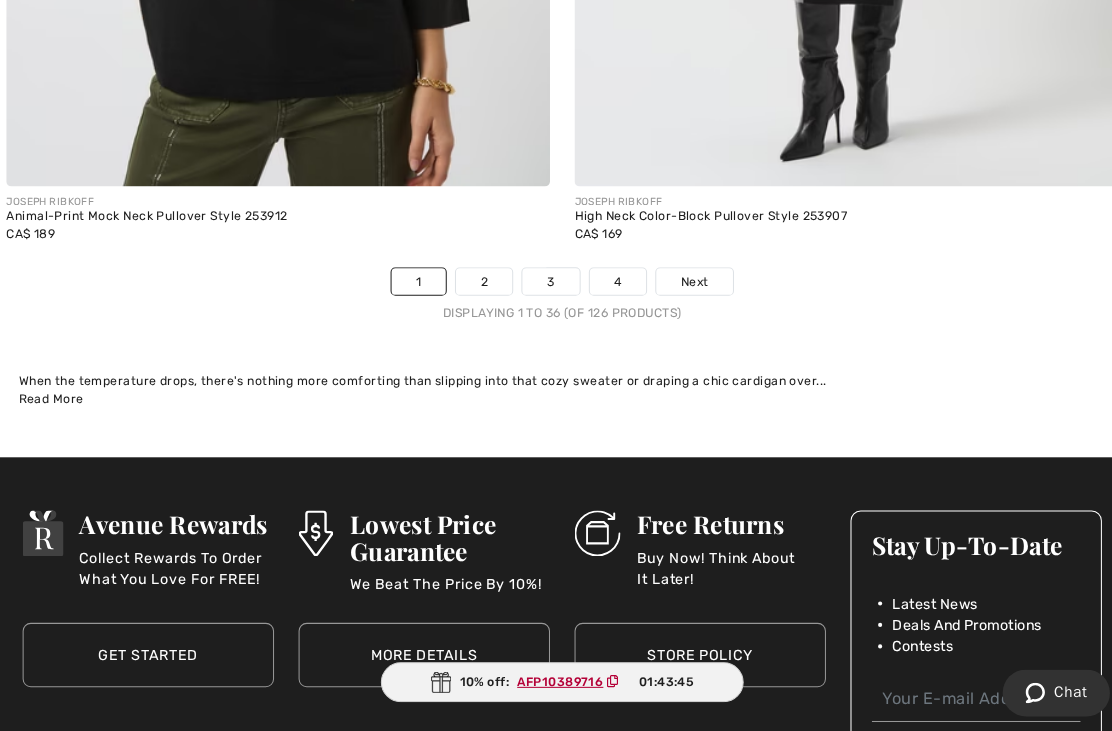 click on "4" at bounding box center [610, 291] 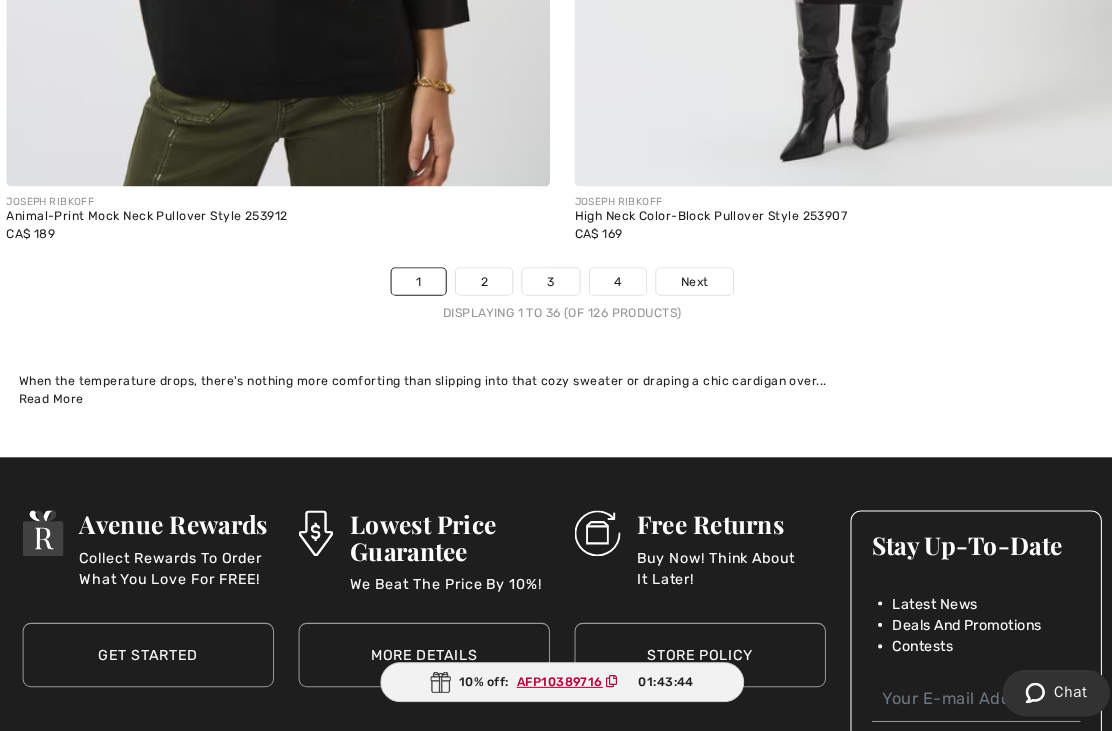 click on "4" at bounding box center (610, 291) 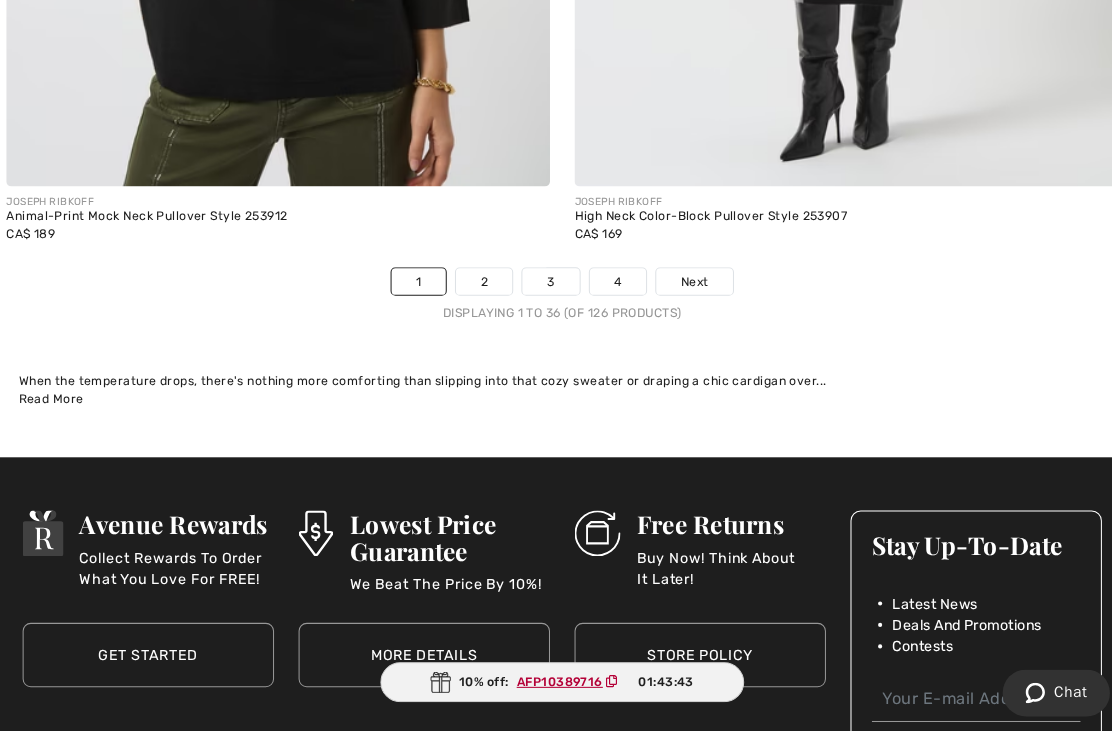 click on "4" at bounding box center (610, 291) 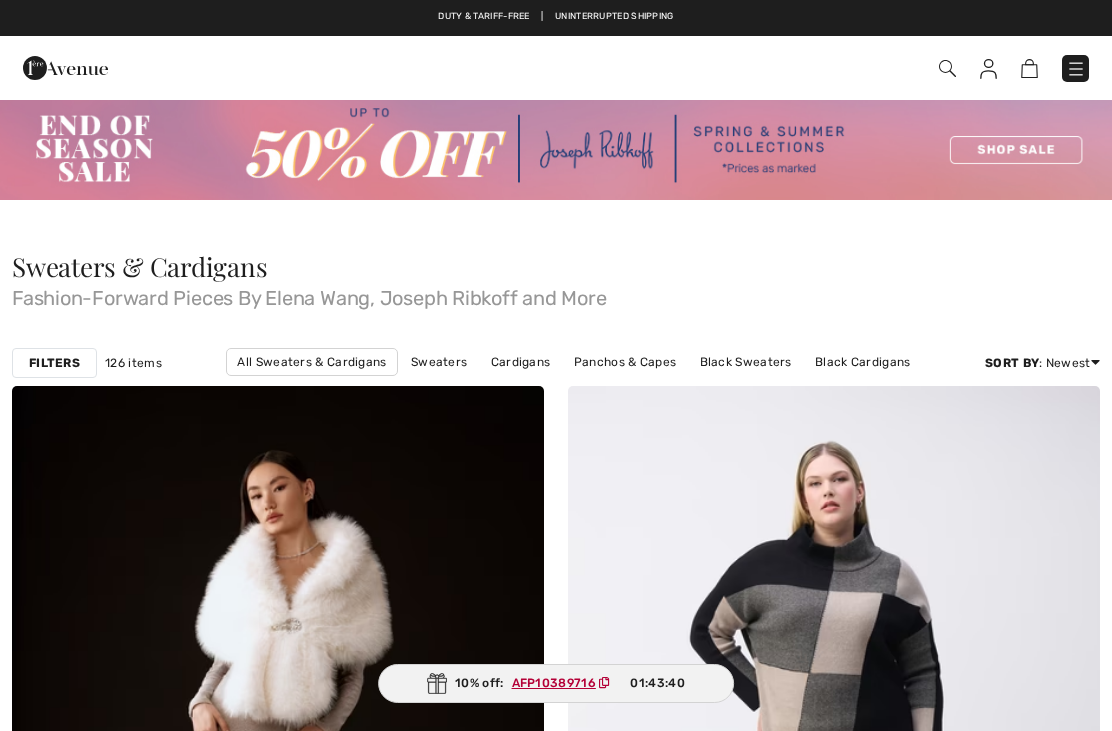 scroll, scrollTop: 0, scrollLeft: 0, axis: both 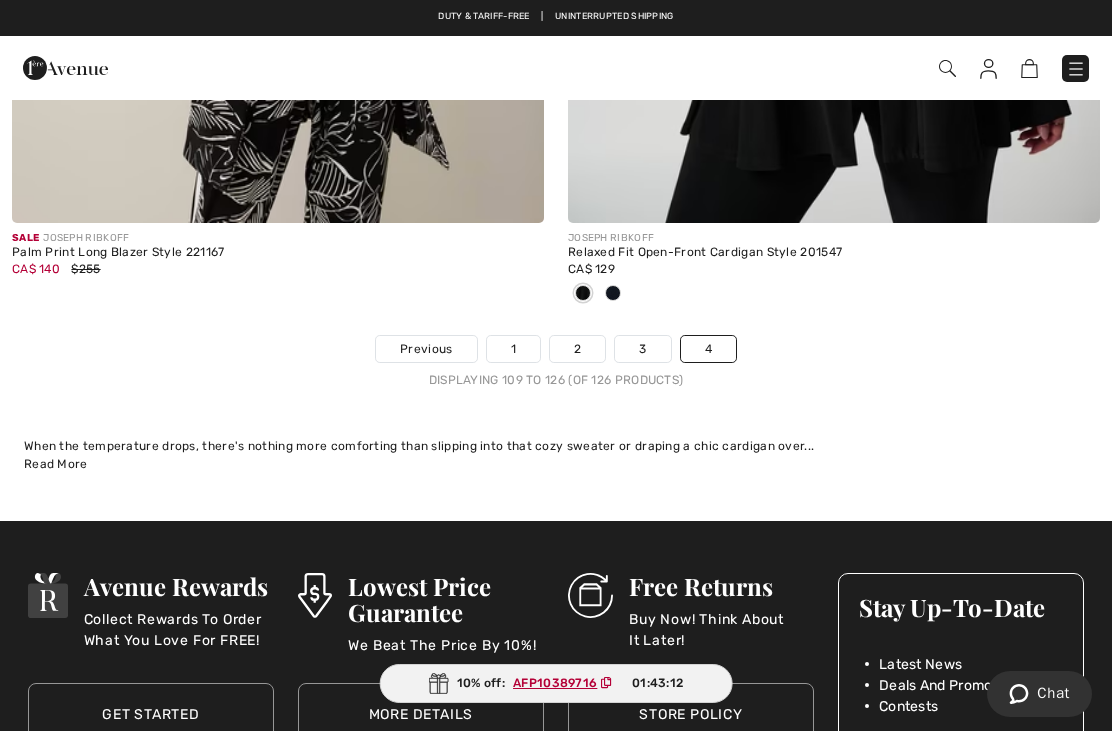 click on "Previous
1
2
3
4" at bounding box center (556, 349) 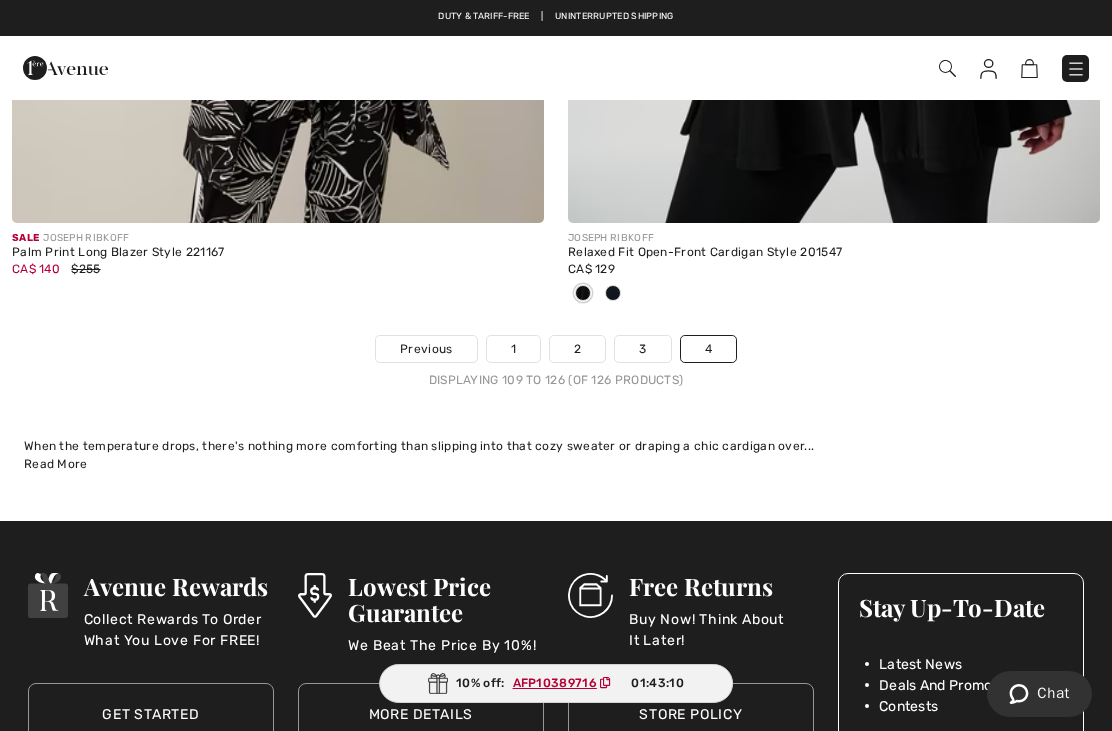 click on "4" at bounding box center (708, 349) 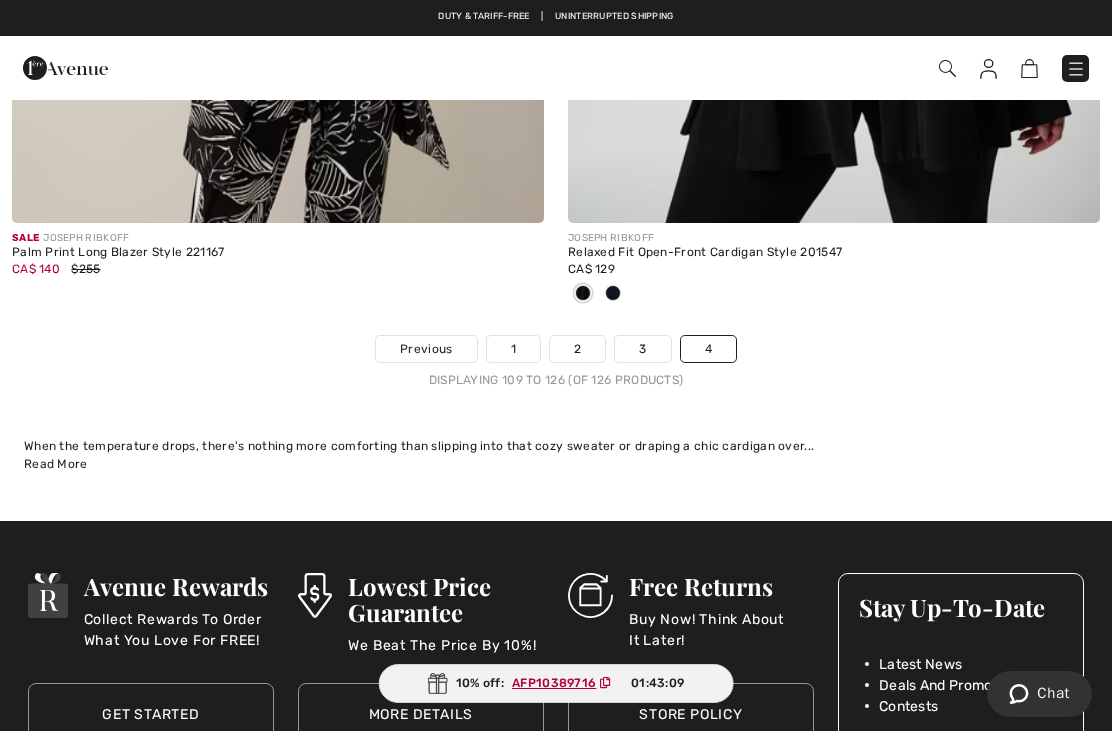 click on "Previous
1
2
3
4" at bounding box center [556, 349] 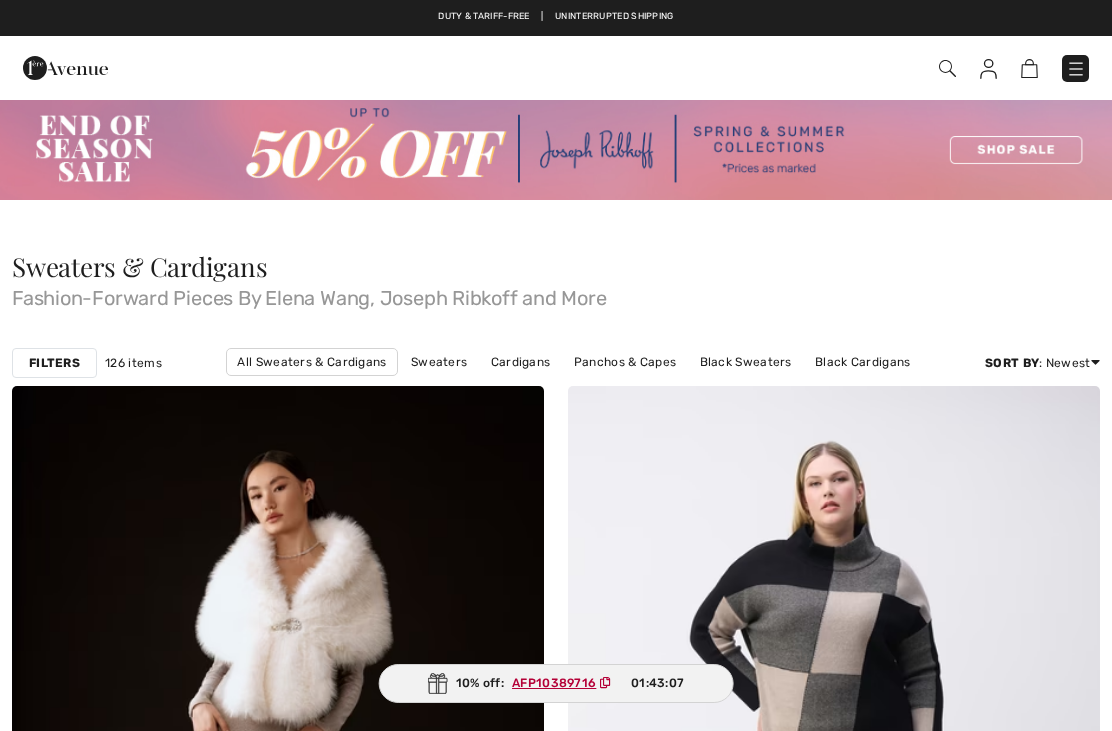 scroll, scrollTop: 342, scrollLeft: 0, axis: vertical 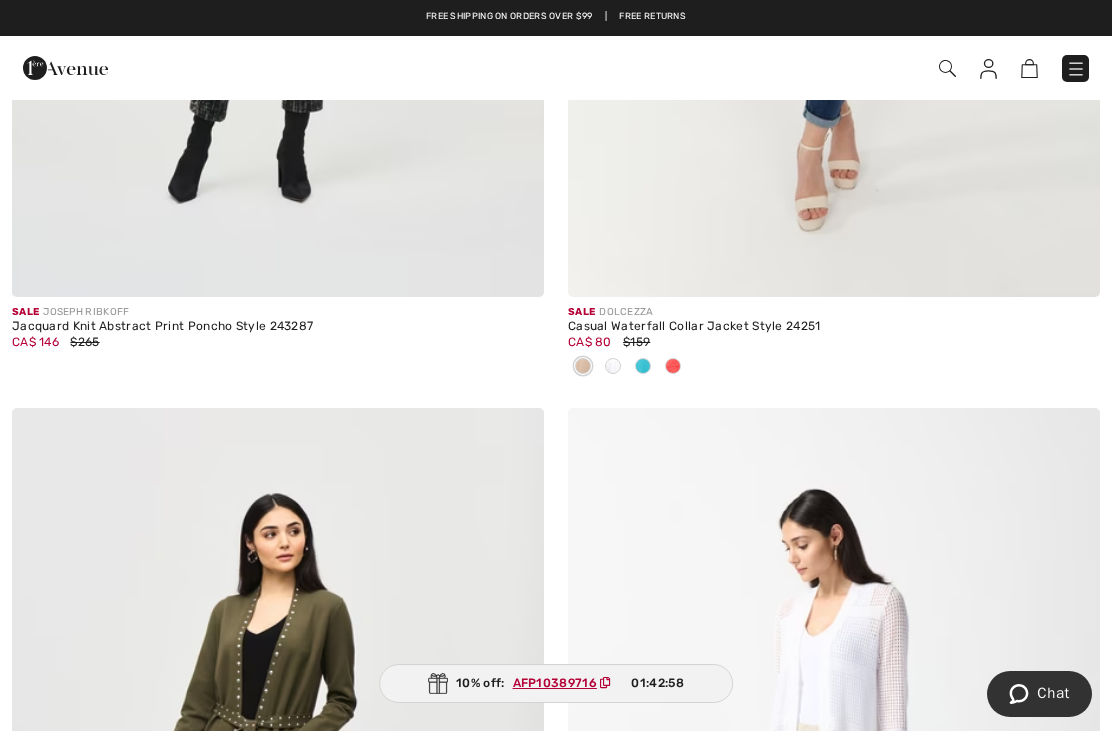 click at bounding box center (643, 366) 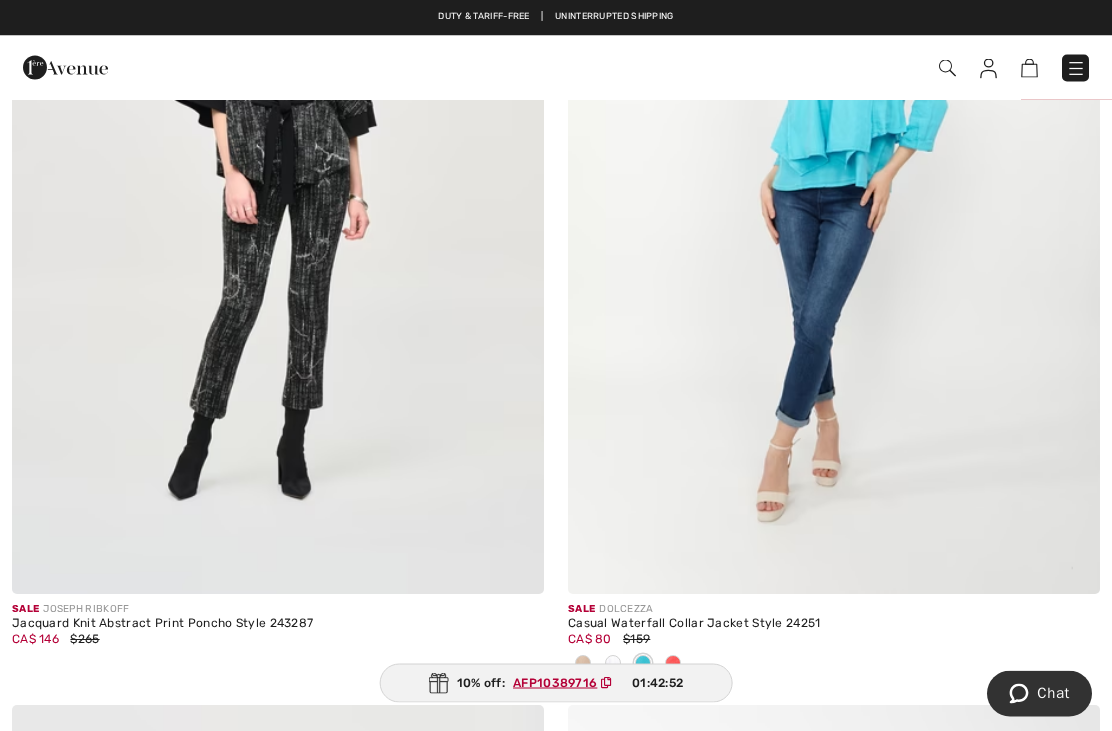 scroll, scrollTop: 2377, scrollLeft: 0, axis: vertical 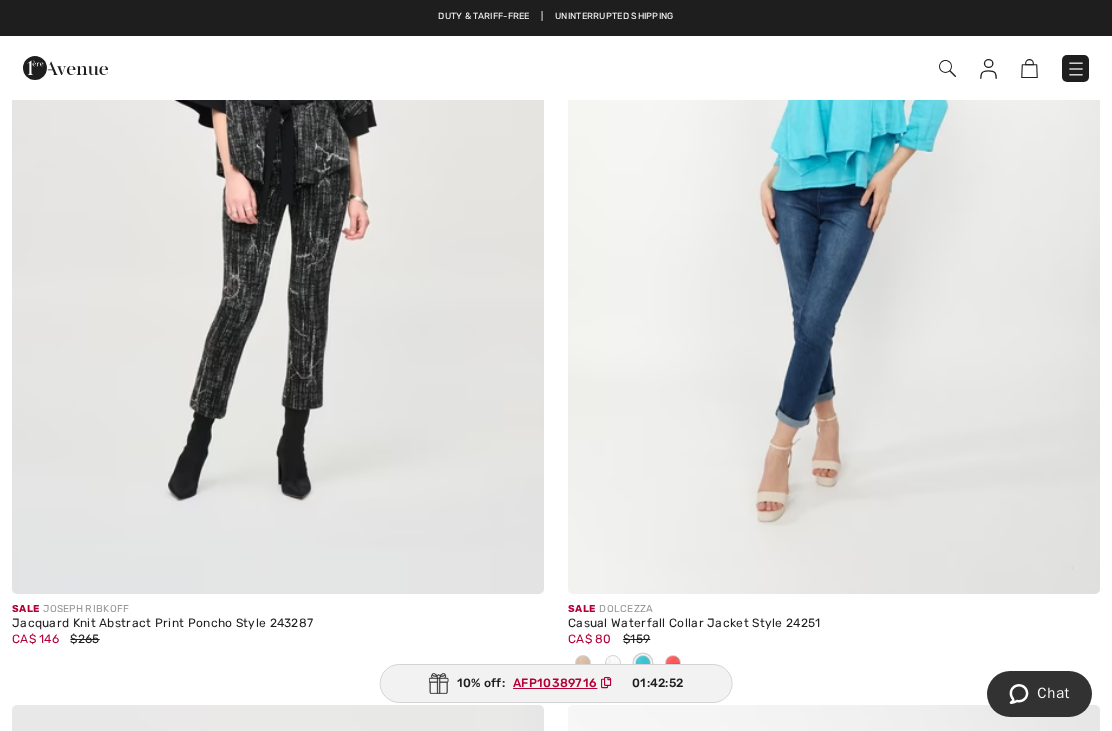 click at bounding box center (583, 663) 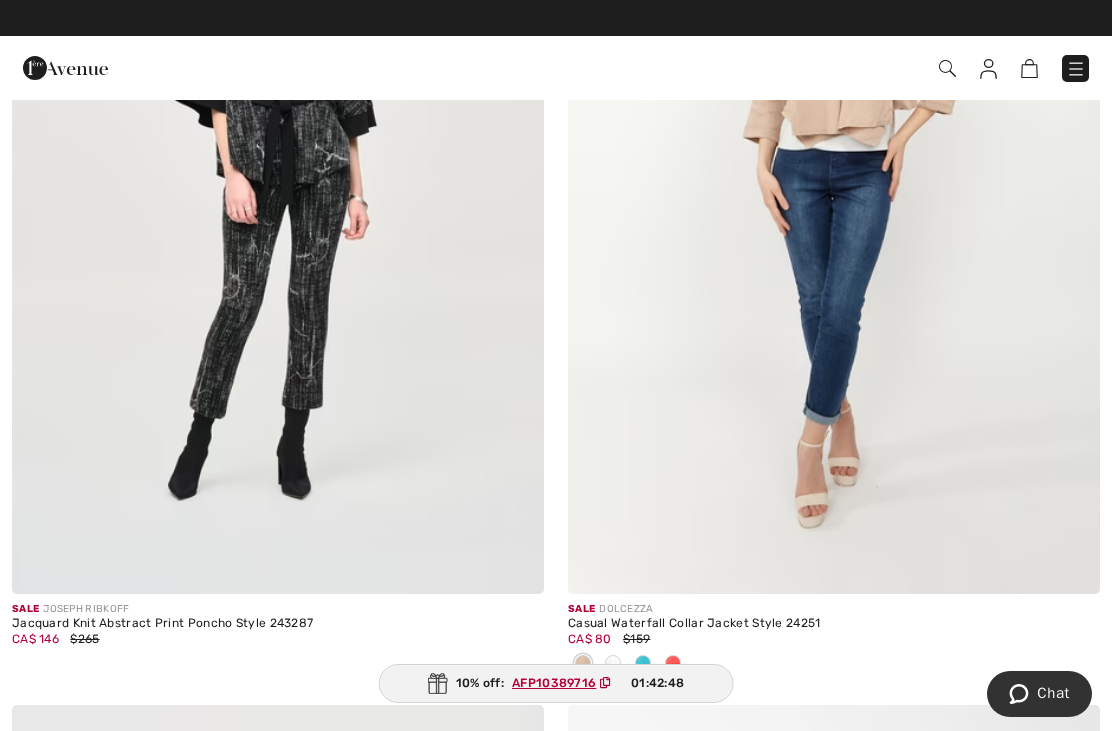 click at bounding box center (583, 663) 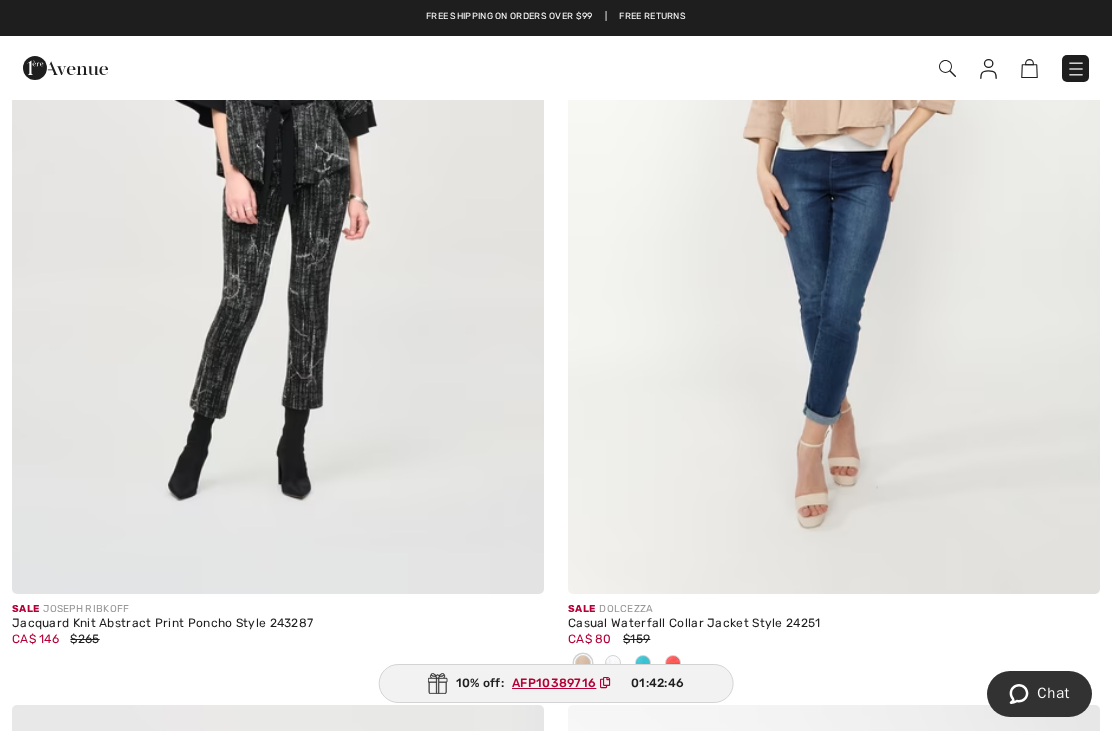 click at bounding box center [613, 663] 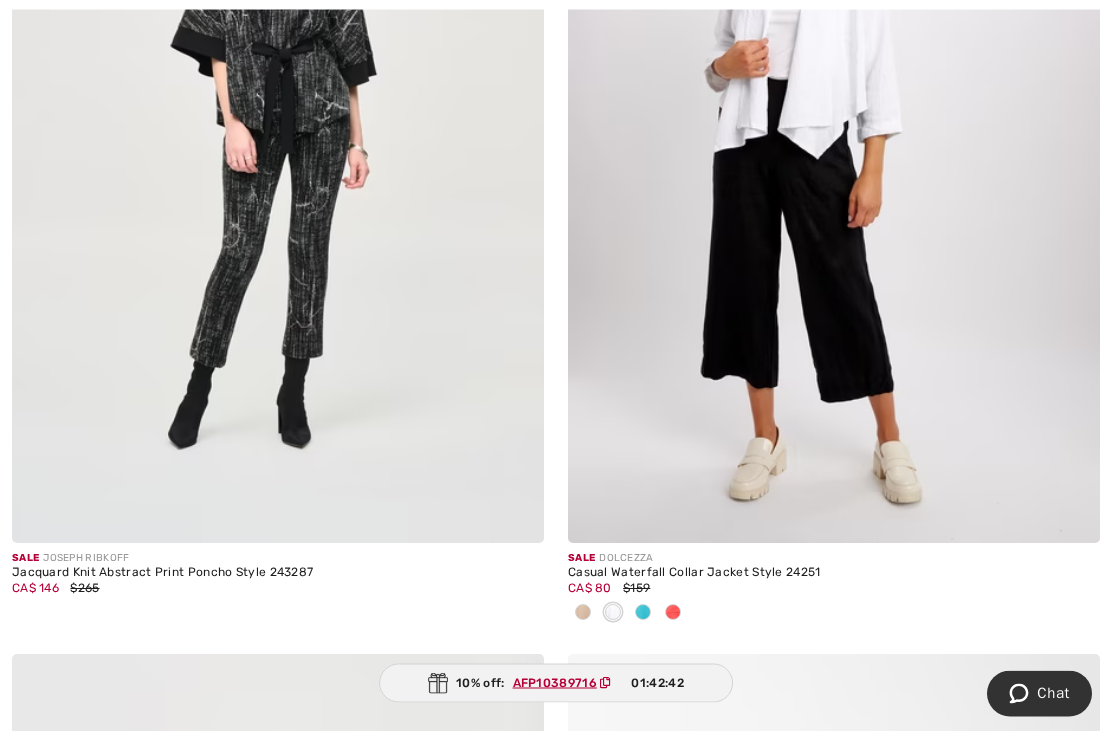 scroll, scrollTop: 2428, scrollLeft: 0, axis: vertical 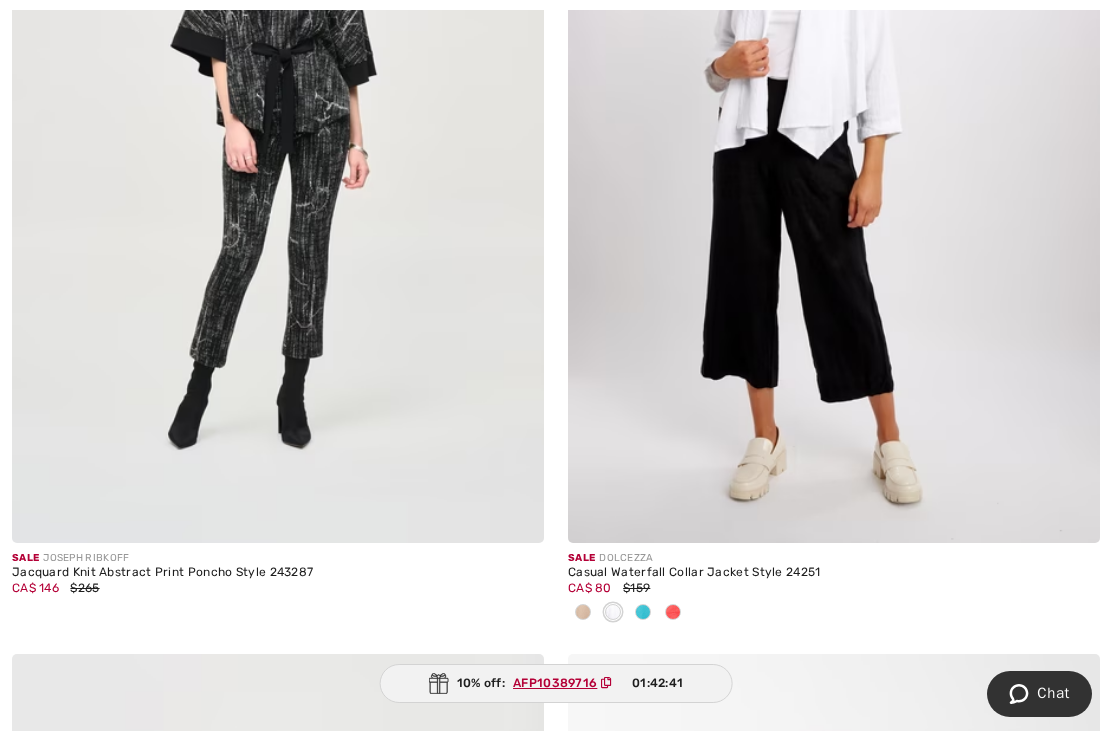 click at bounding box center [673, 613] 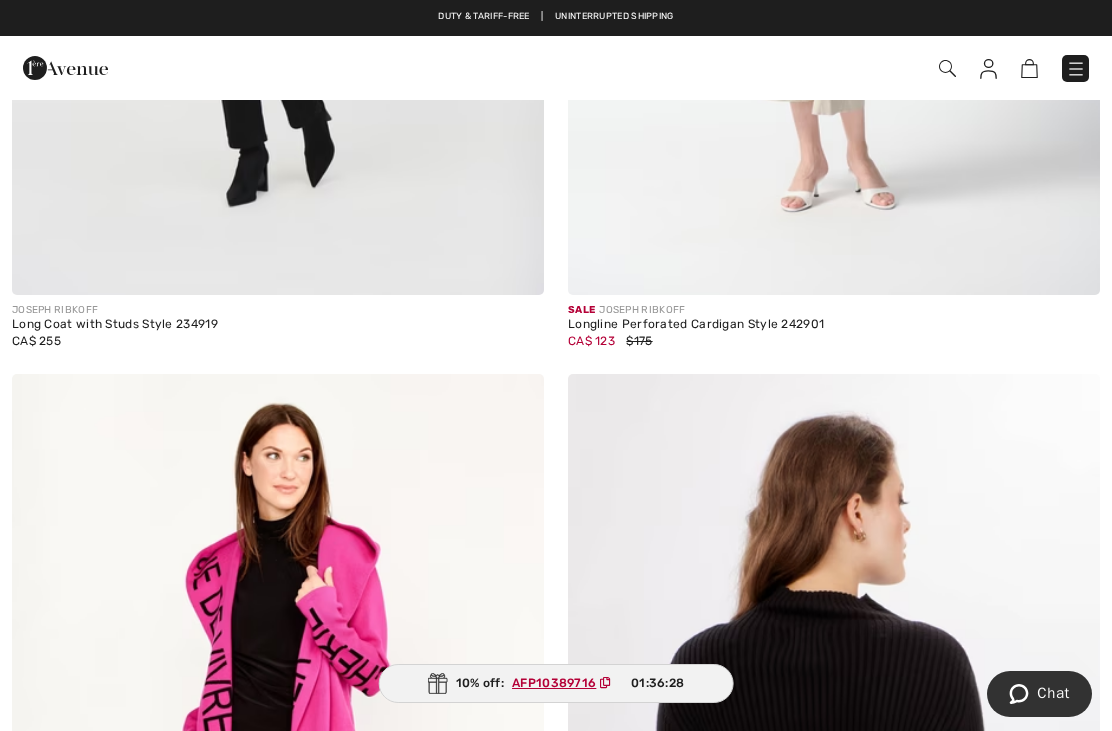 scroll, scrollTop: 3584, scrollLeft: 0, axis: vertical 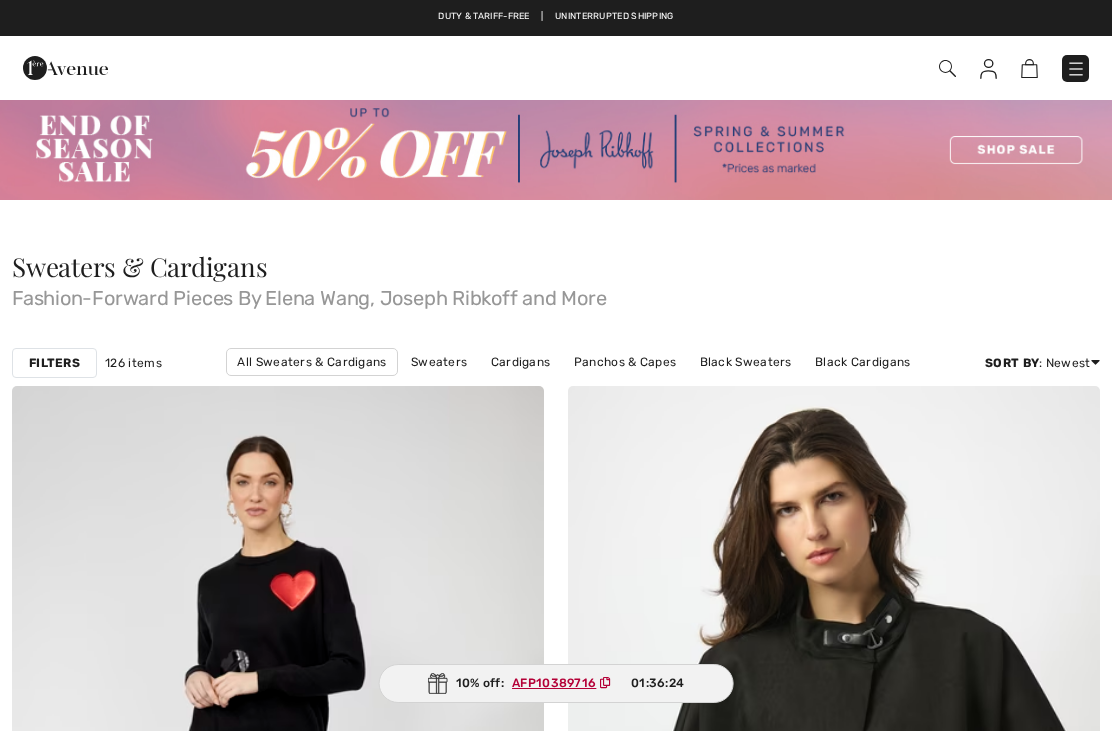 checkbox on "true" 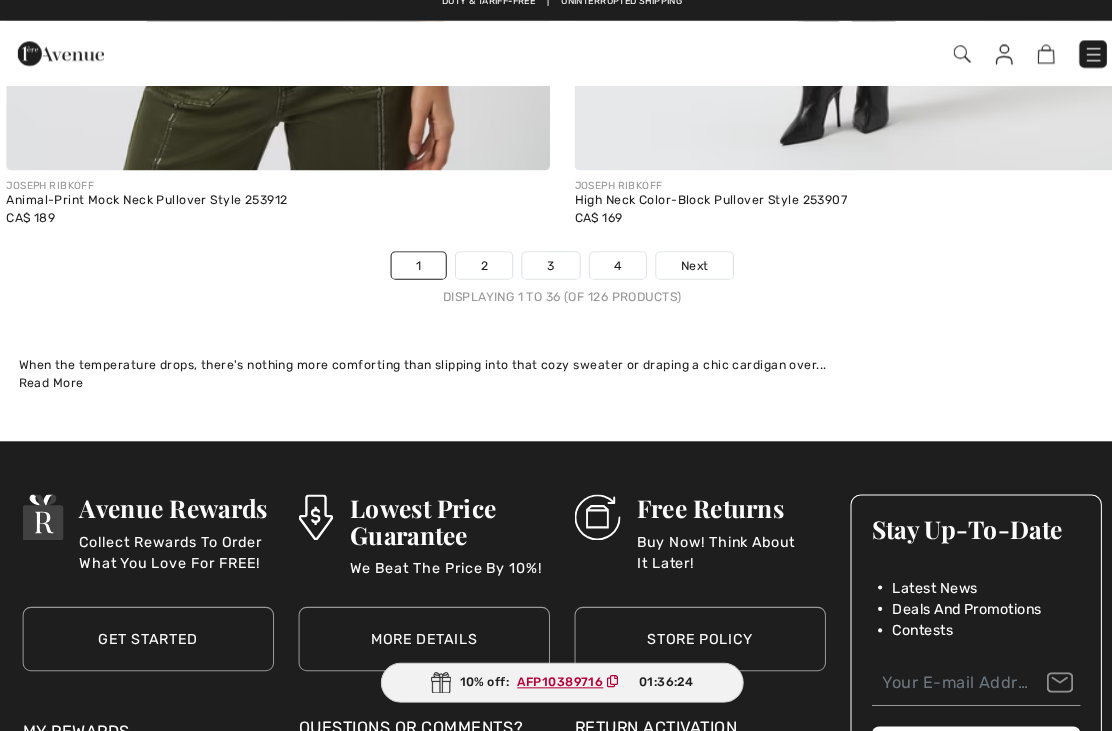 scroll, scrollTop: 0, scrollLeft: 0, axis: both 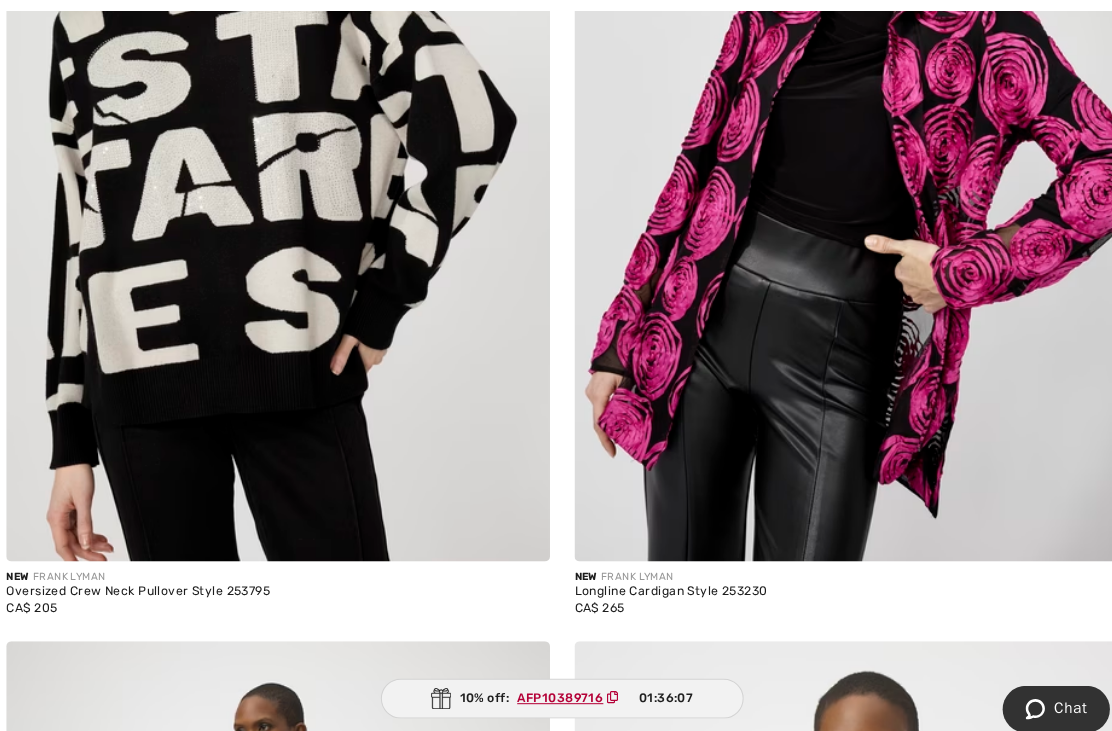 click at bounding box center [834, 150] 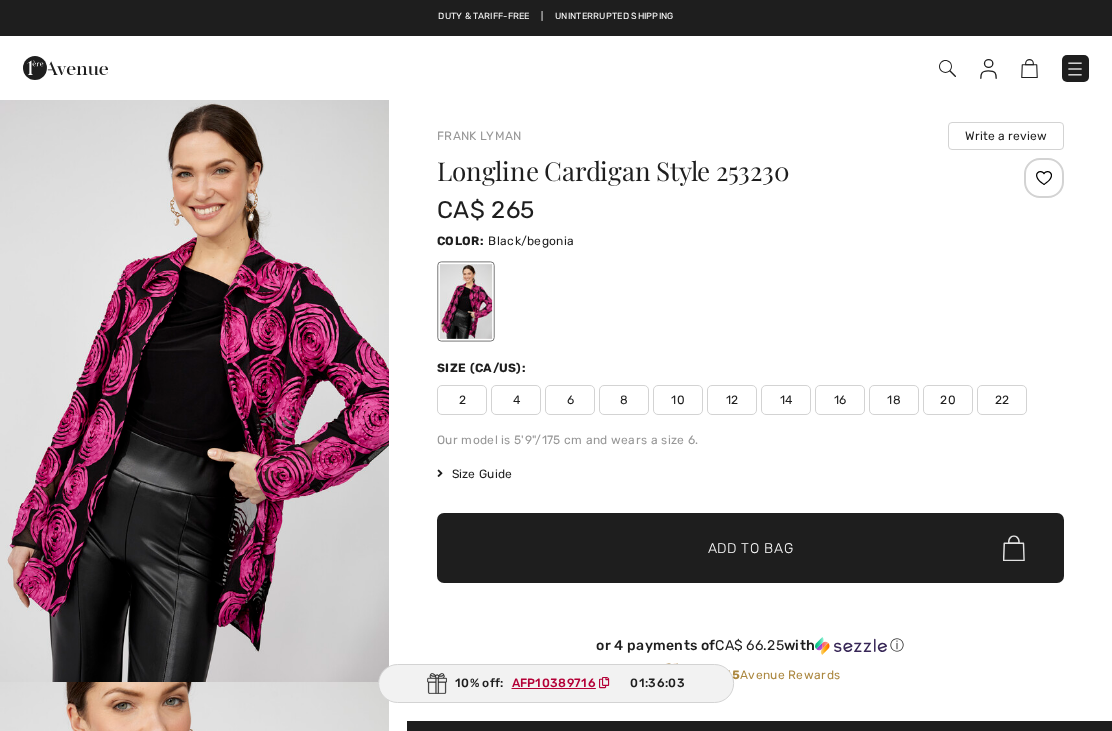 scroll, scrollTop: 0, scrollLeft: 0, axis: both 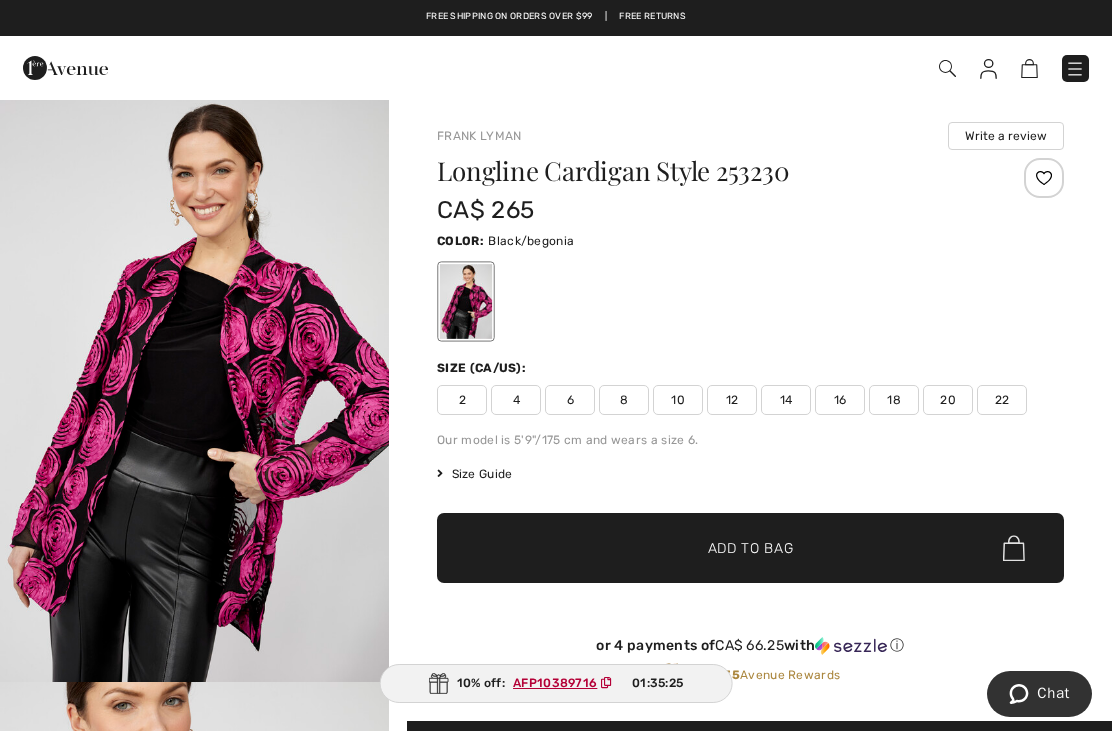 click at bounding box center (1029, 68) 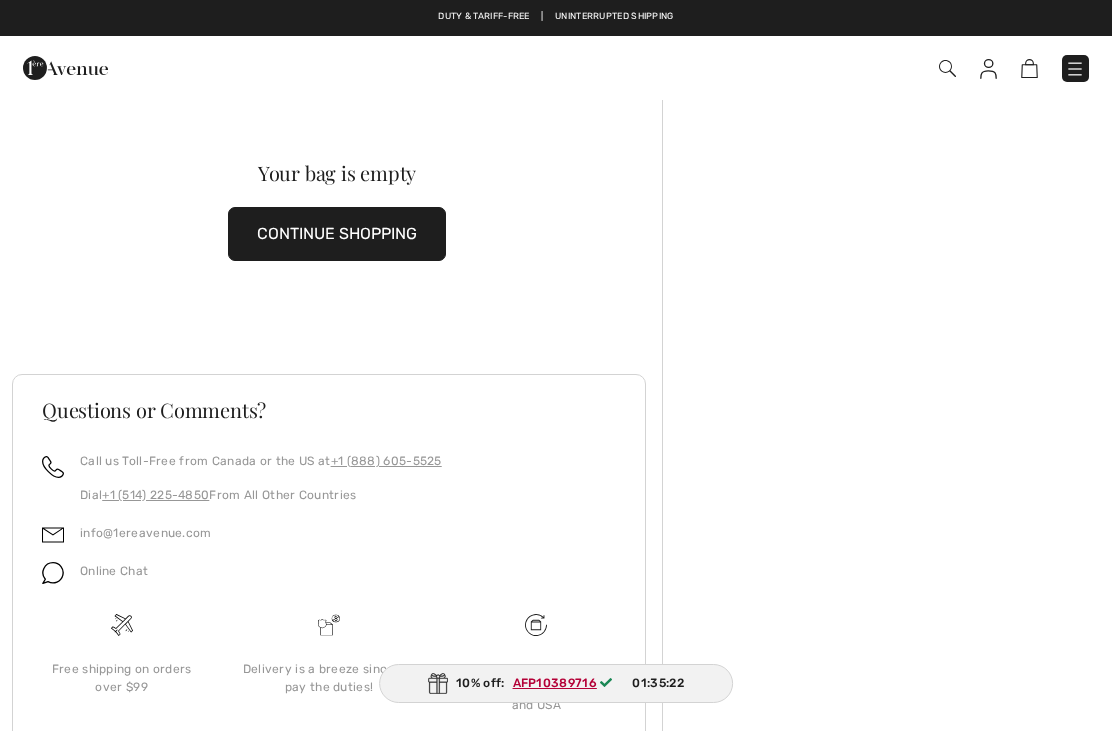 scroll, scrollTop: 0, scrollLeft: 0, axis: both 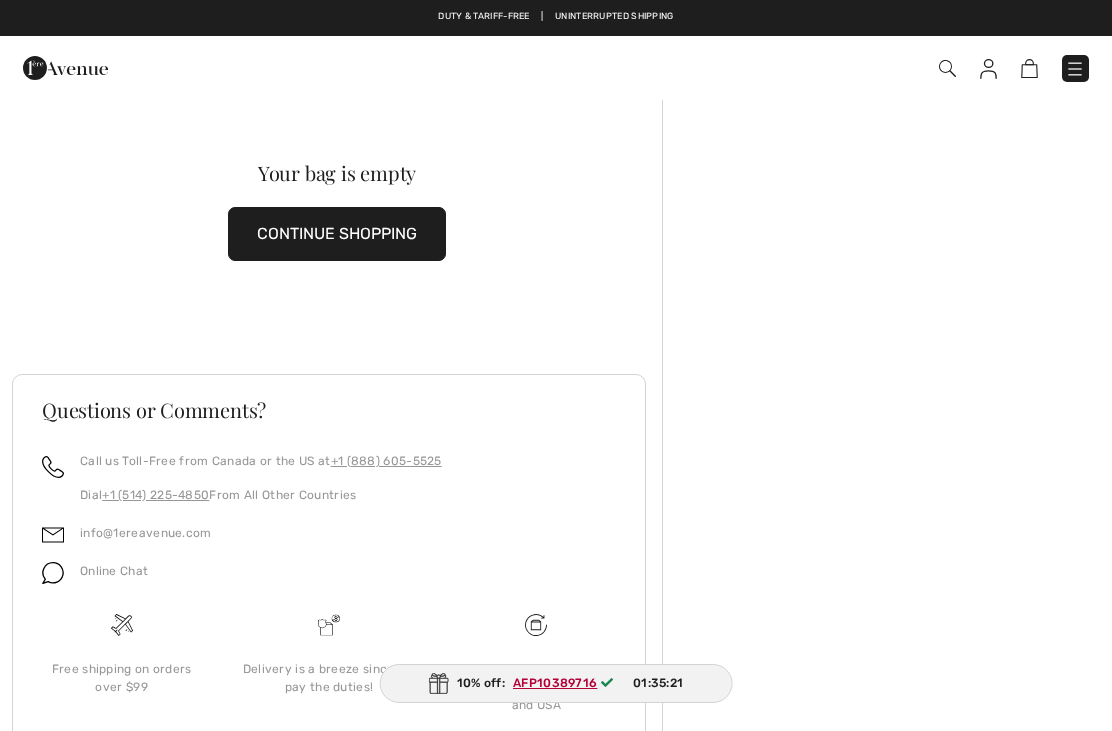 click on "AFP10389716" at bounding box center (555, 683) 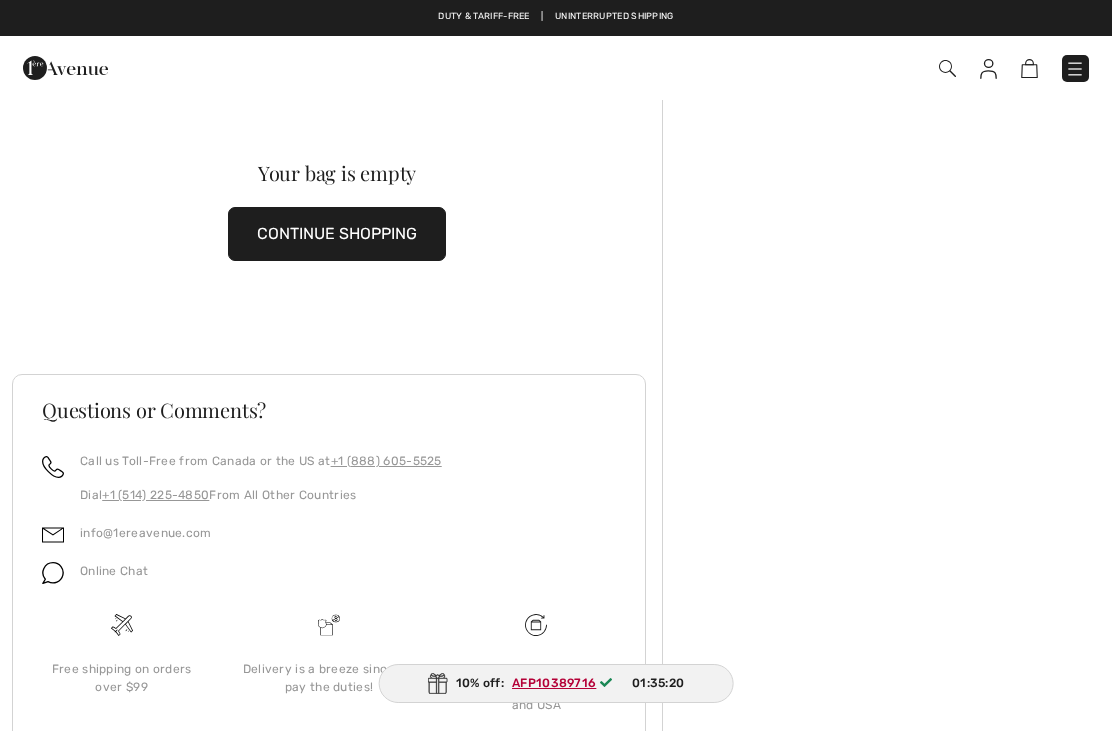 click on "01:35:20" at bounding box center [658, 683] 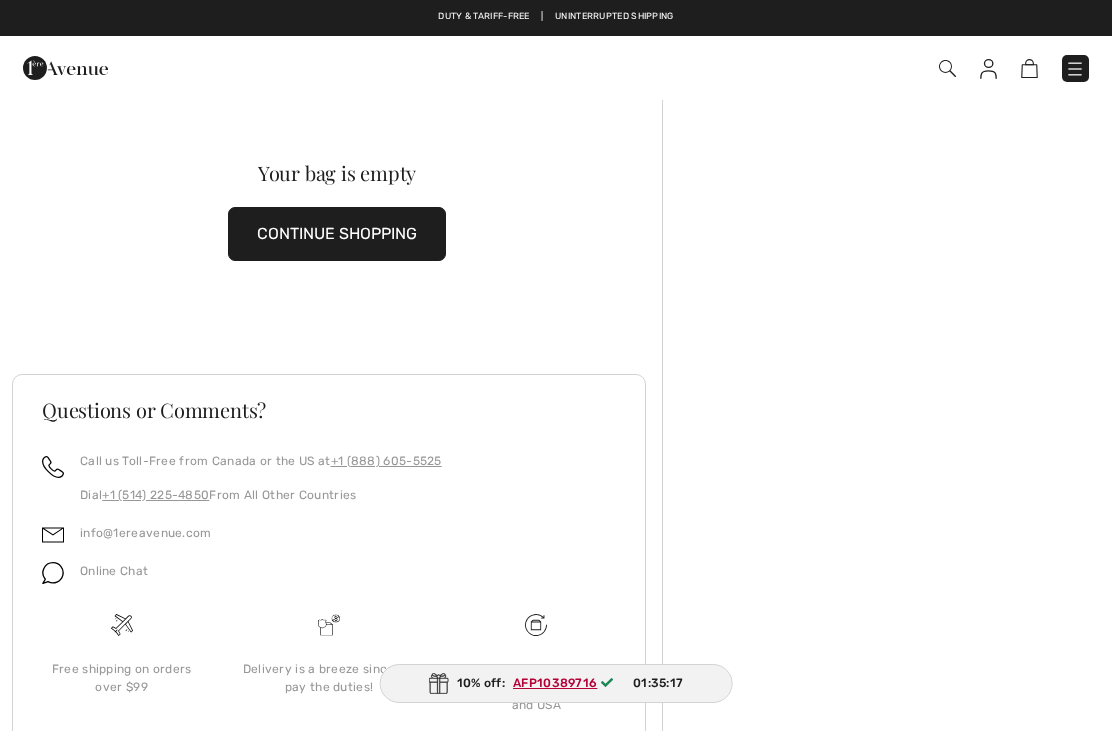 click on "10% off:
AFP10389716
01:35:17" at bounding box center [556, 683] 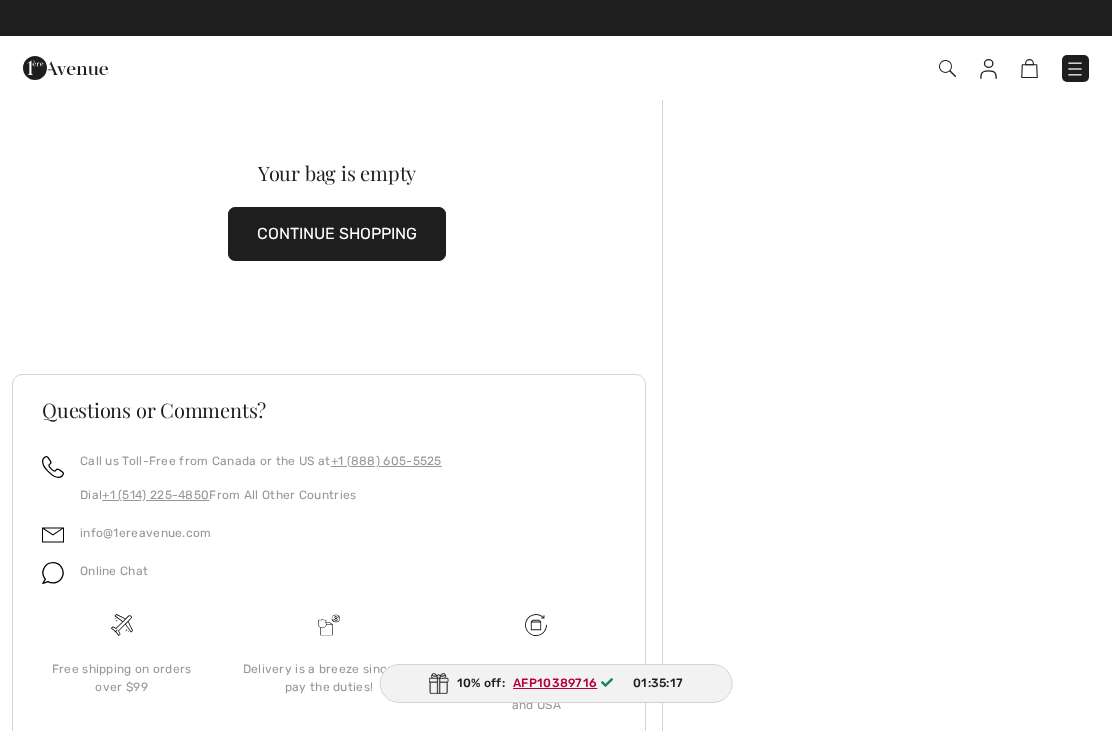 click on "CONTINUE SHOPPING" at bounding box center (337, 234) 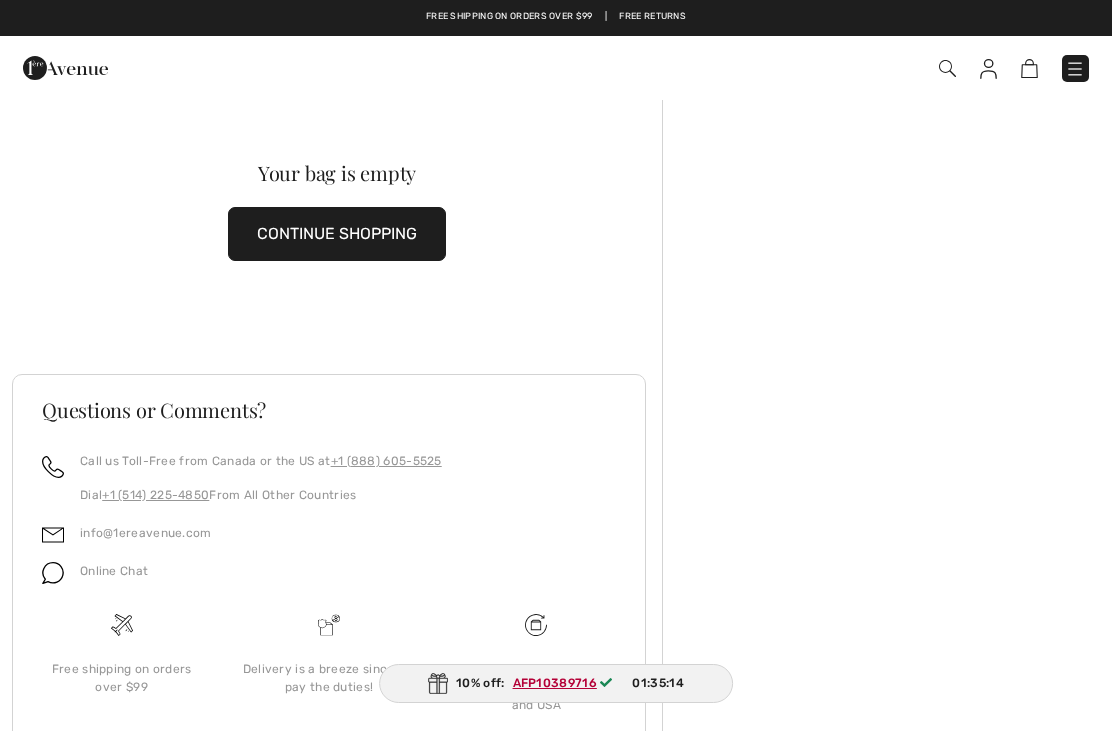 click on "CONTINUE SHOPPING" at bounding box center (337, 234) 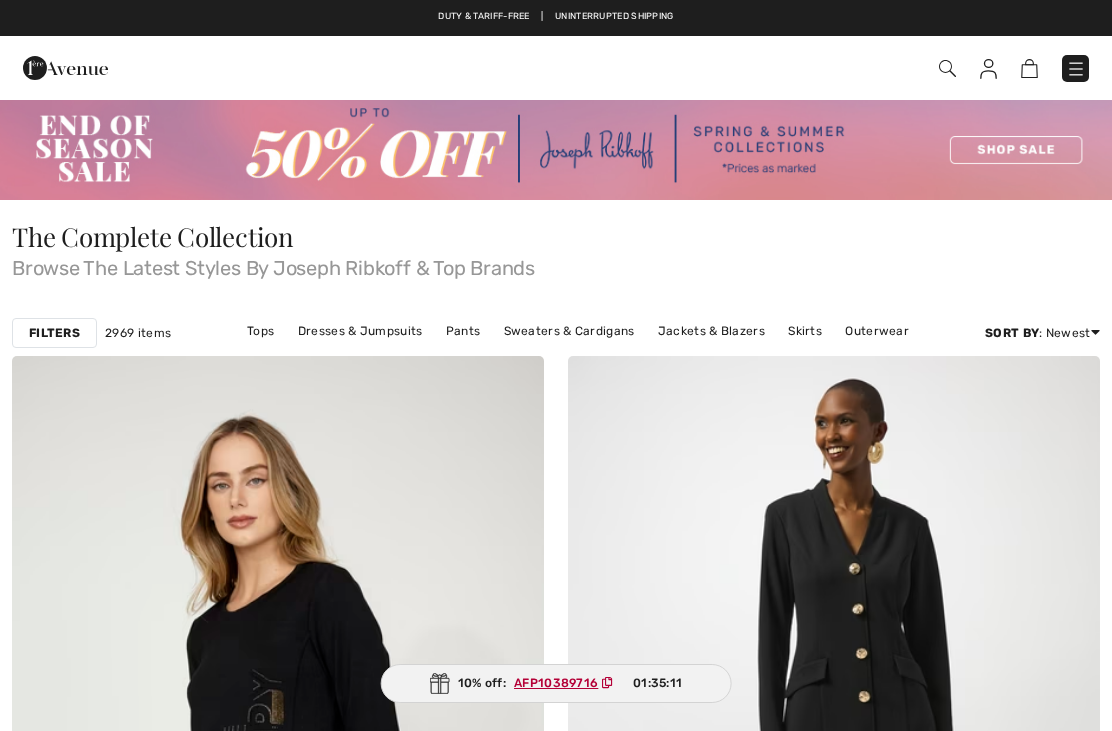 scroll, scrollTop: 0, scrollLeft: 0, axis: both 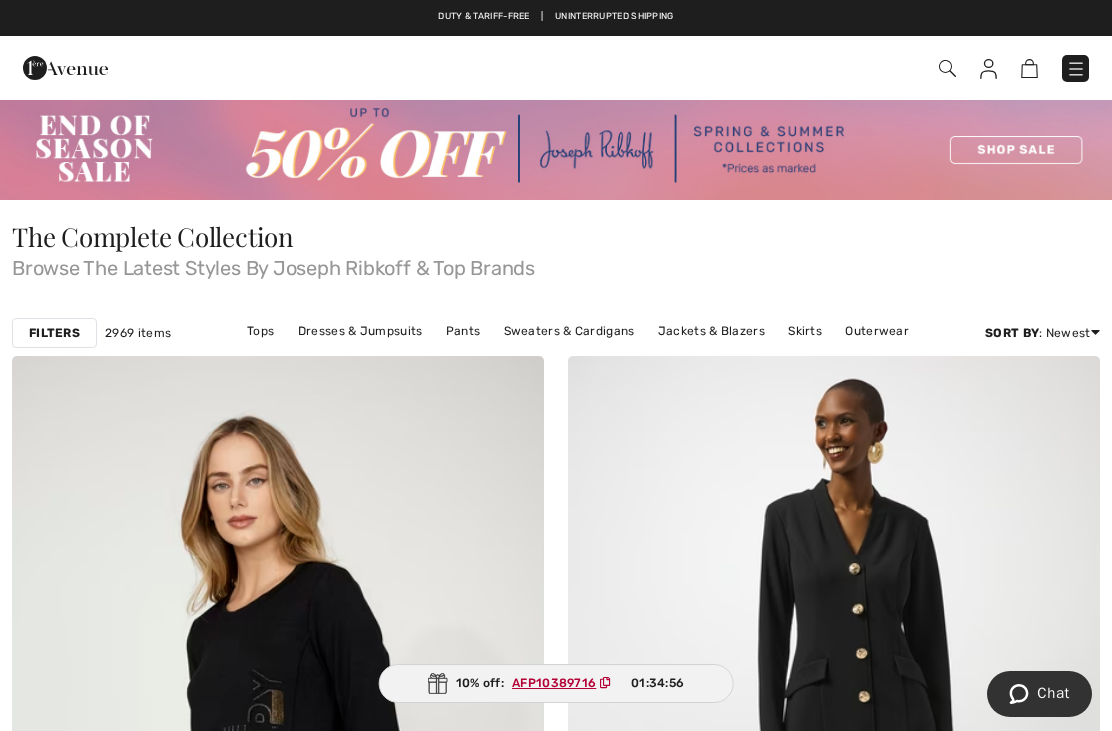 click at bounding box center [784, 68] 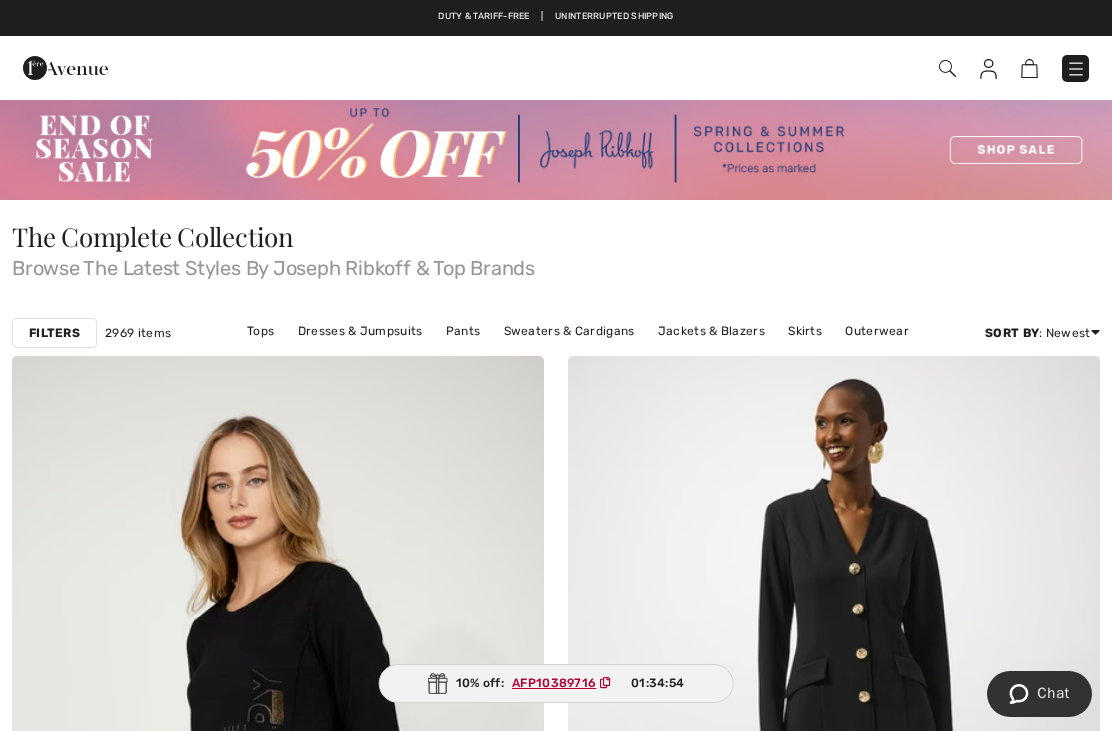 click at bounding box center [784, 68] 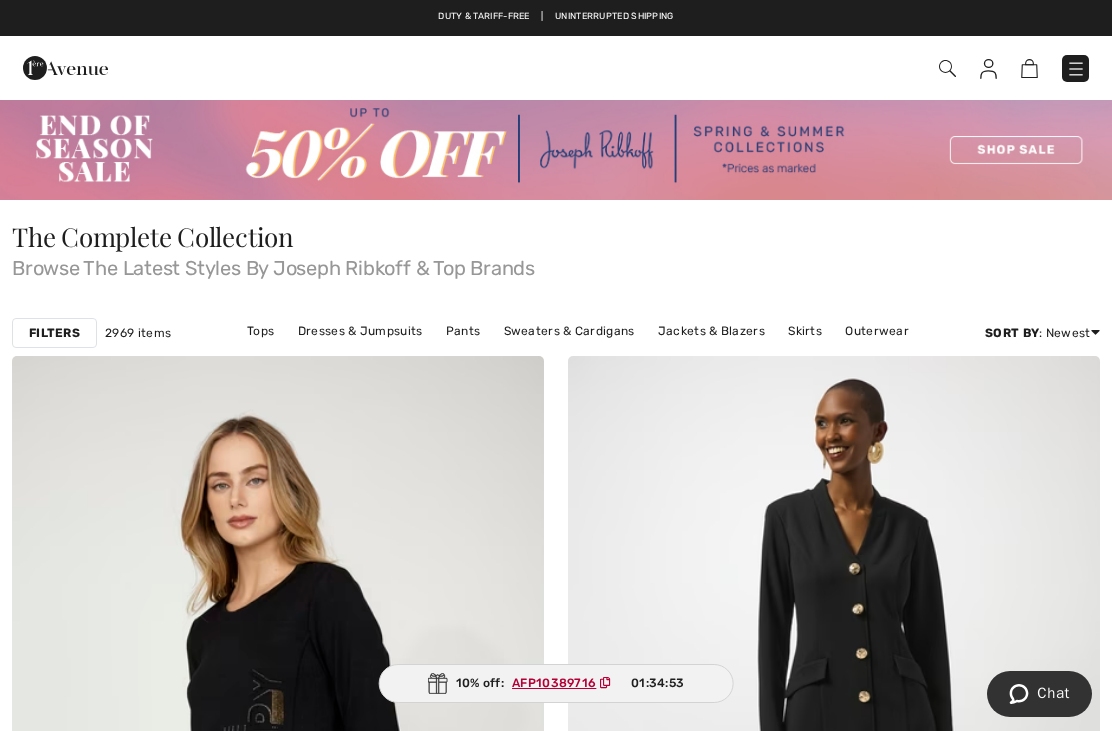 click at bounding box center (947, 68) 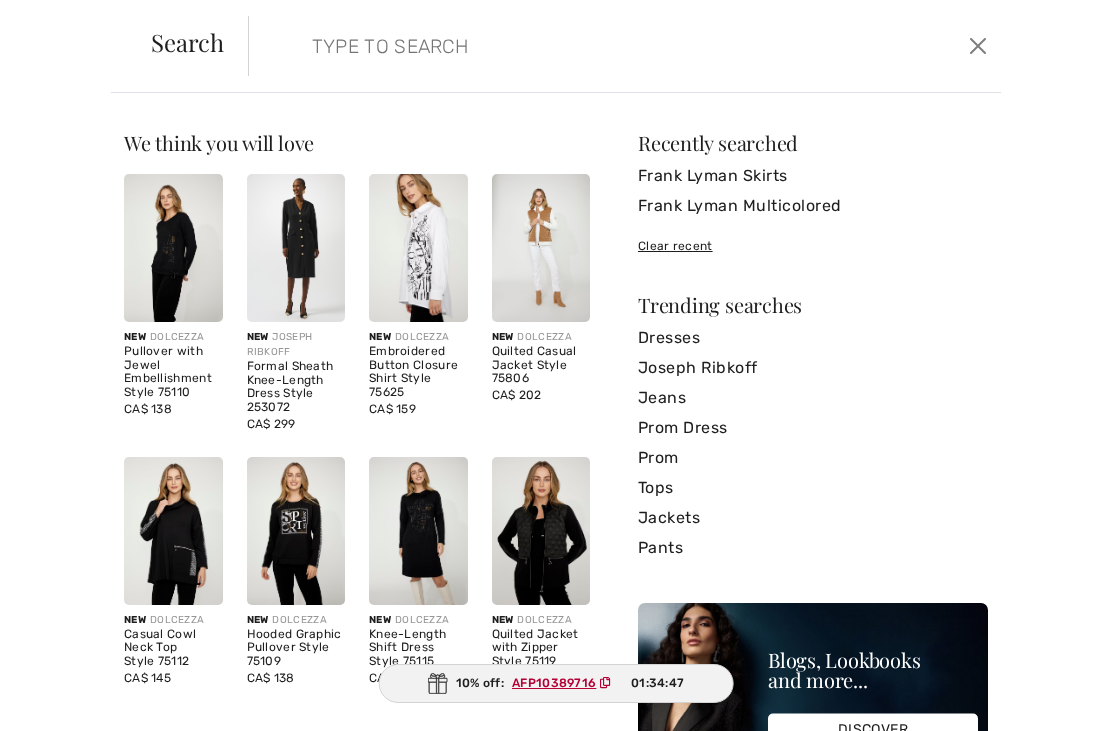 click at bounding box center [547, 46] 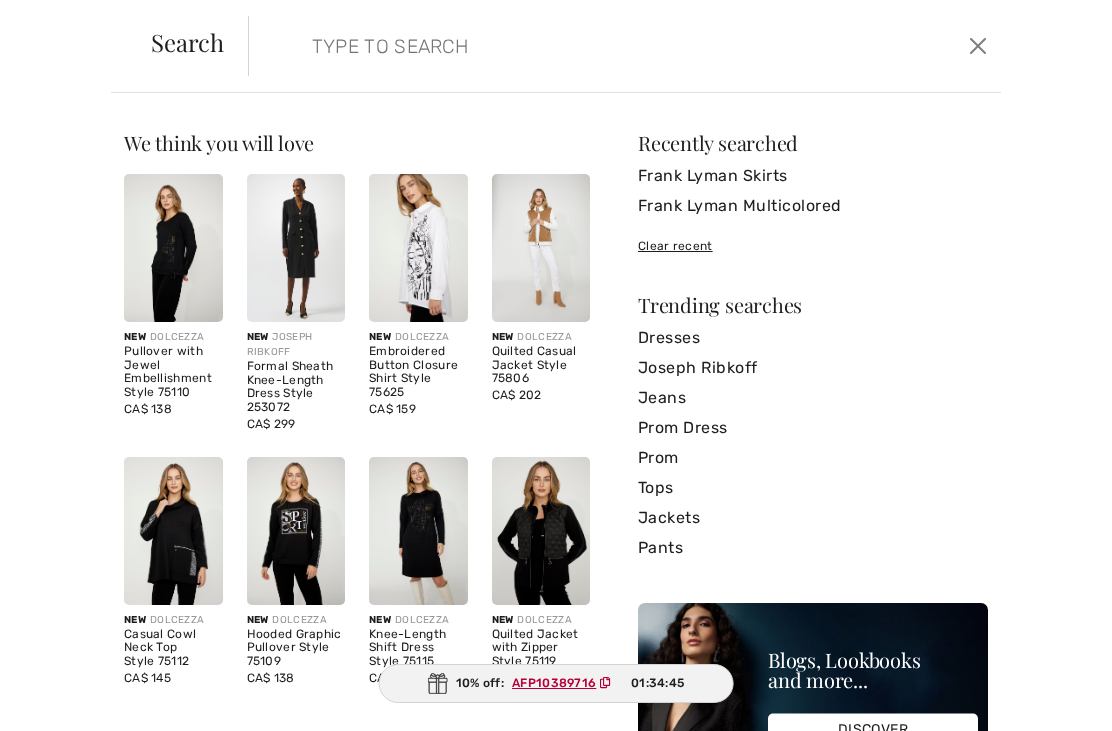type on "I" 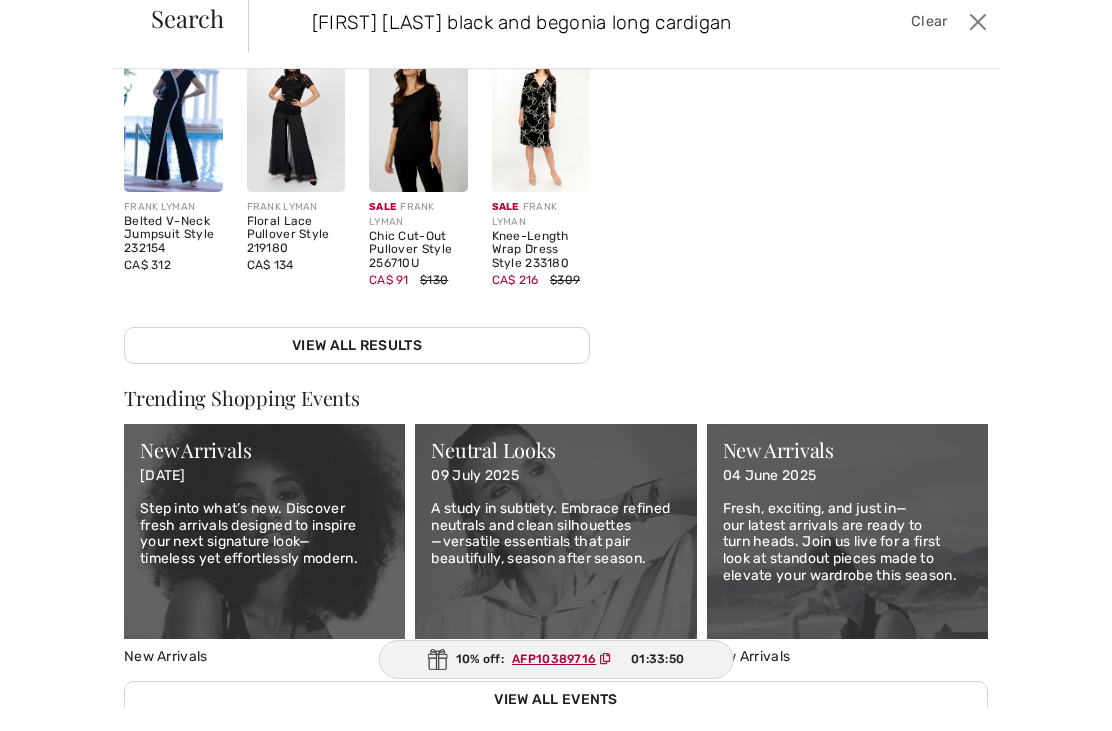 scroll, scrollTop: 371, scrollLeft: 0, axis: vertical 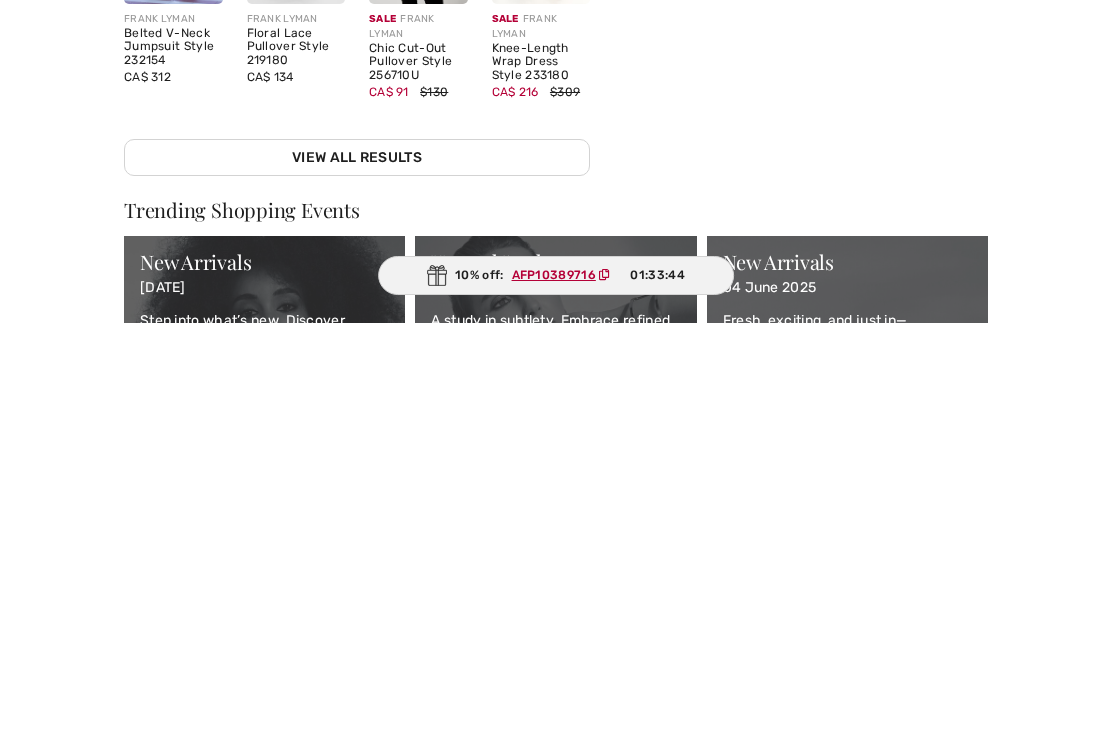 type on "Frank lyman black and begonia long cardigan" 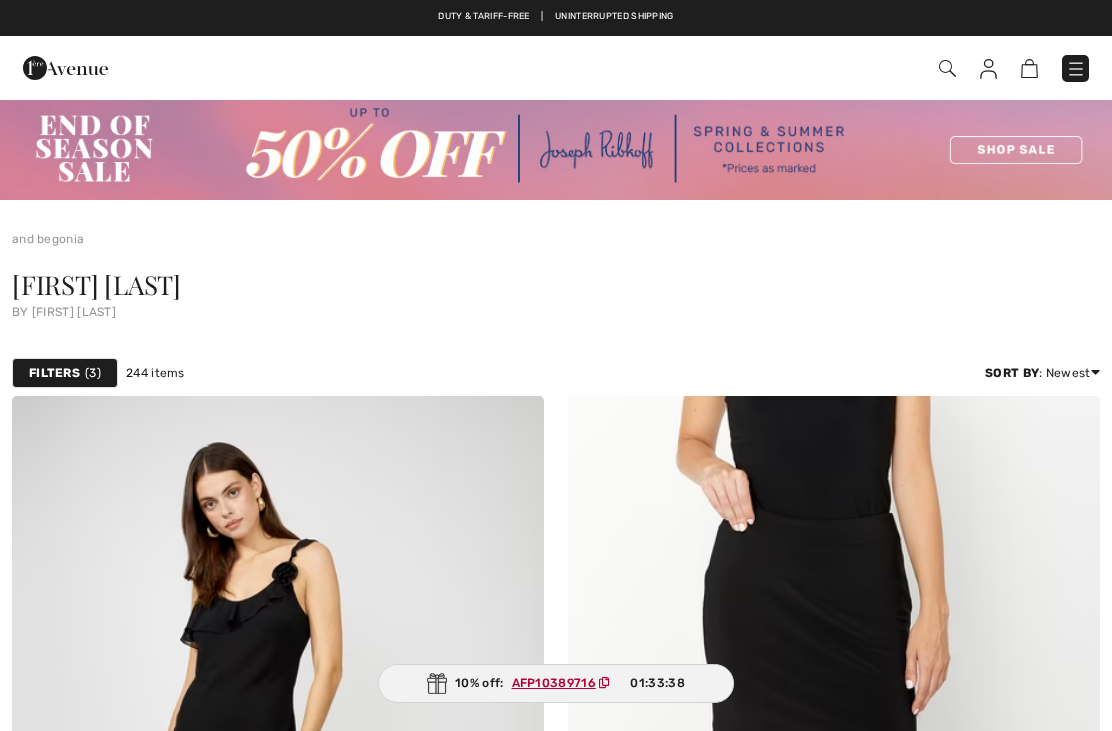 scroll, scrollTop: 676, scrollLeft: 0, axis: vertical 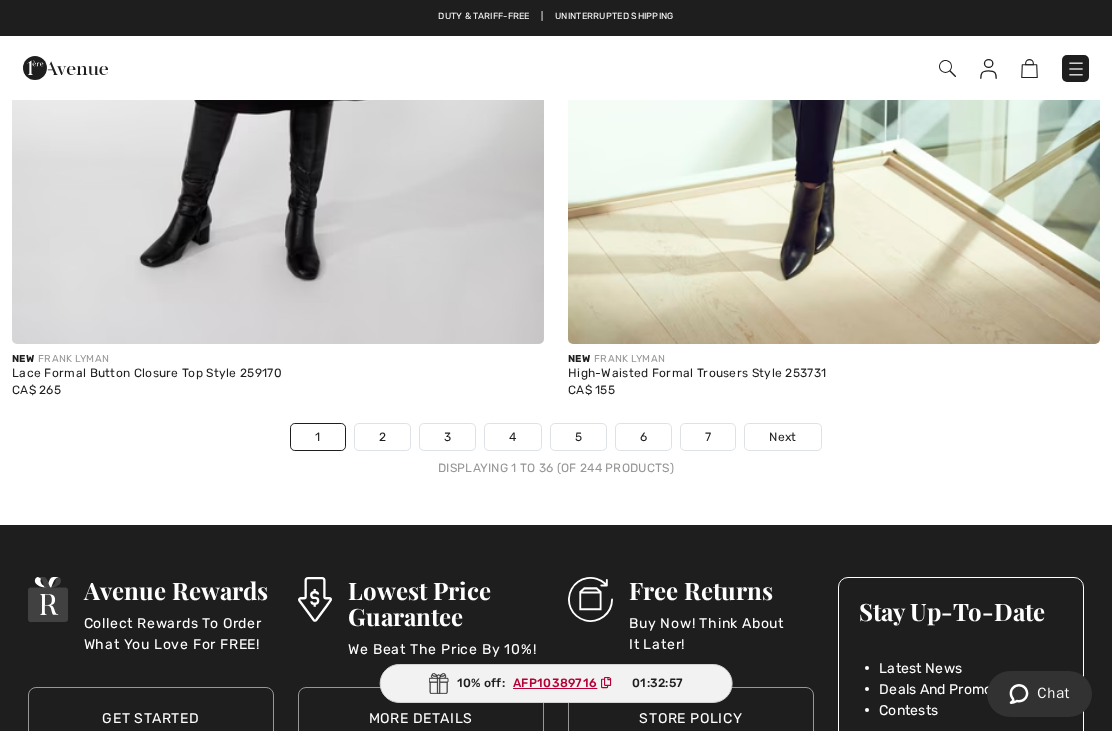 click on "2" at bounding box center (382, 437) 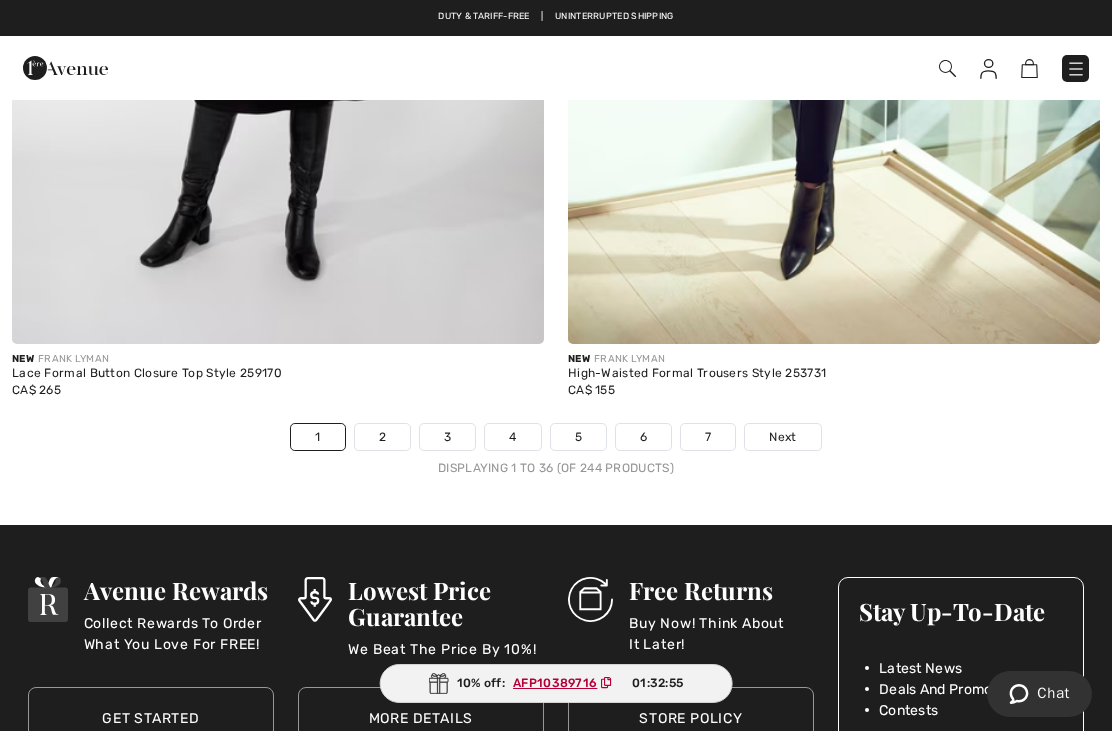click on "Next" at bounding box center [782, 437] 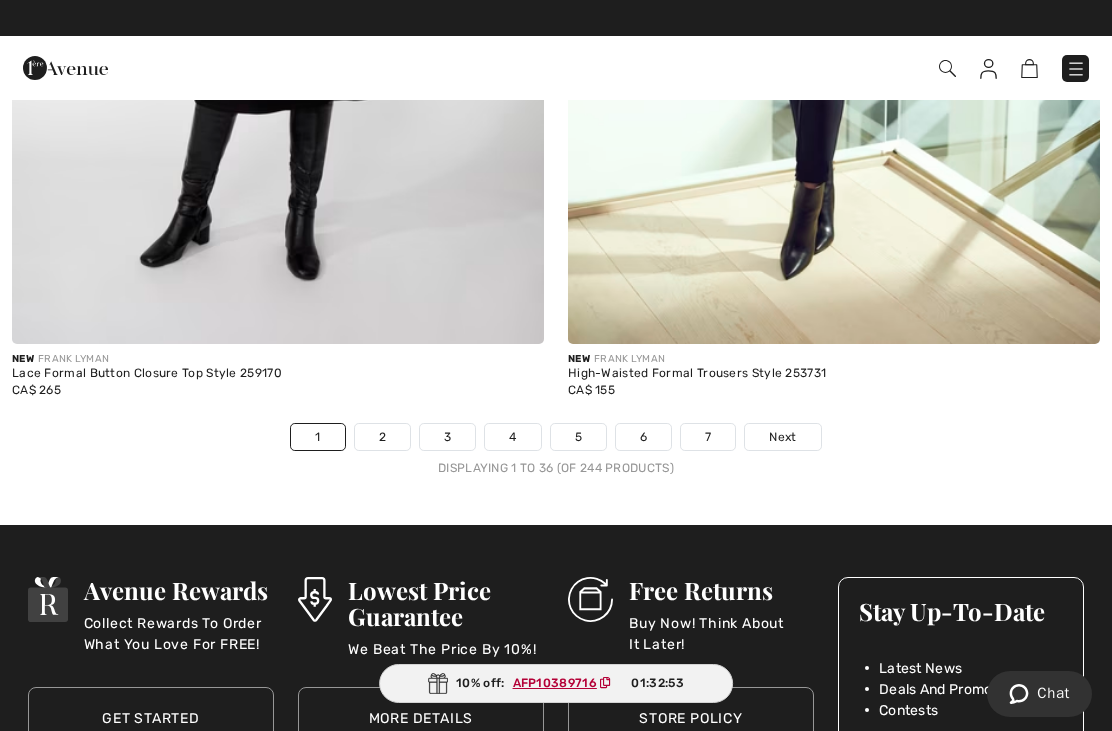 click on "Next" at bounding box center [782, 437] 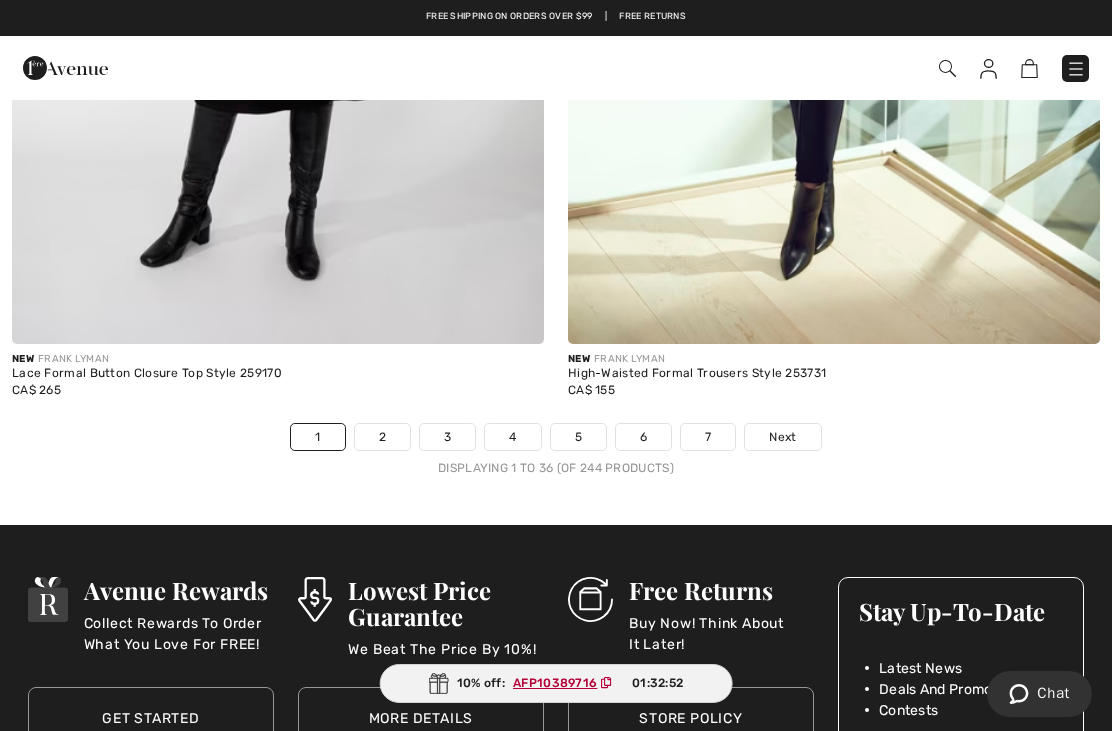 click on "Next" at bounding box center [782, 437] 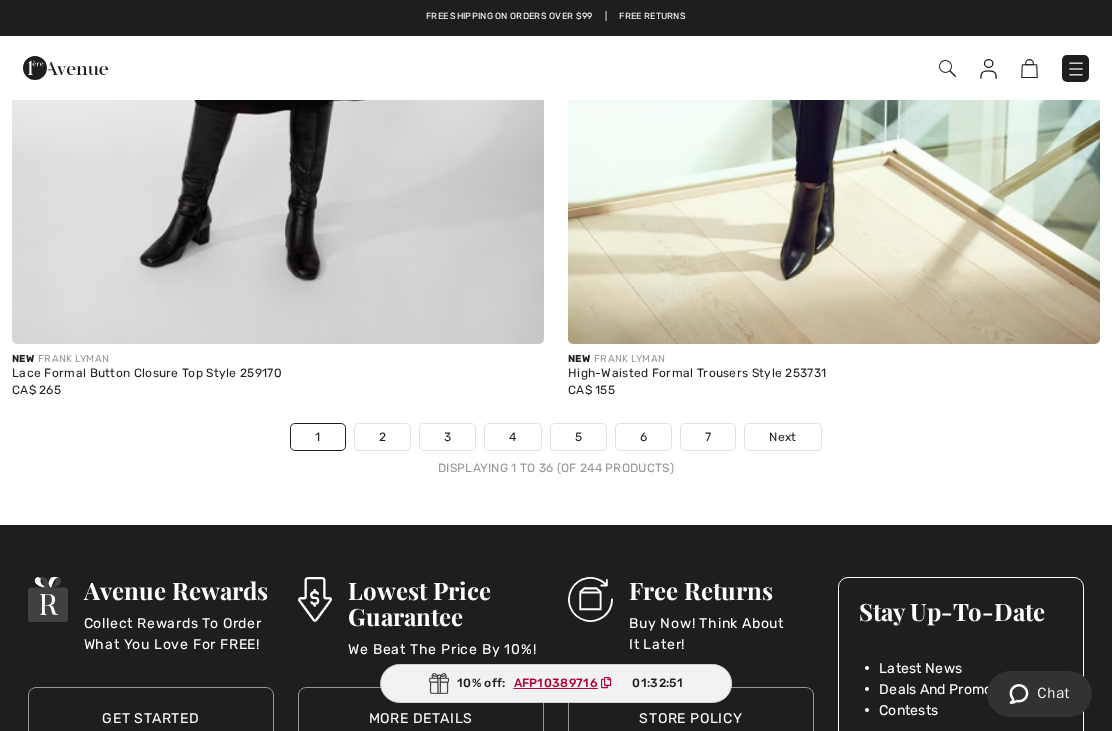 click on "2" at bounding box center [382, 437] 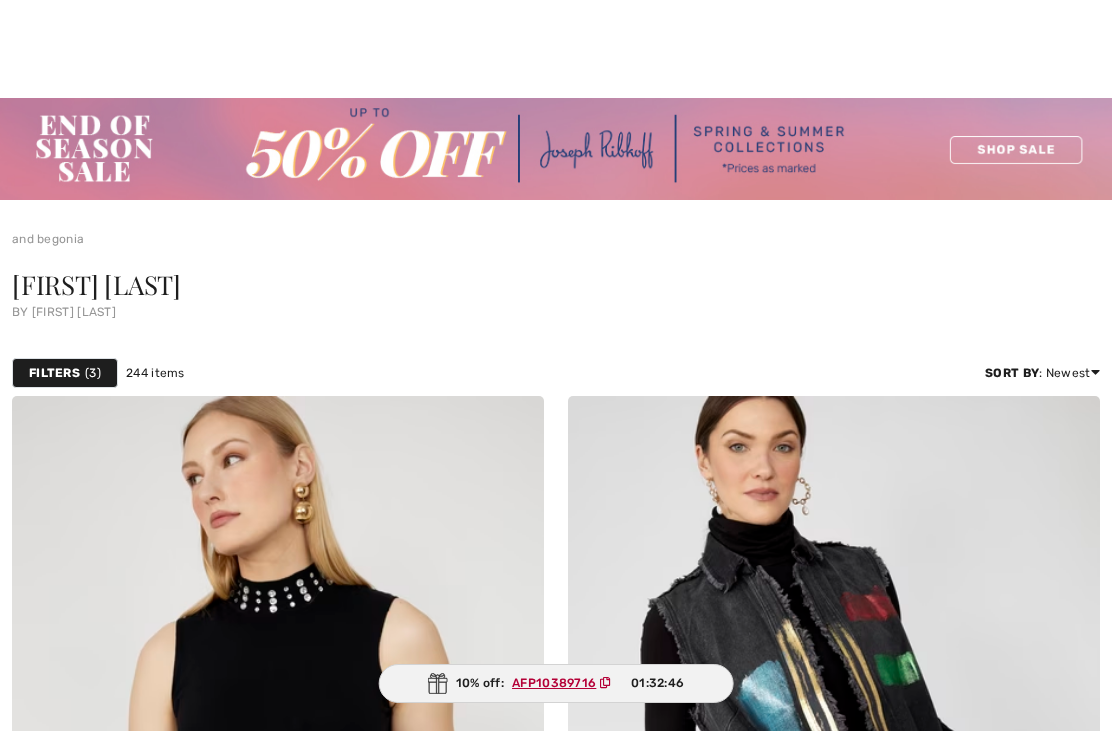 scroll, scrollTop: 1061, scrollLeft: 0, axis: vertical 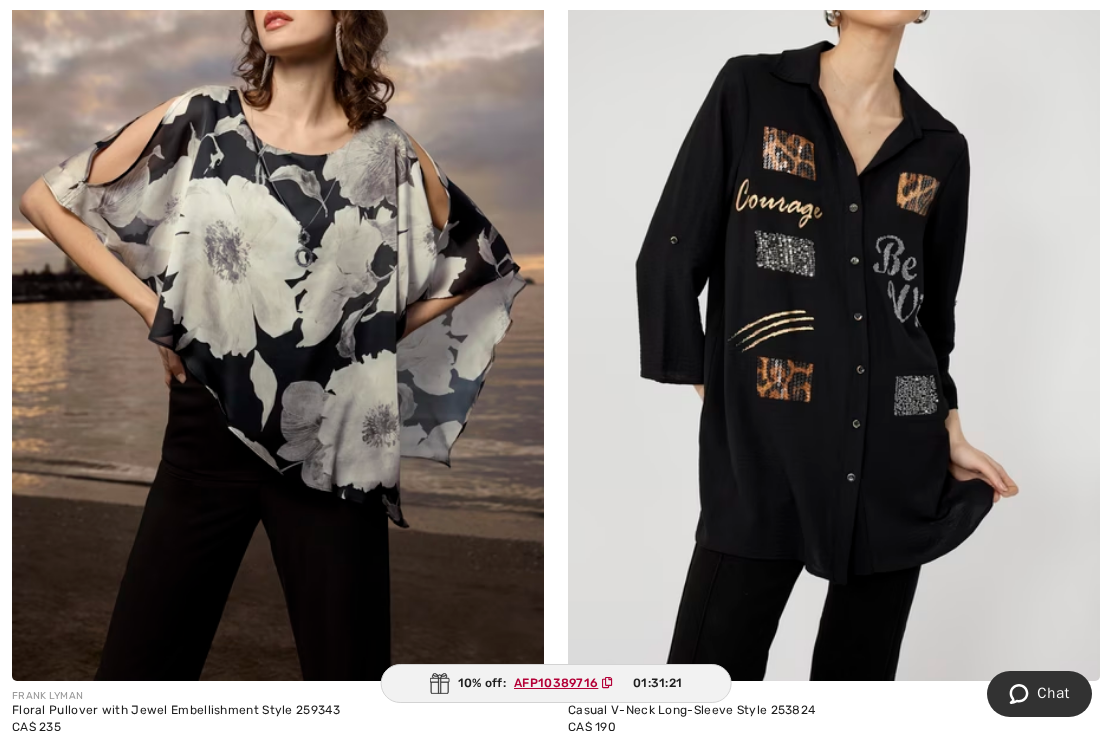 click at bounding box center [278, 282] 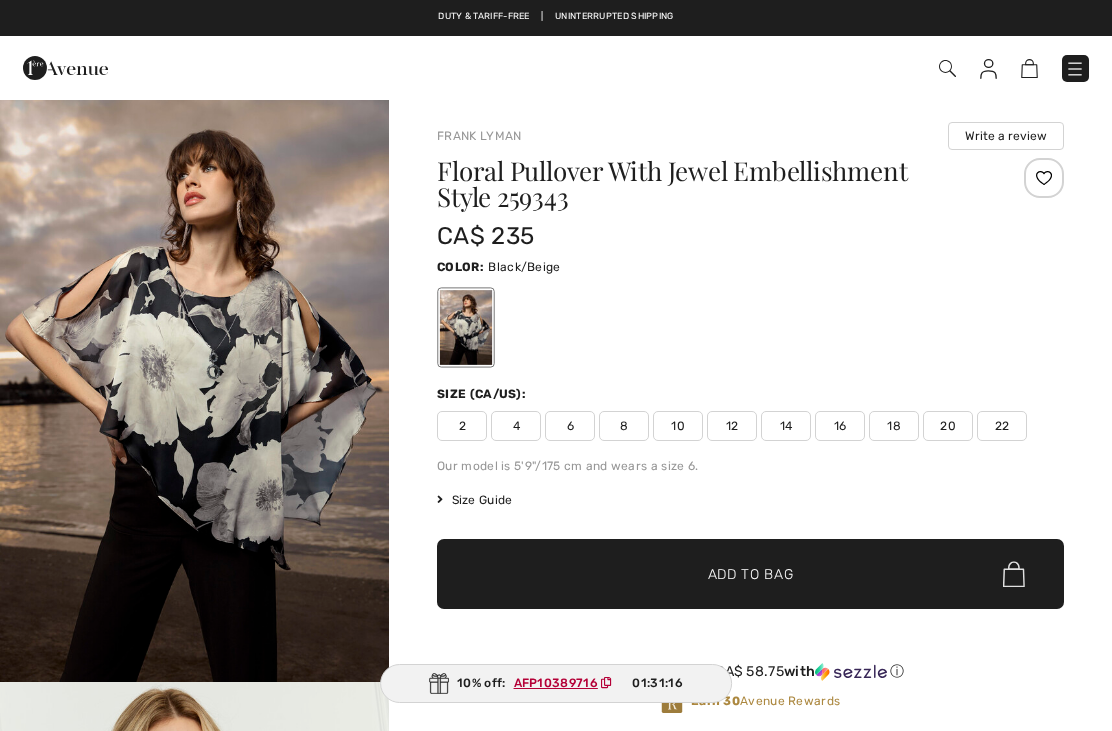 scroll, scrollTop: 0, scrollLeft: 0, axis: both 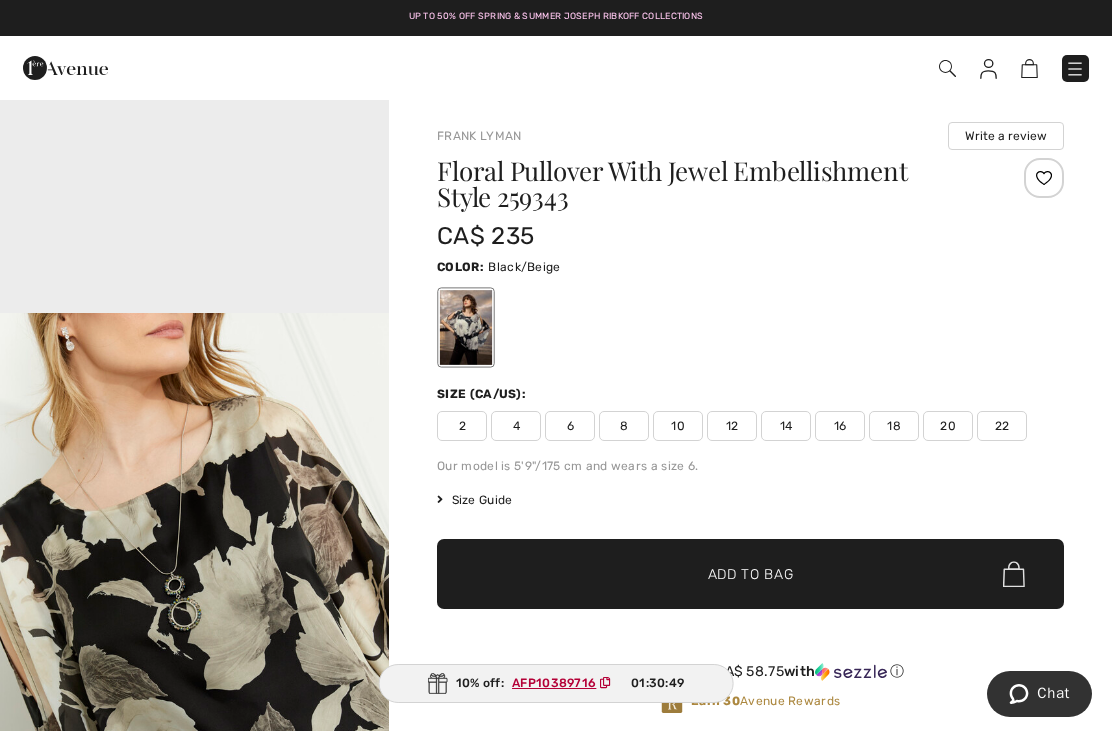 click on "20" at bounding box center (948, 426) 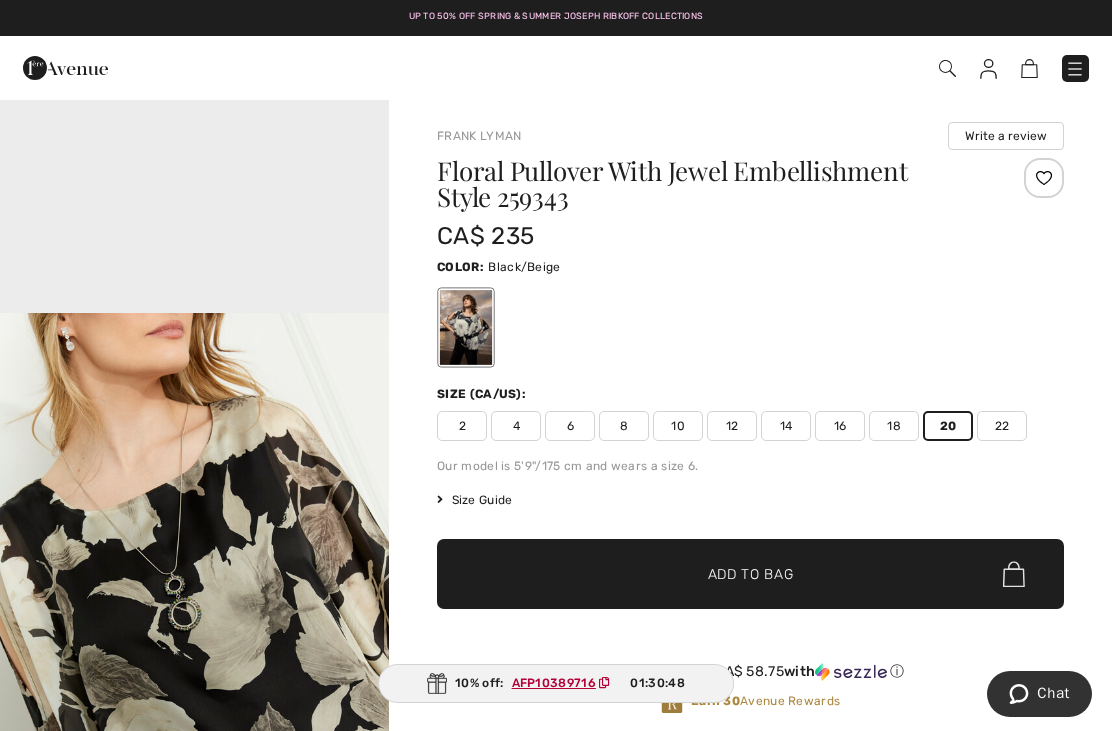 click on "✔ Added to Bag
Add to Bag" at bounding box center [750, 574] 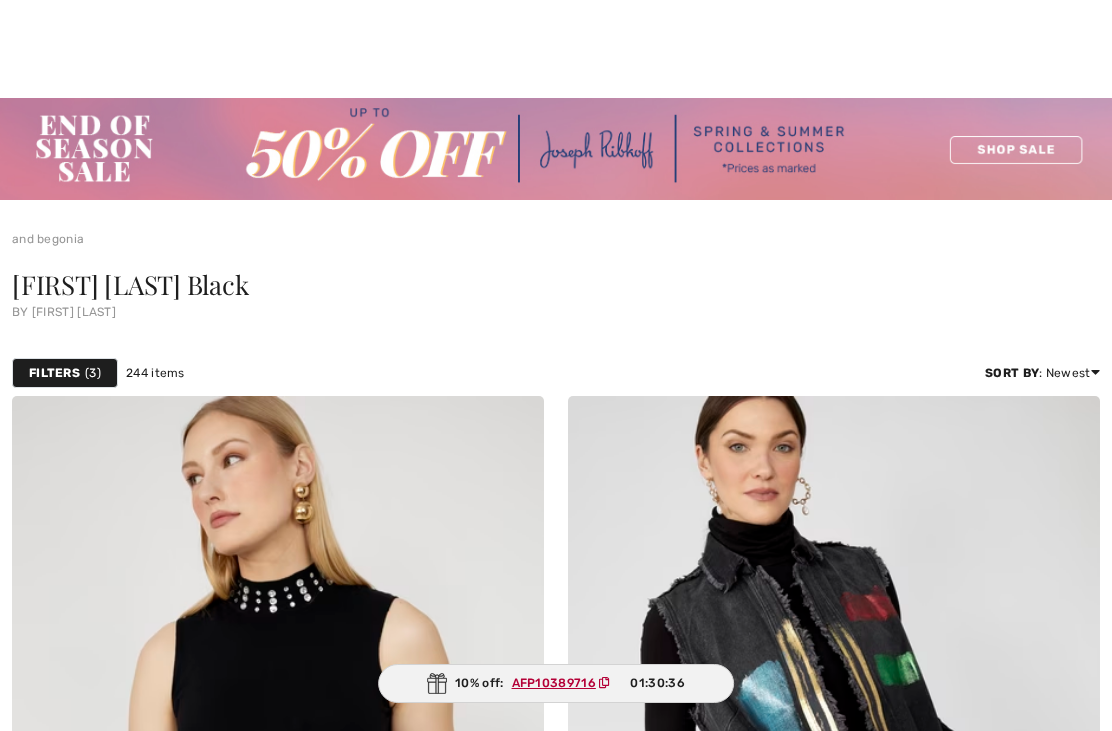 checkbox on "true" 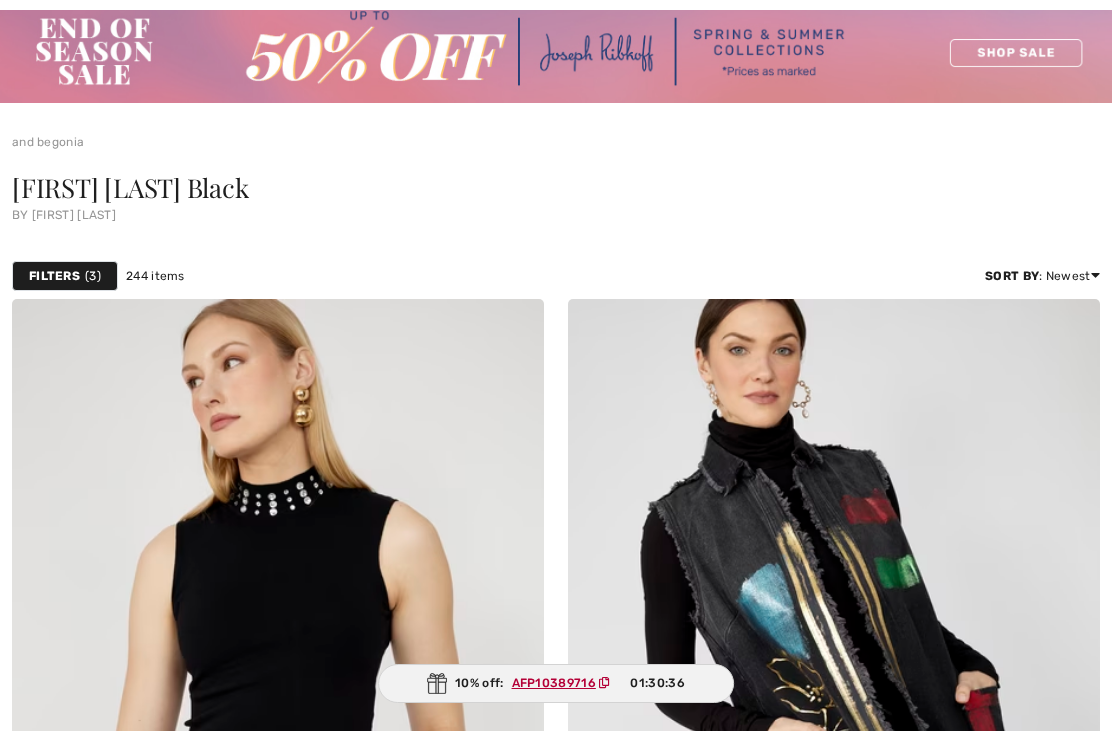 scroll, scrollTop: 0, scrollLeft: 0, axis: both 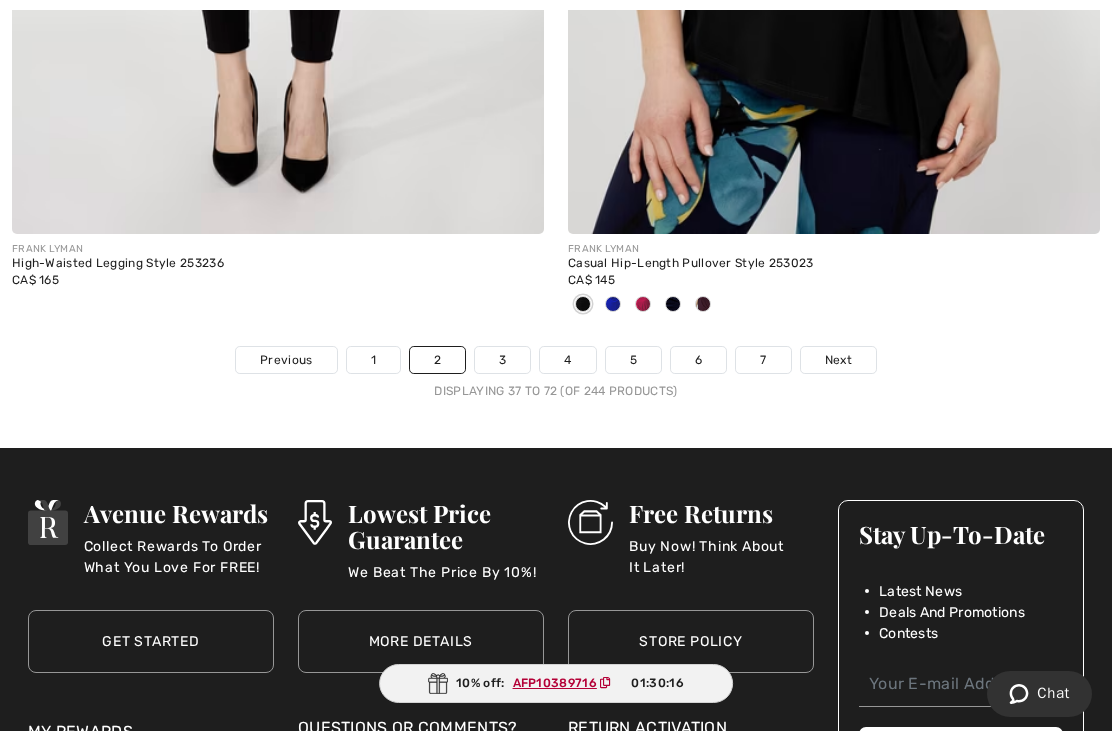 click on "3" at bounding box center (502, 360) 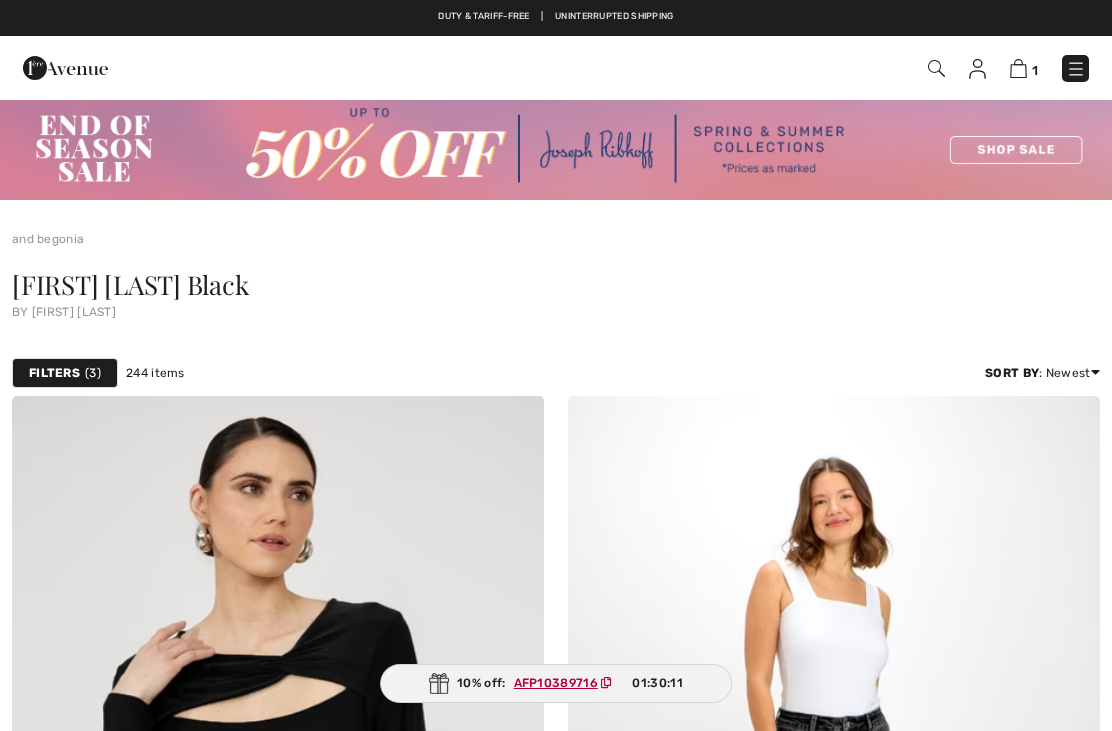 scroll, scrollTop: 0, scrollLeft: 0, axis: both 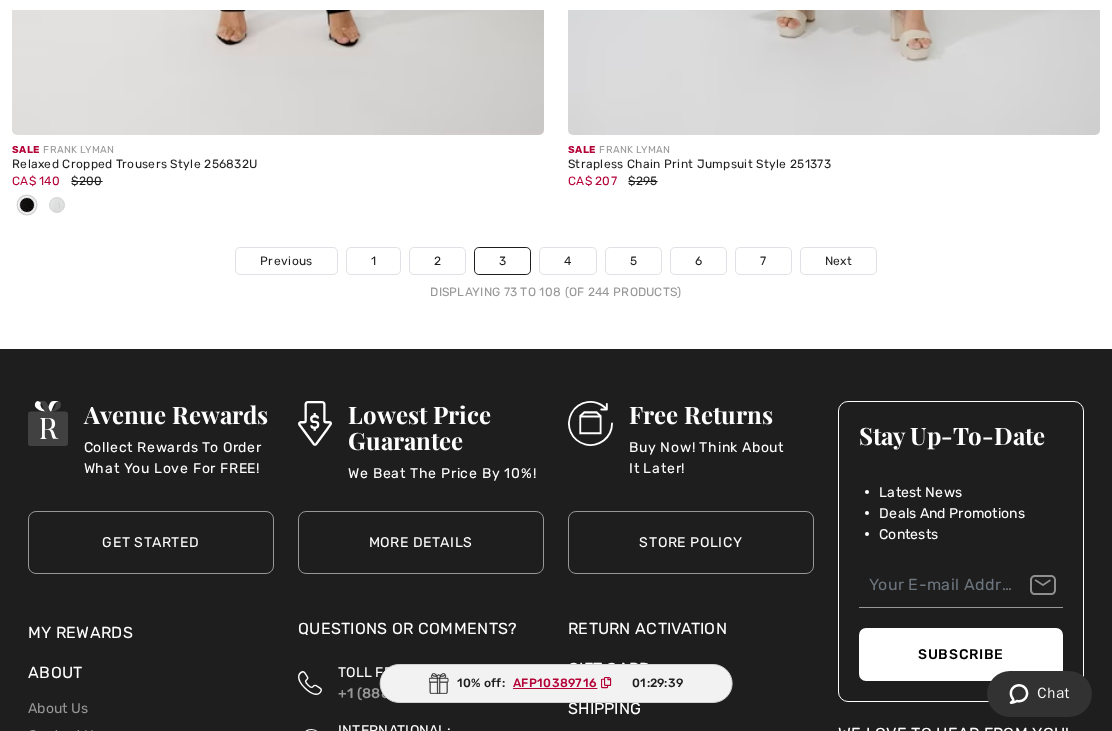click on "4" at bounding box center (567, 261) 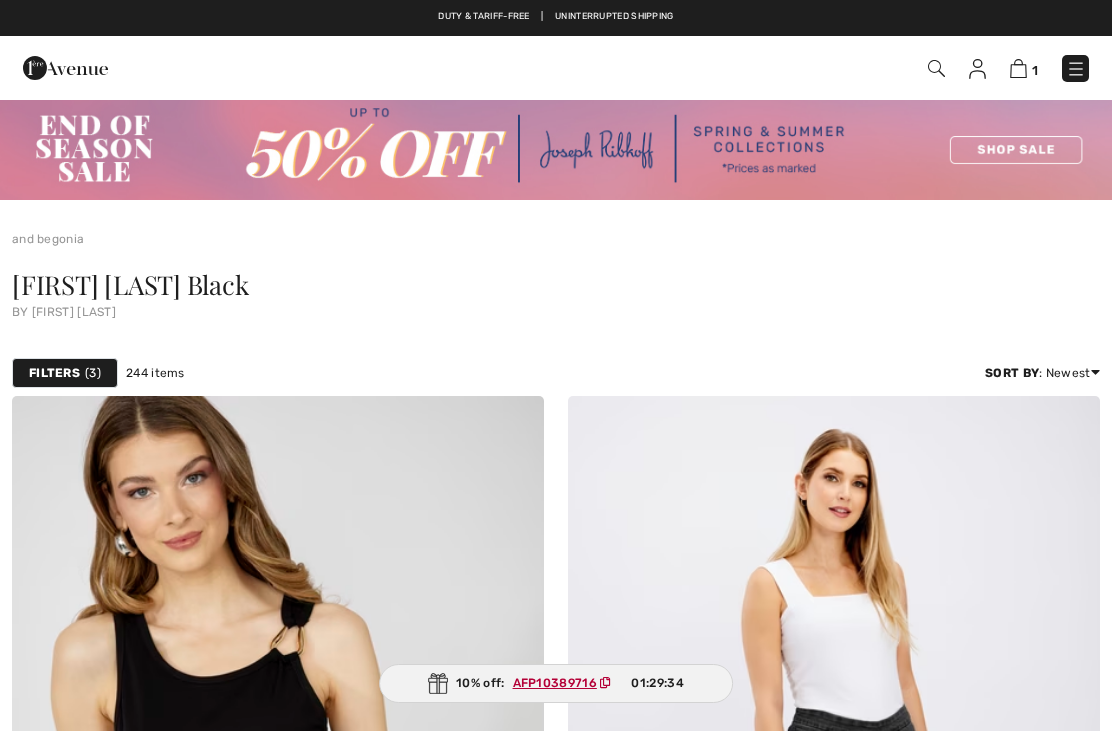 checkbox on "true" 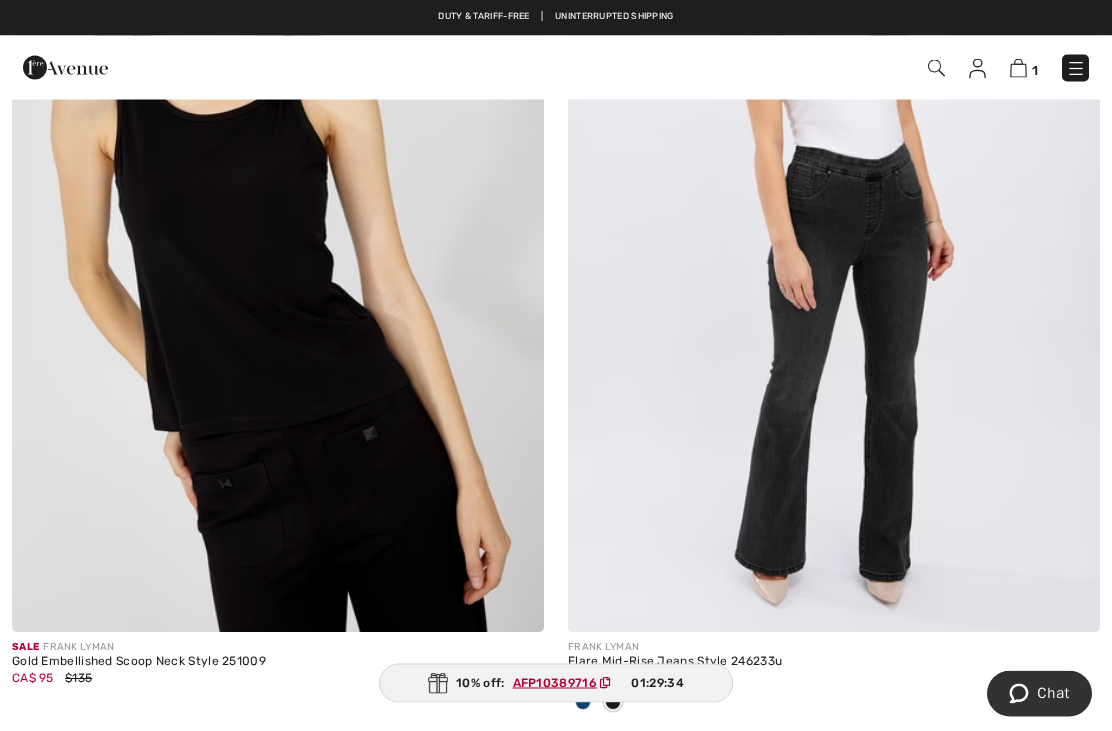scroll, scrollTop: 0, scrollLeft: 0, axis: both 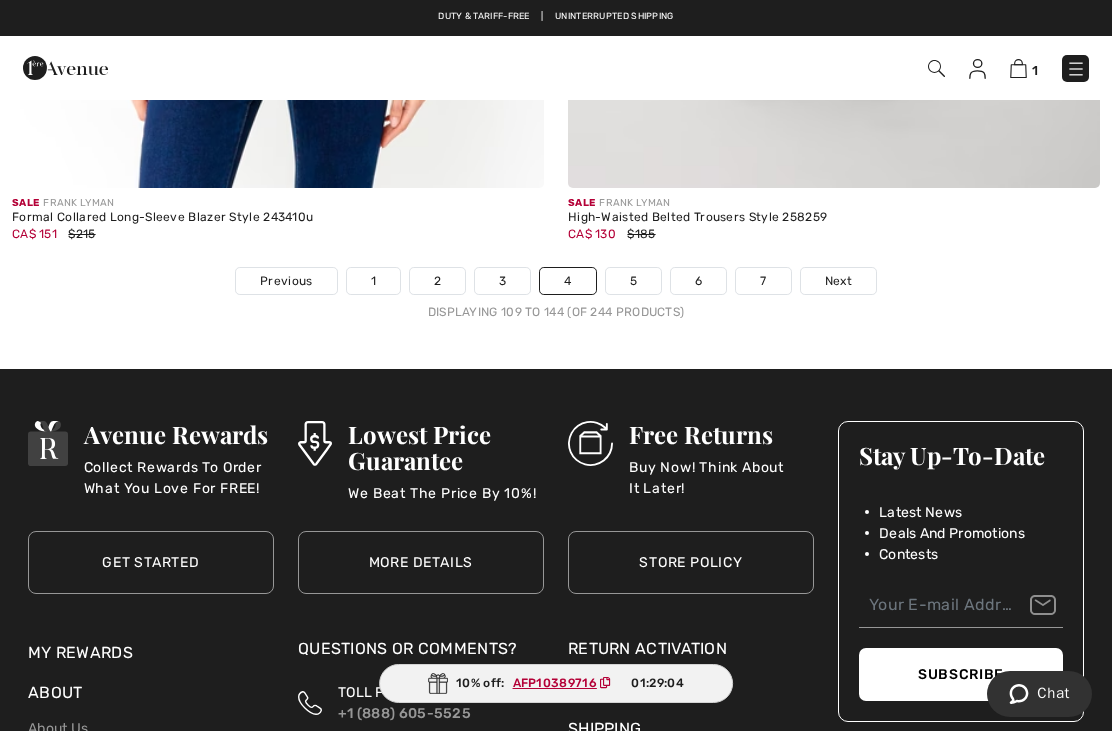 click on "5" at bounding box center [633, 281] 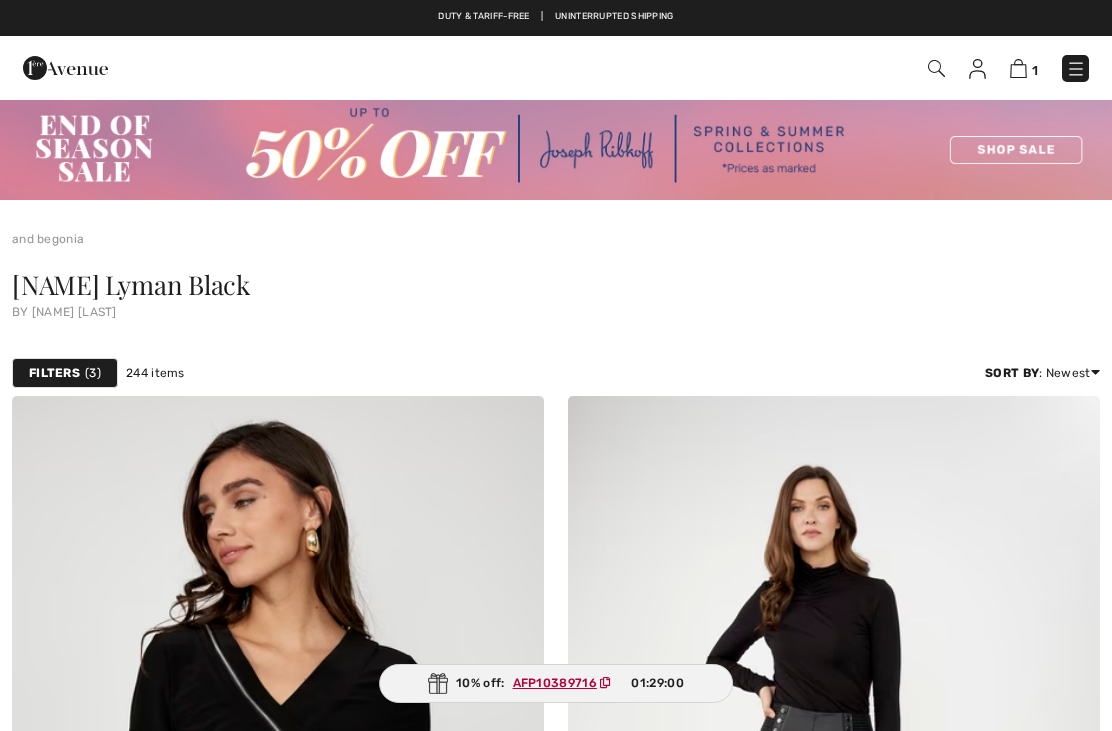 checkbox on "true" 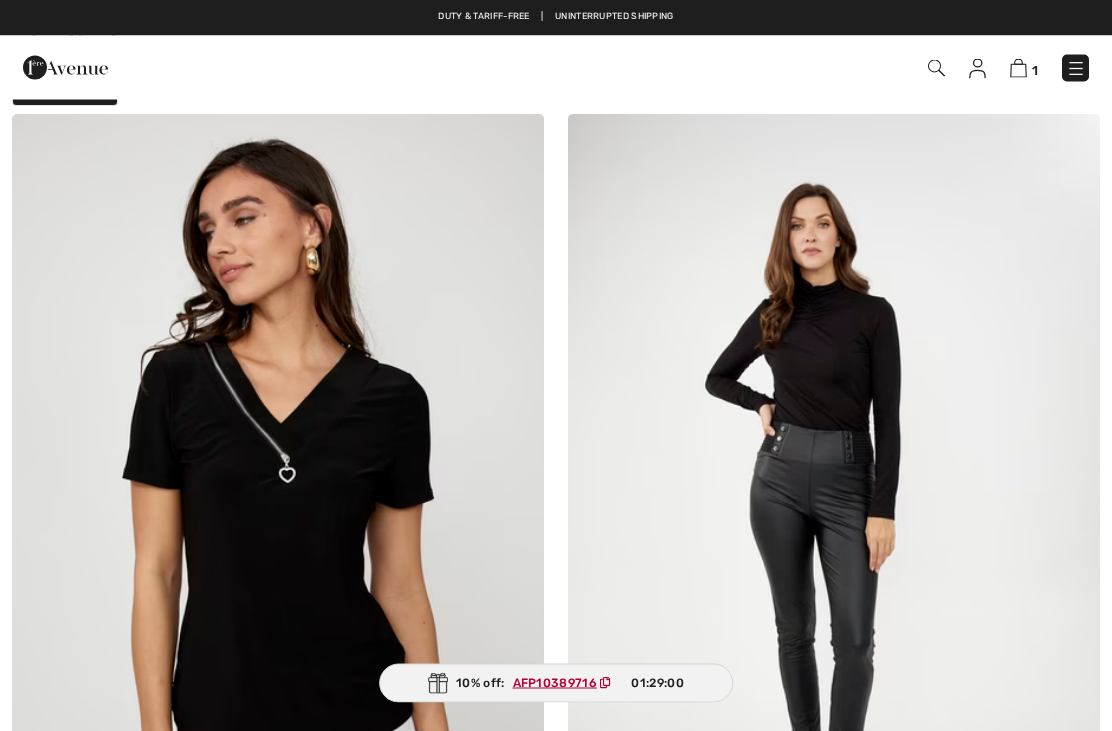 scroll, scrollTop: 0, scrollLeft: 0, axis: both 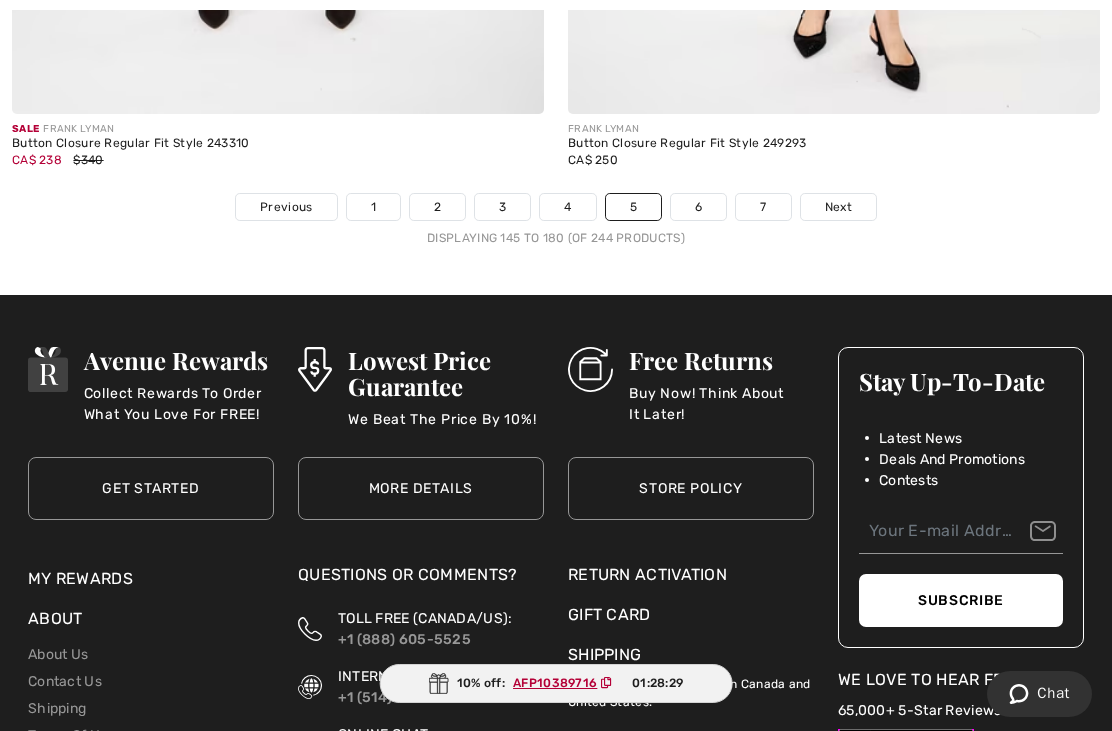 click on "6" at bounding box center [698, 207] 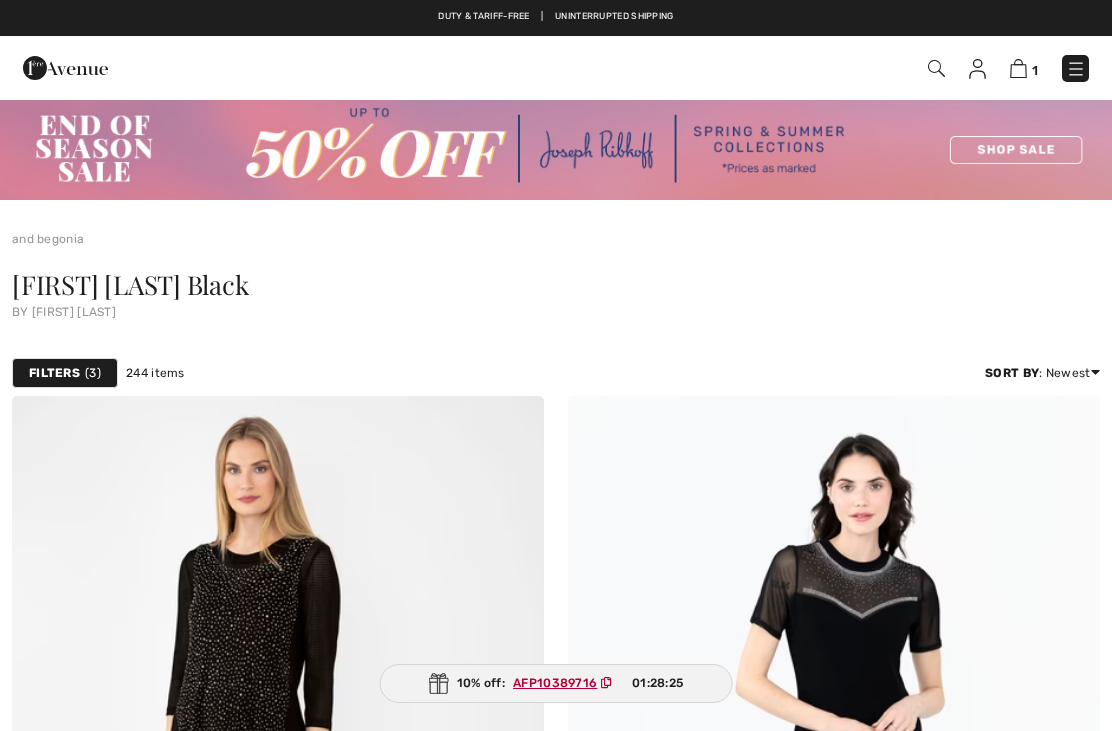 checkbox on "true" 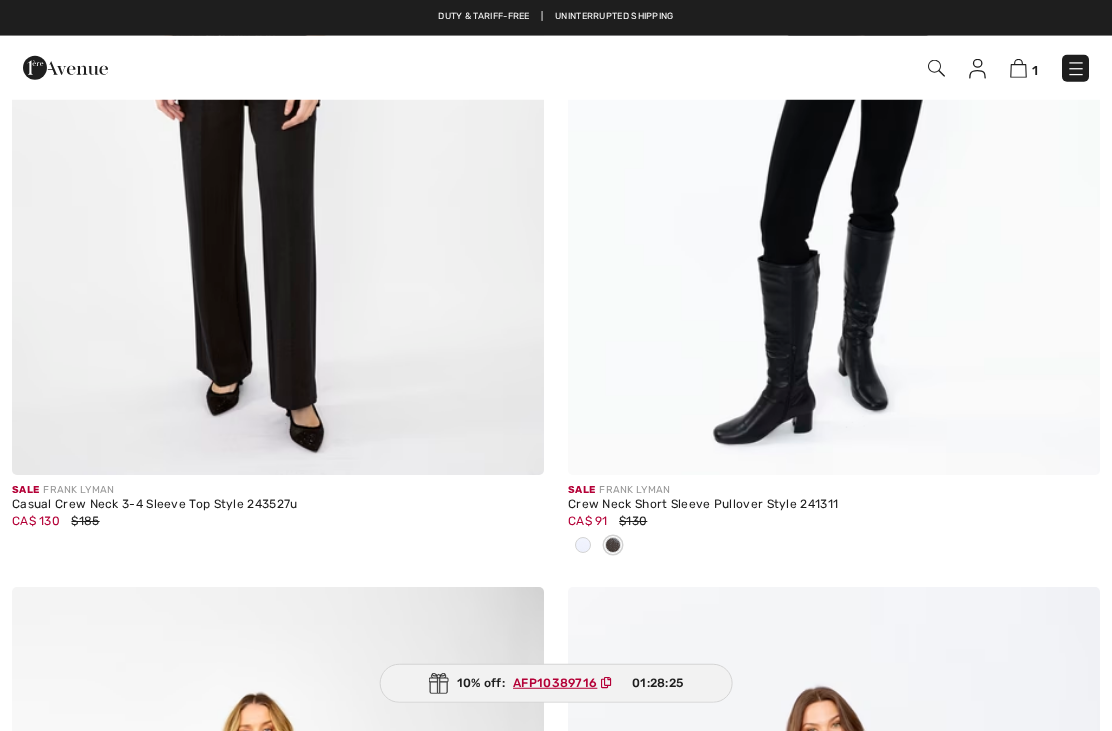 scroll, scrollTop: 0, scrollLeft: 0, axis: both 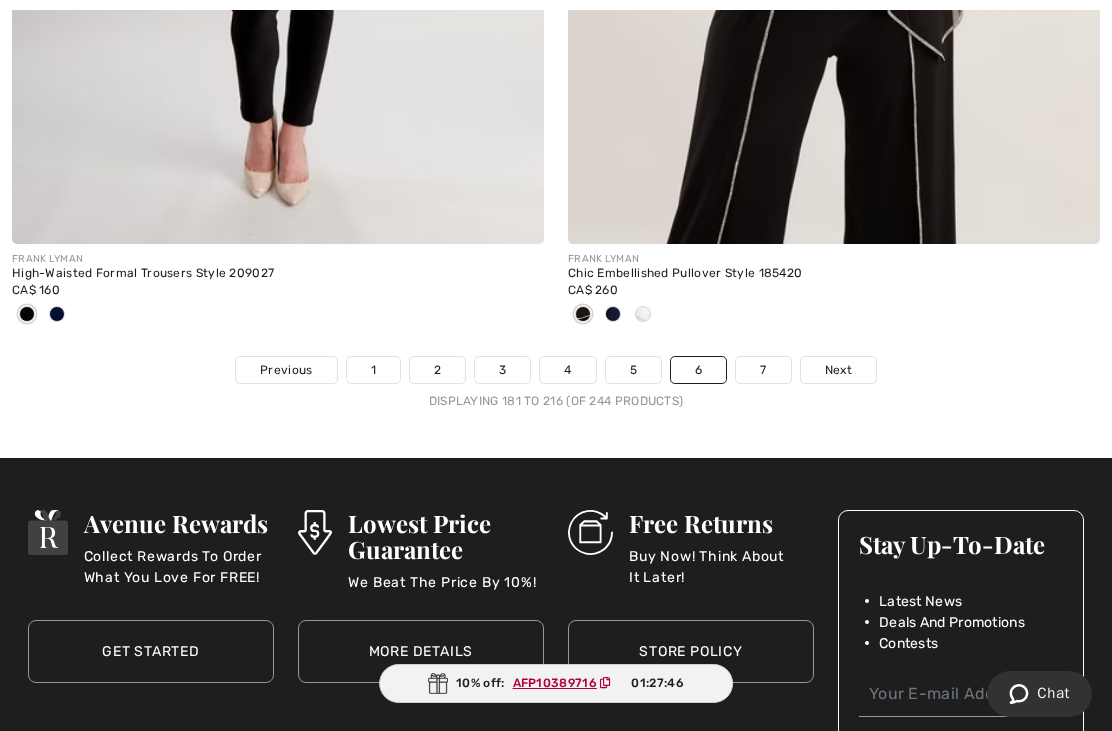 click on "7" at bounding box center (763, 370) 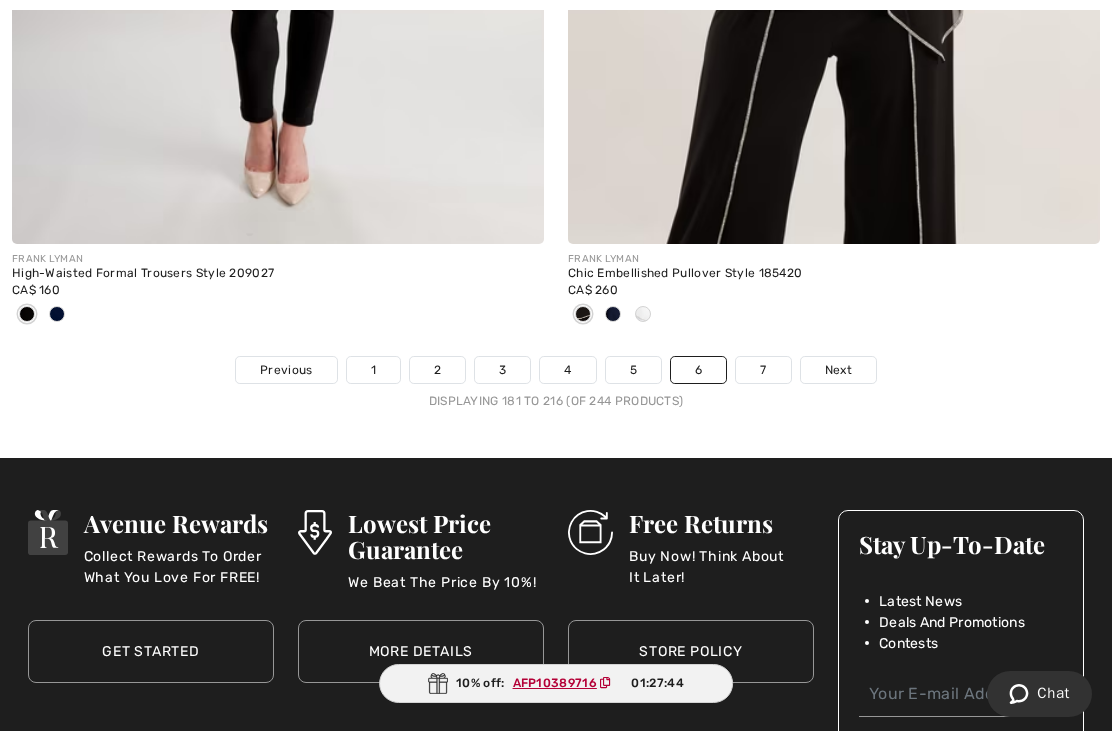 click on "7" at bounding box center [763, 370] 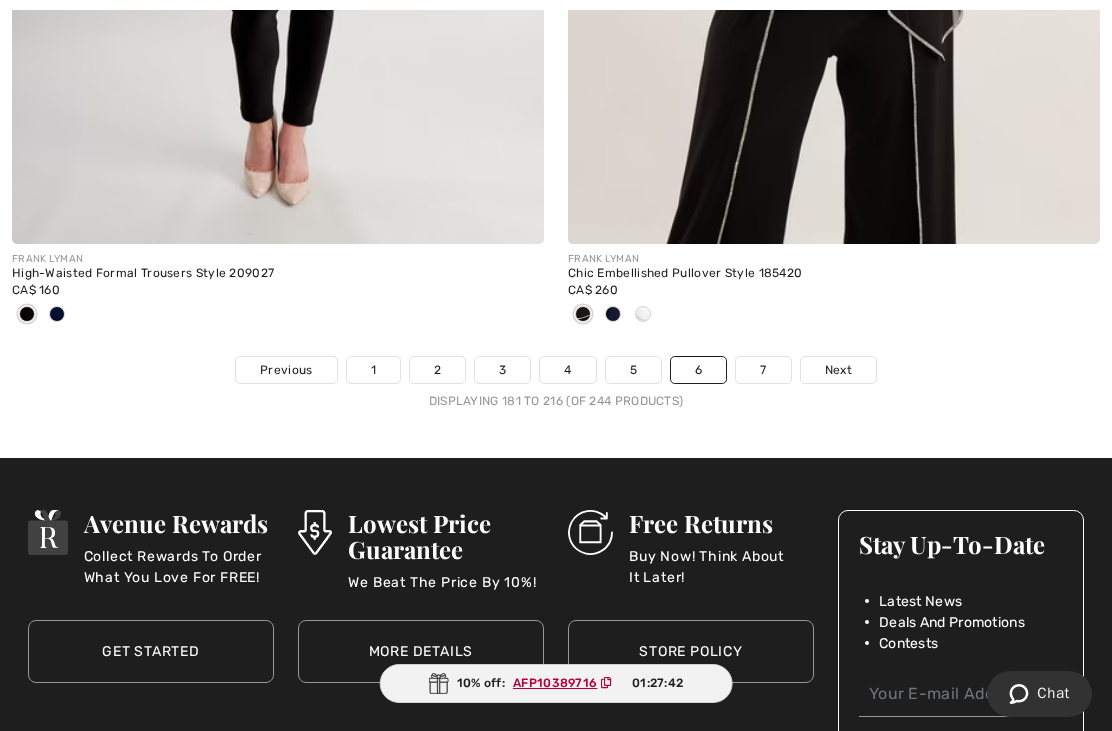 click on "7" at bounding box center (763, 370) 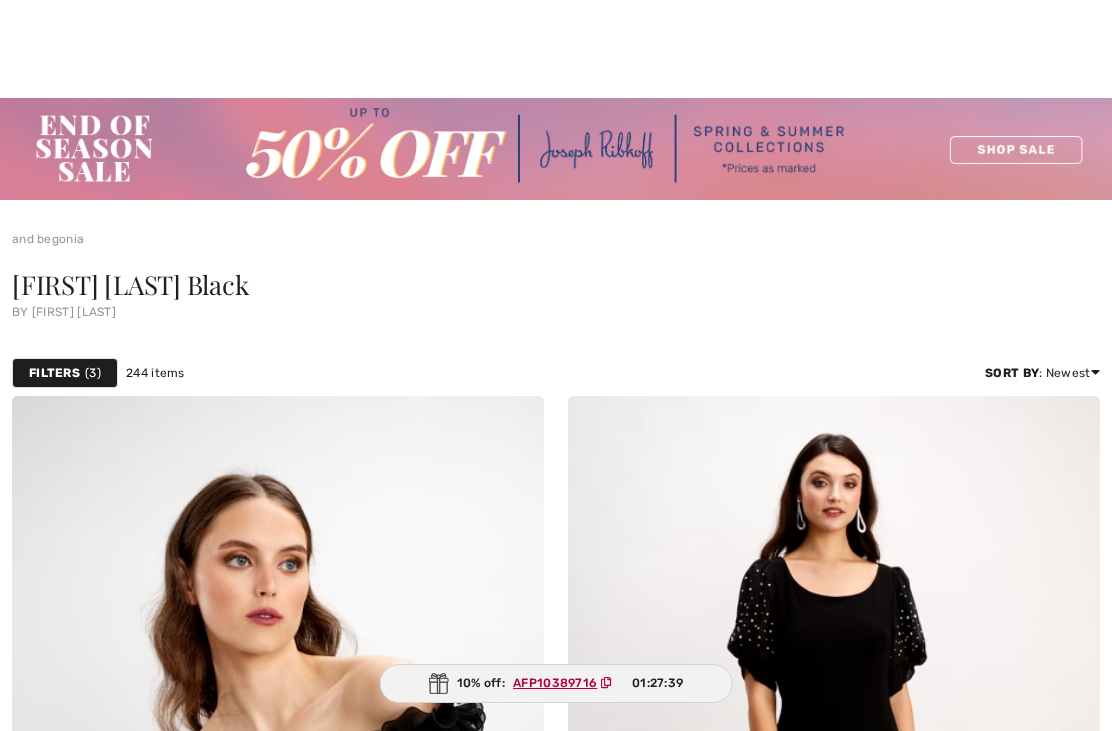 scroll, scrollTop: 355, scrollLeft: 0, axis: vertical 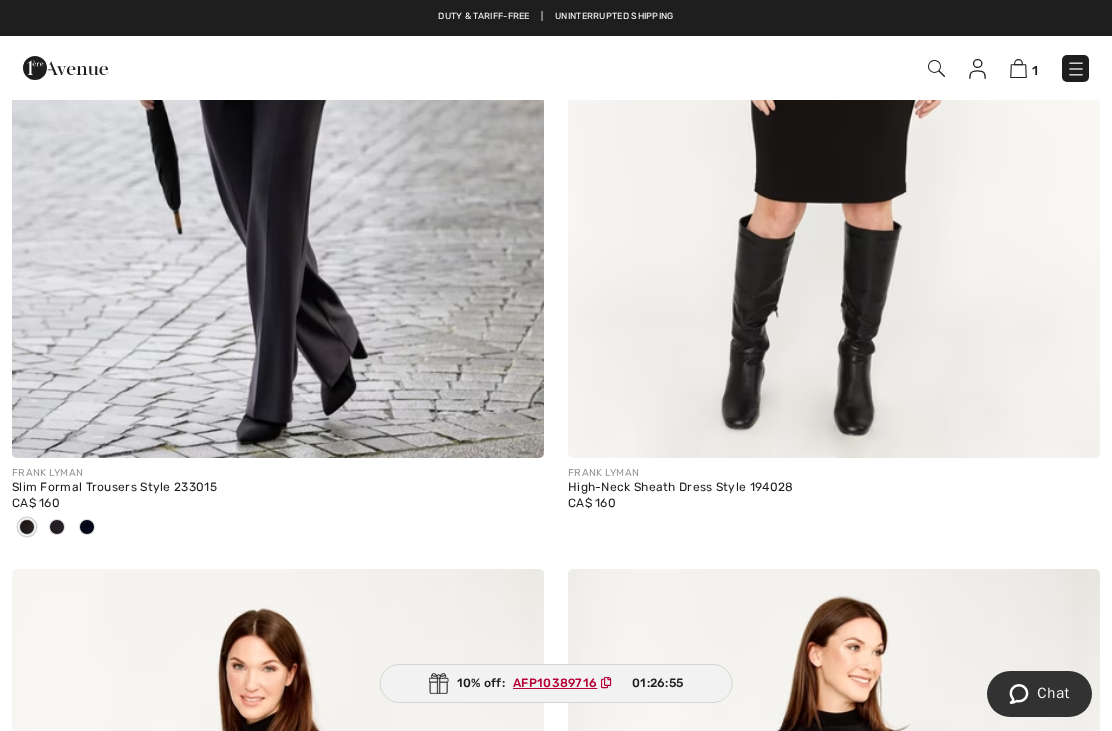 click at bounding box center (936, 68) 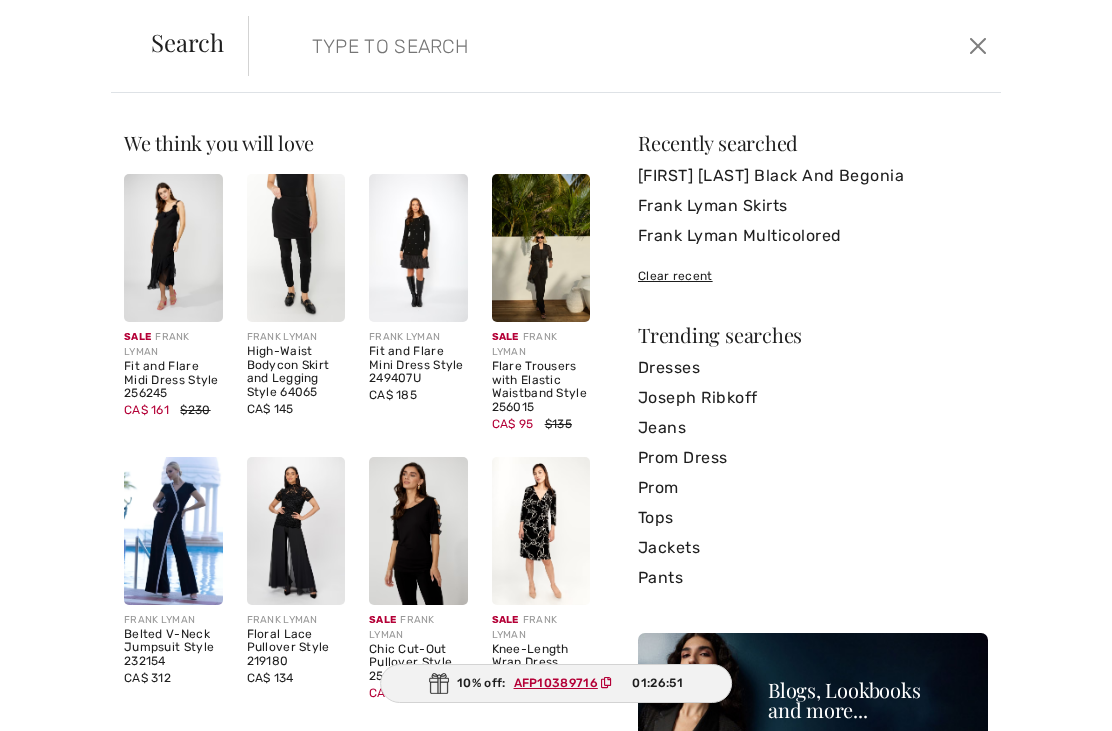 scroll, scrollTop: 0, scrollLeft: 0, axis: both 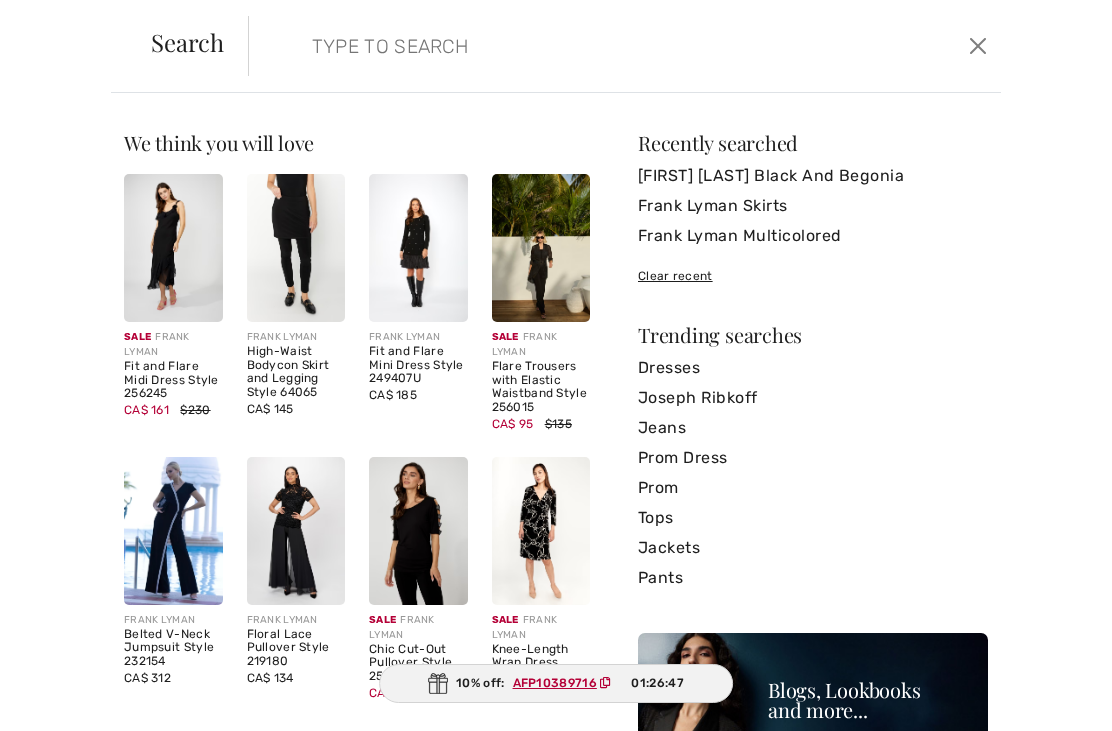 click on "Frank Lyman Multicolored" at bounding box center (813, 236) 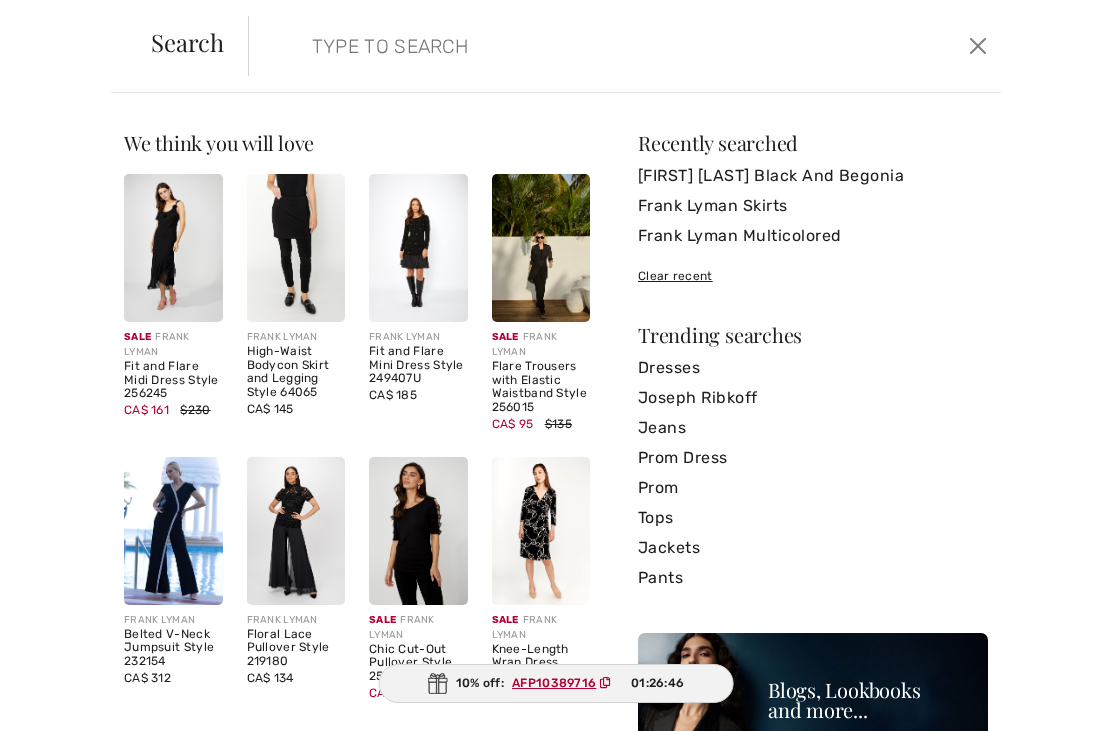click on "Frank Lyman Multicolored" at bounding box center (813, 236) 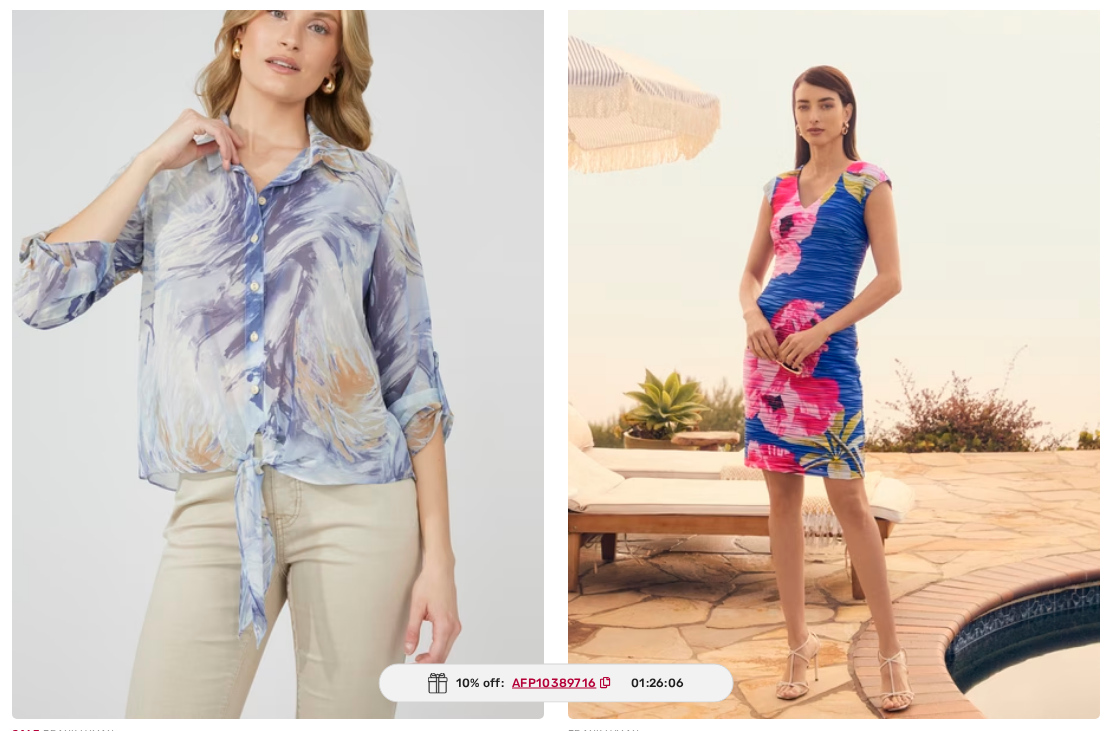 scroll, scrollTop: 0, scrollLeft: 0, axis: both 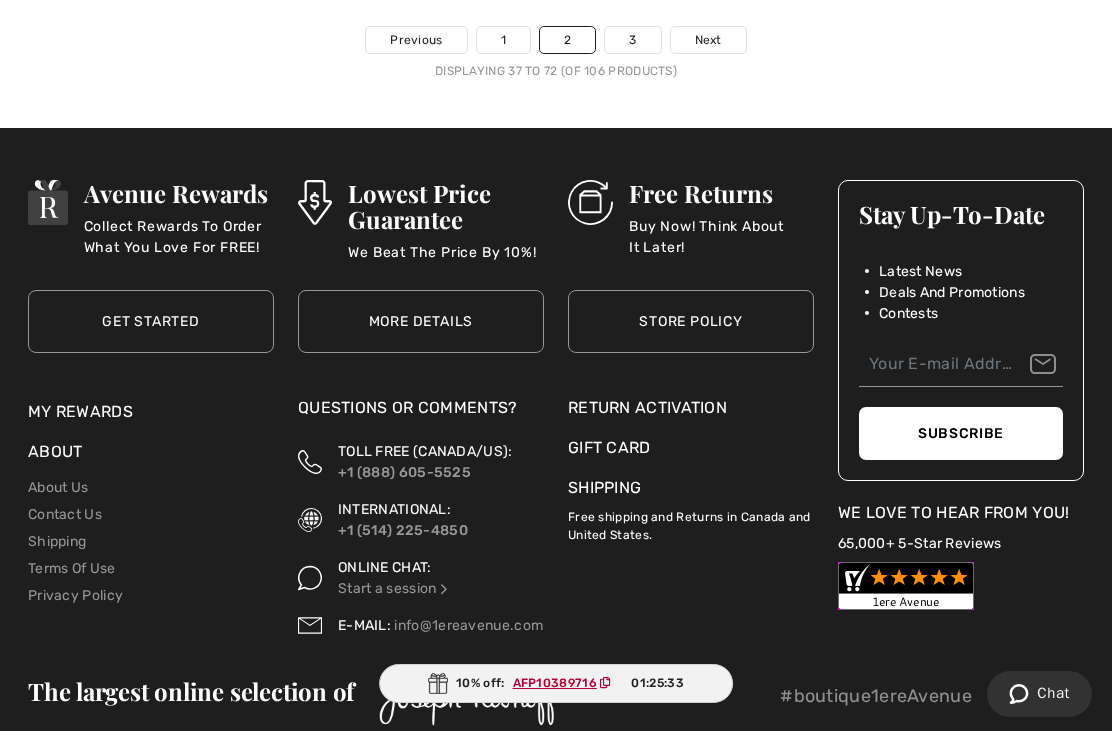 click on "3" at bounding box center [632, 40] 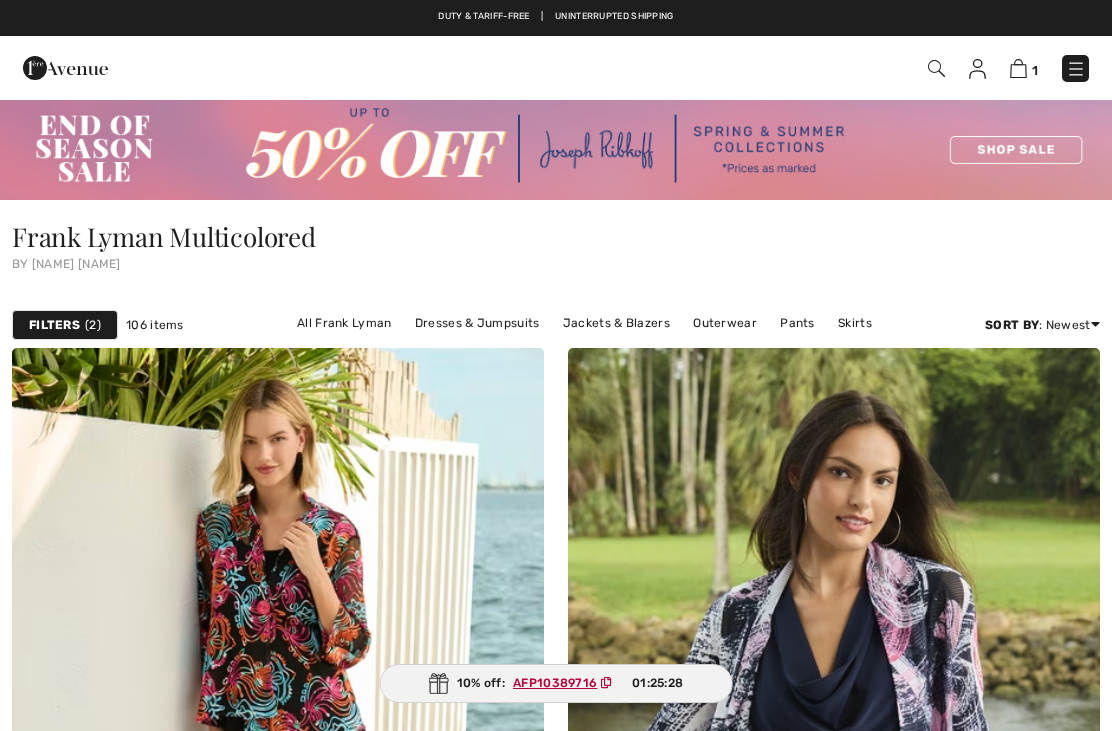 scroll, scrollTop: 295, scrollLeft: 0, axis: vertical 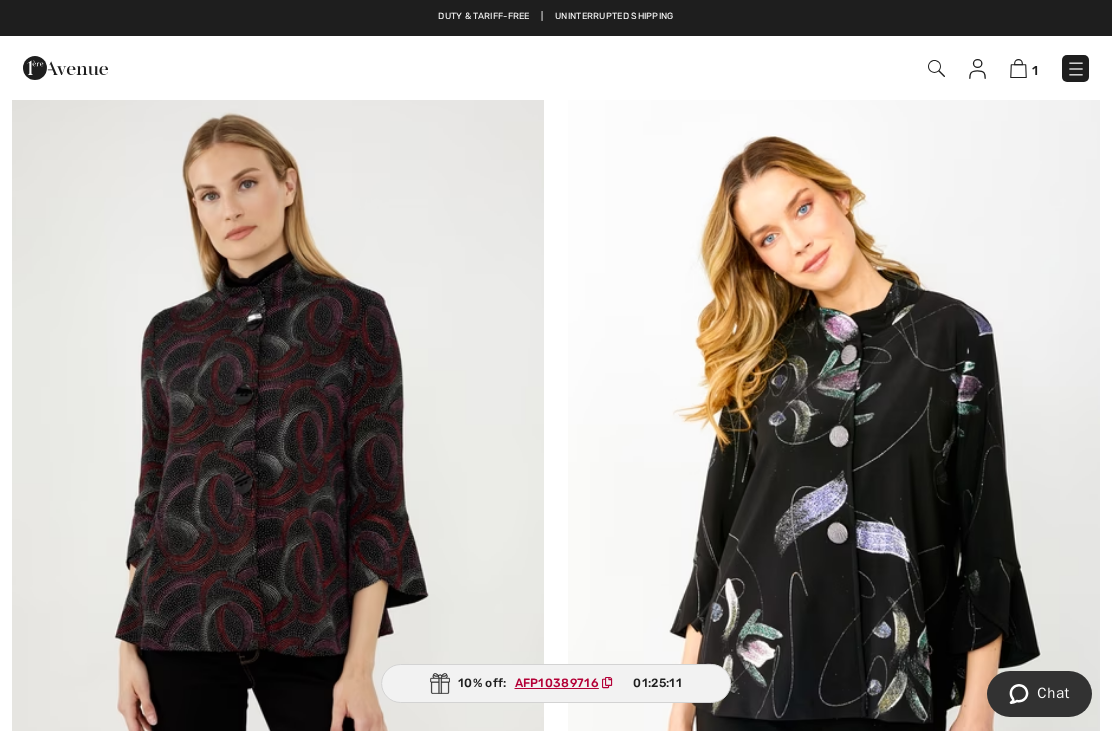 click at bounding box center [834, 483] 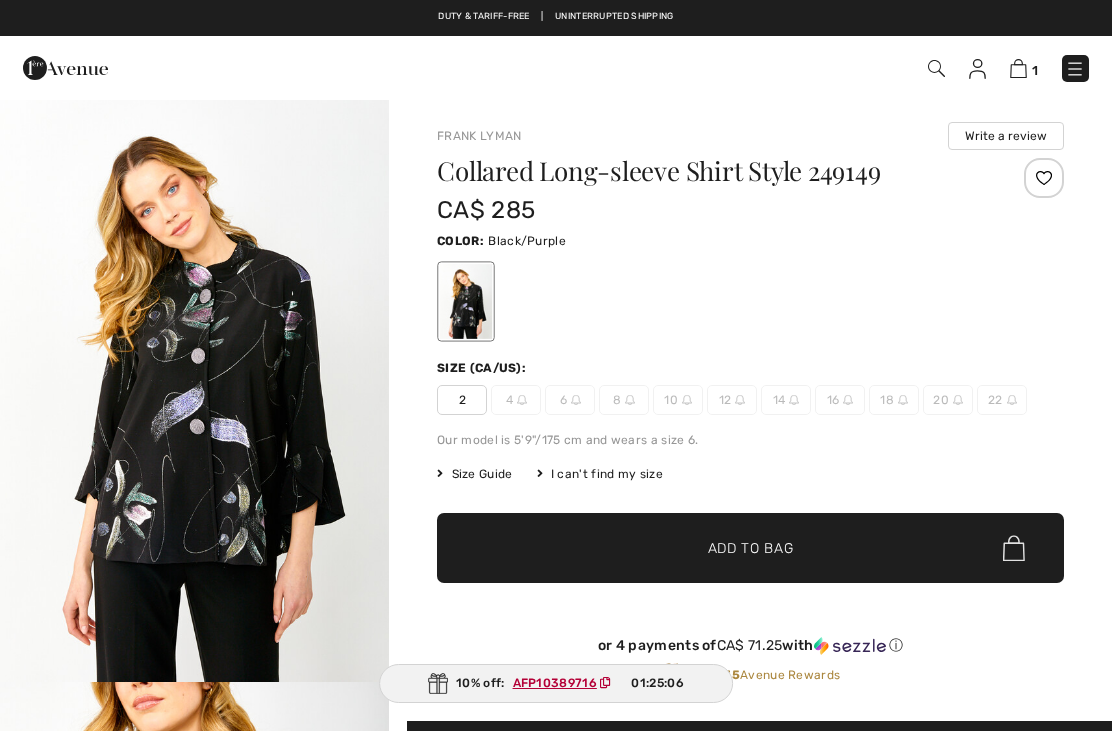 scroll, scrollTop: 0, scrollLeft: 0, axis: both 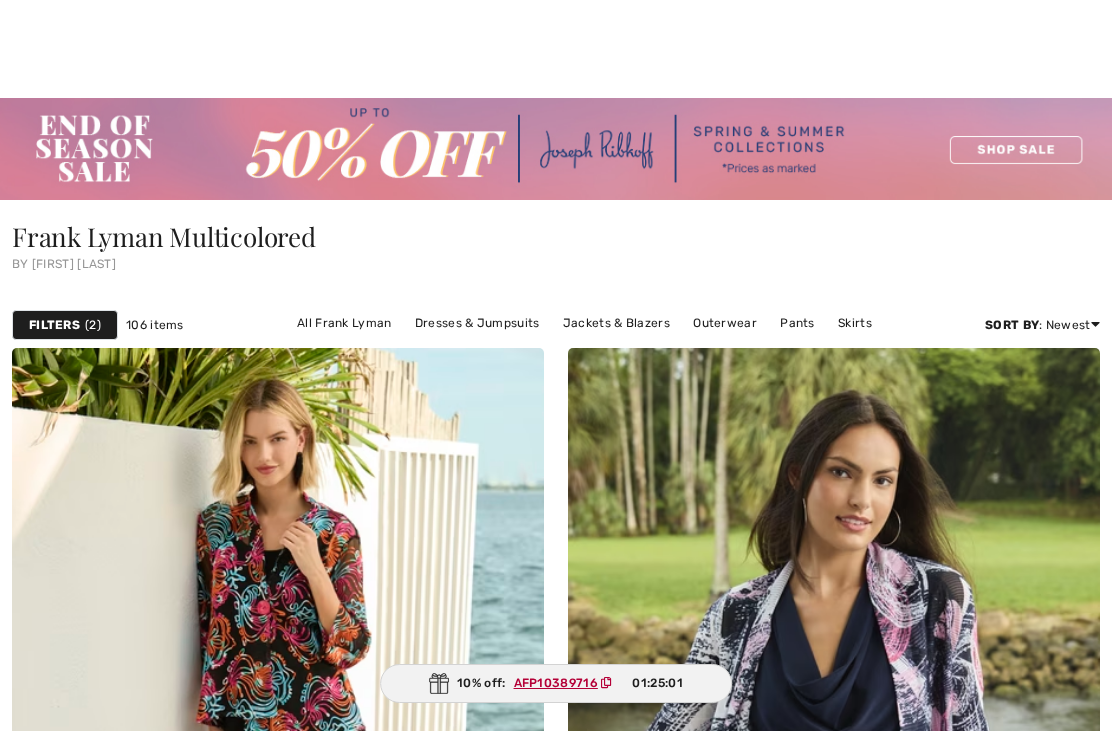 checkbox on "true" 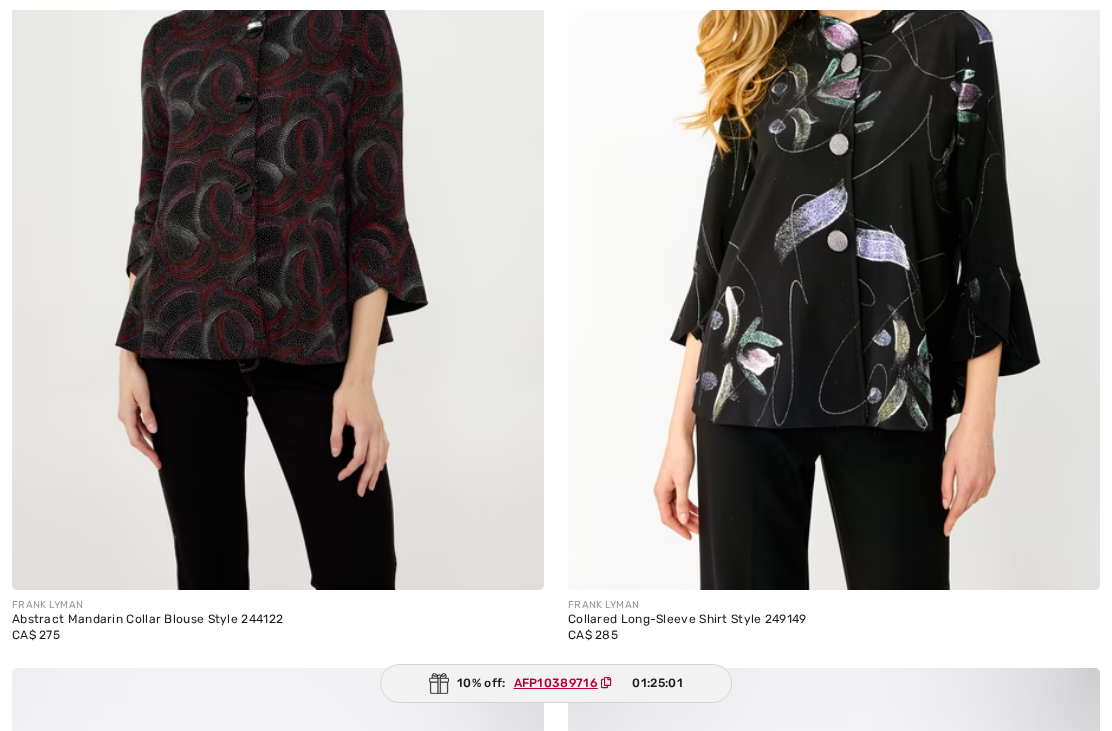 scroll, scrollTop: 0, scrollLeft: 0, axis: both 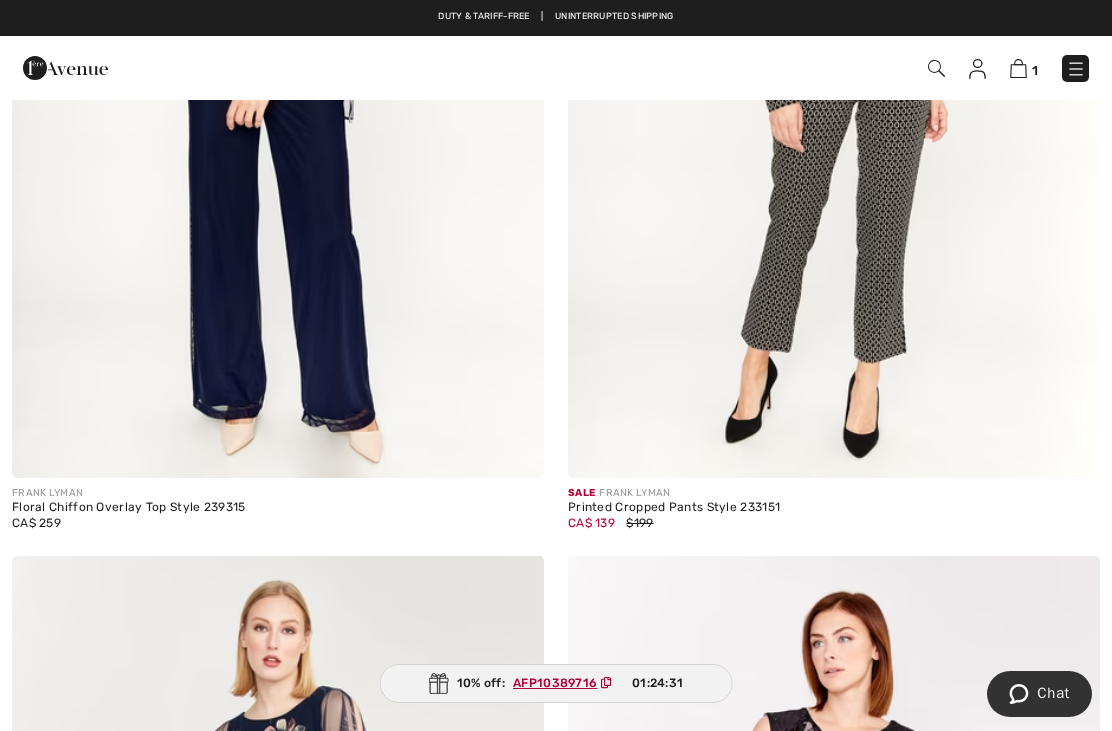 click on "1" at bounding box center (784, 68) 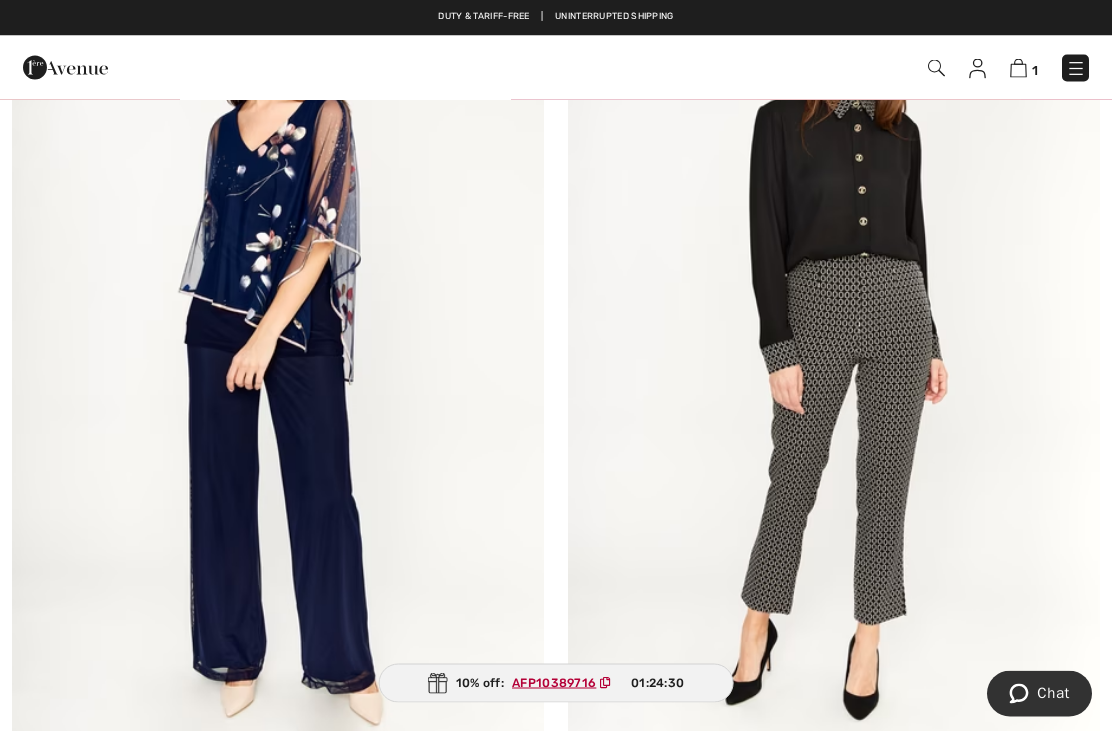 scroll, scrollTop: 13968, scrollLeft: 0, axis: vertical 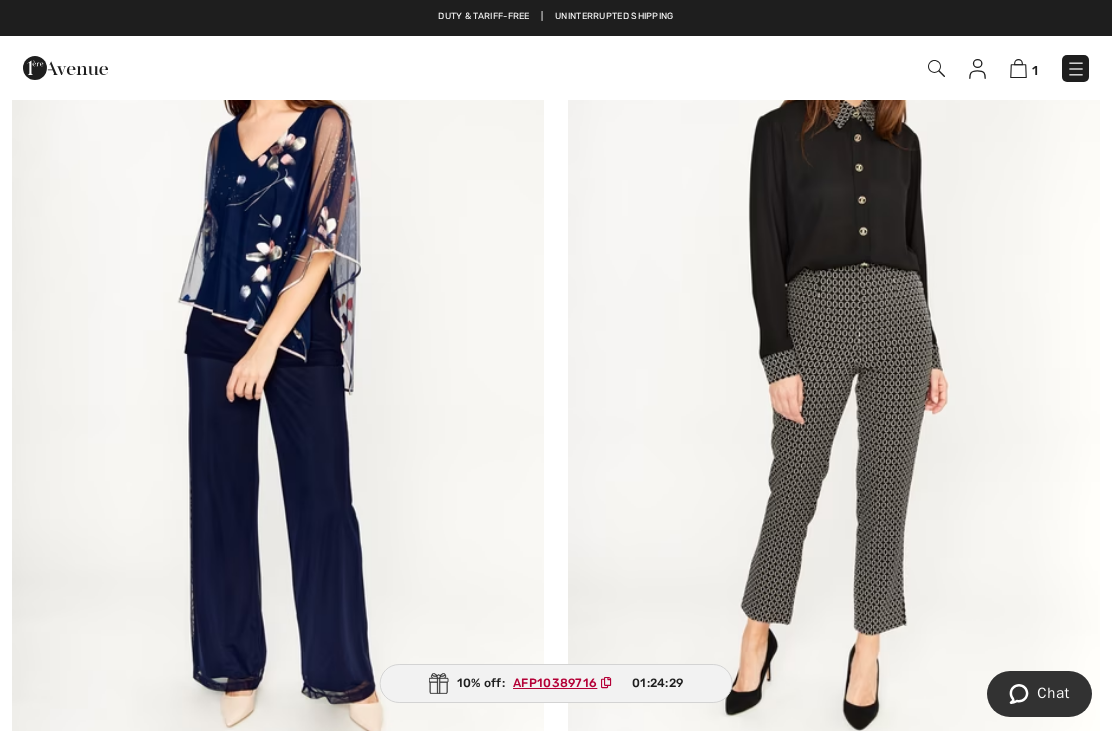 click on "1
Checkout" at bounding box center (556, 68) 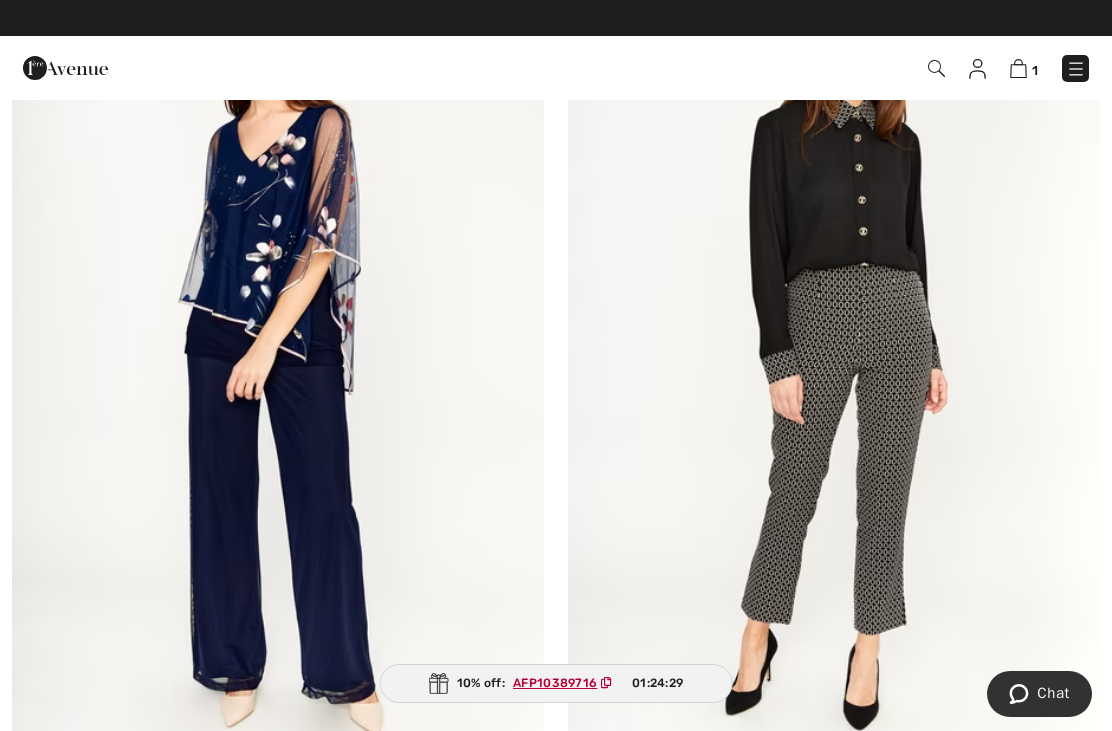 click on "1" at bounding box center [784, 68] 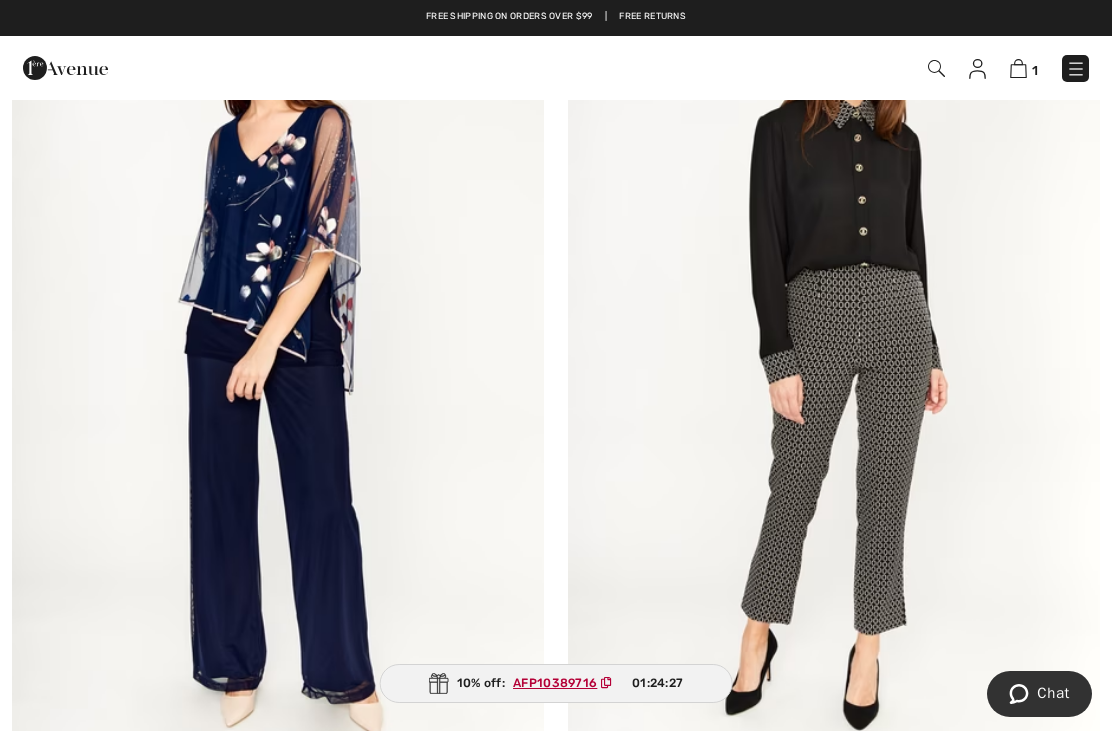 click on "1" at bounding box center (784, 68) 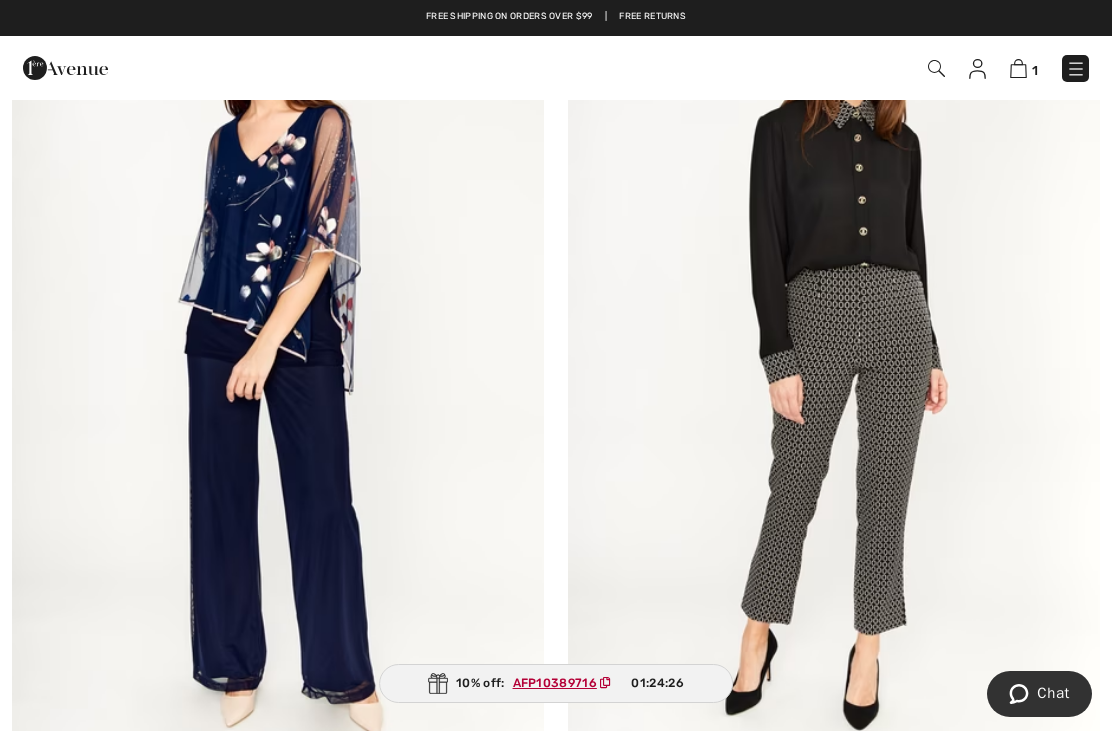 click at bounding box center [936, 68] 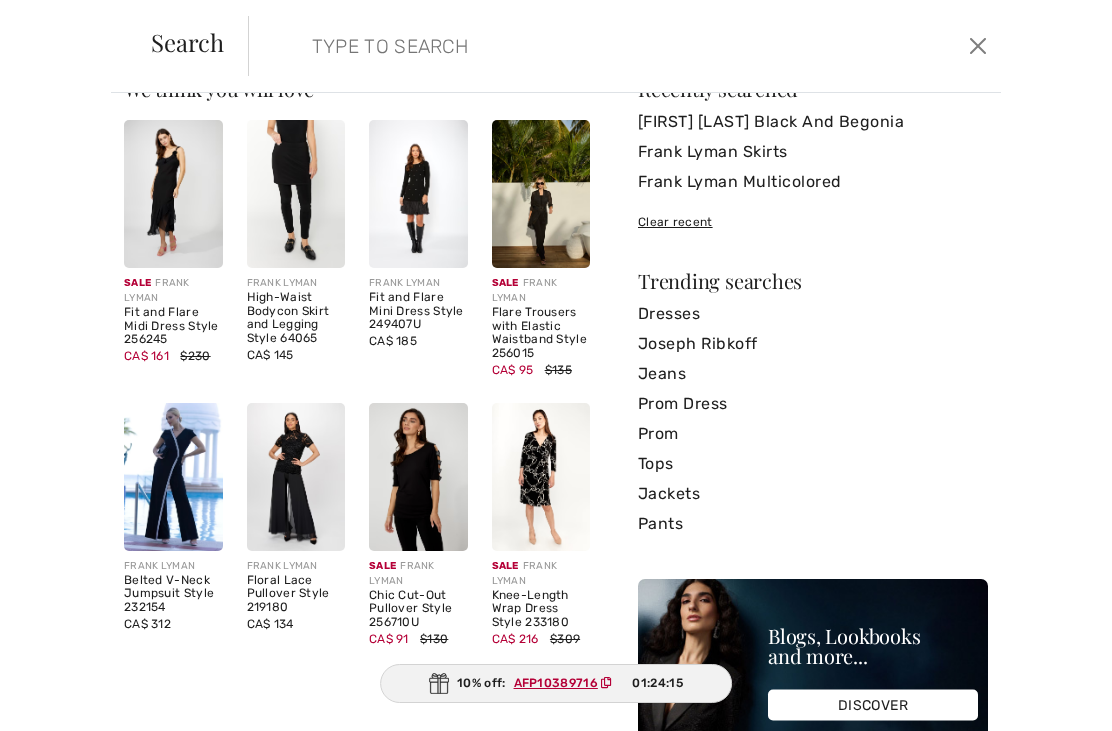 scroll, scrollTop: 43, scrollLeft: 0, axis: vertical 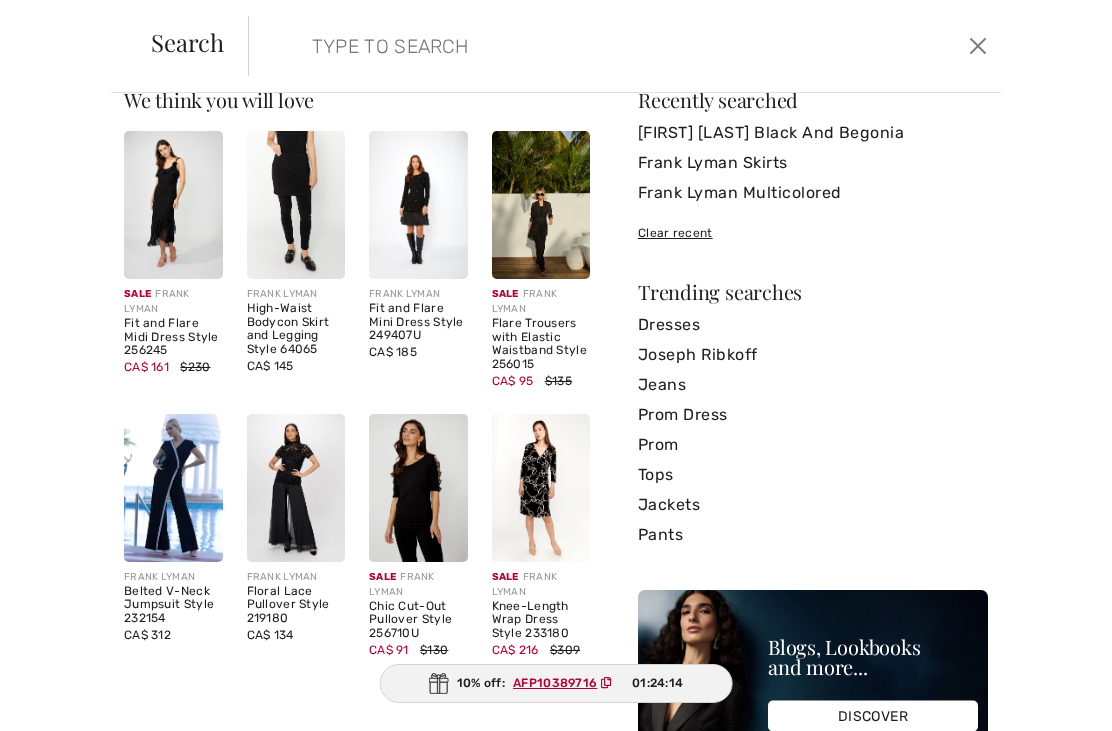 click at bounding box center (547, 46) 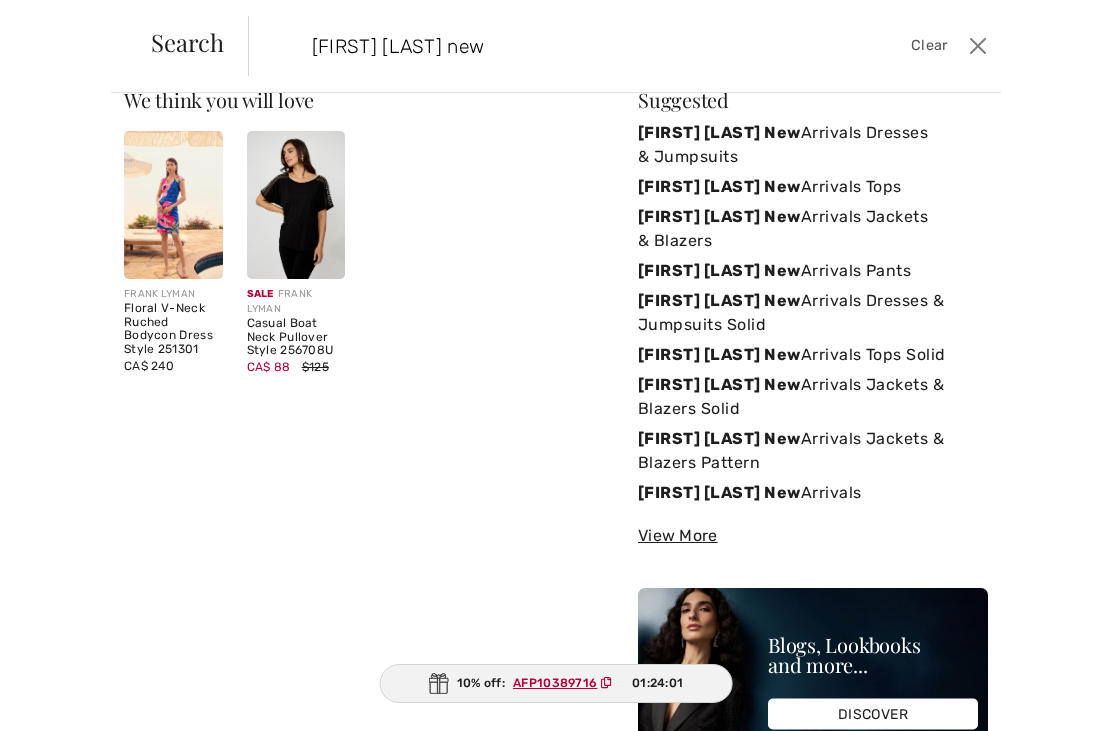 scroll, scrollTop: 0, scrollLeft: 0, axis: both 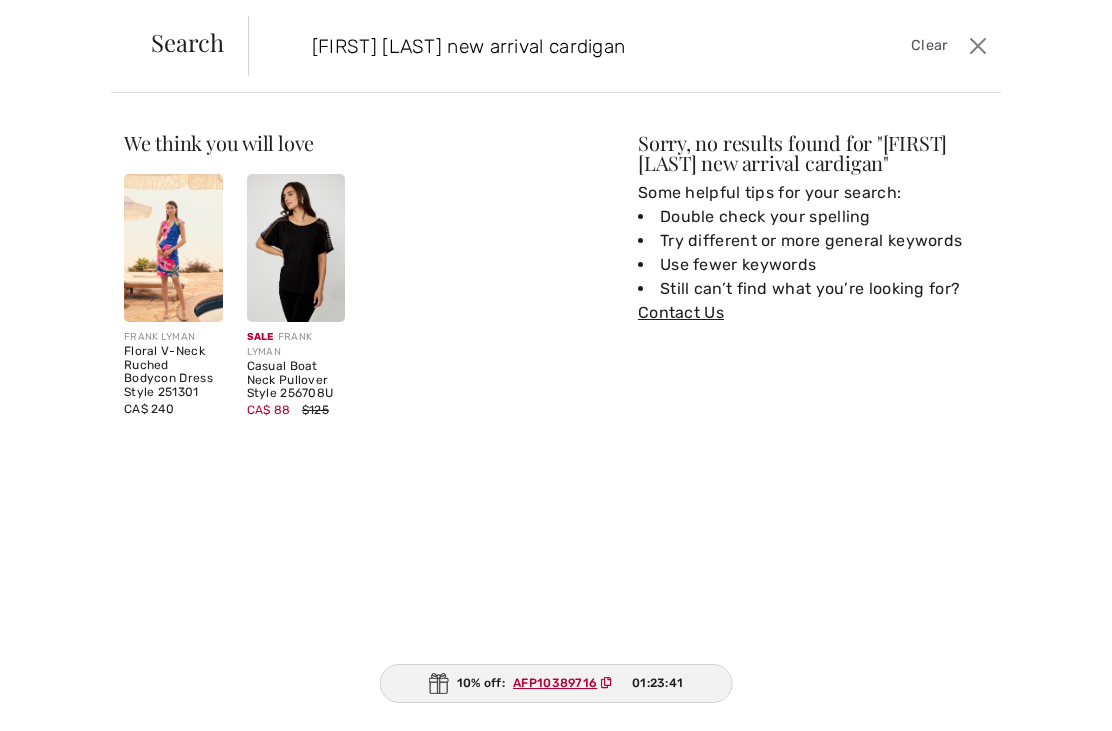 click on "Search" at bounding box center (187, 42) 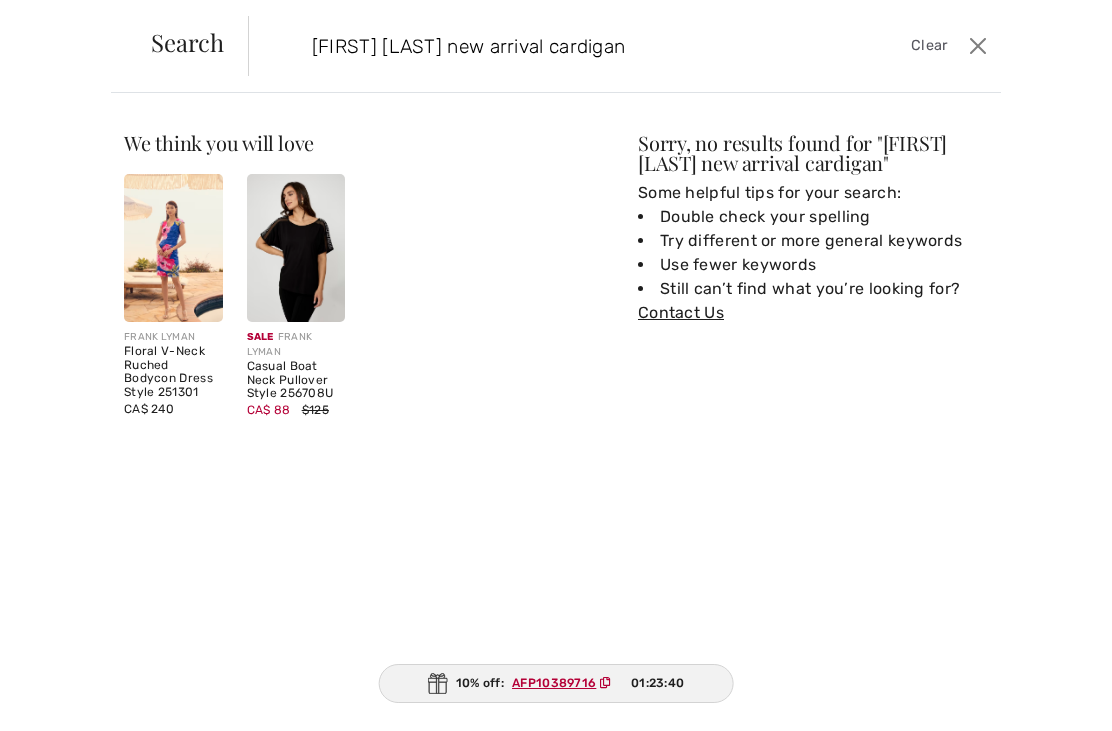 scroll, scrollTop: 13681, scrollLeft: 0, axis: vertical 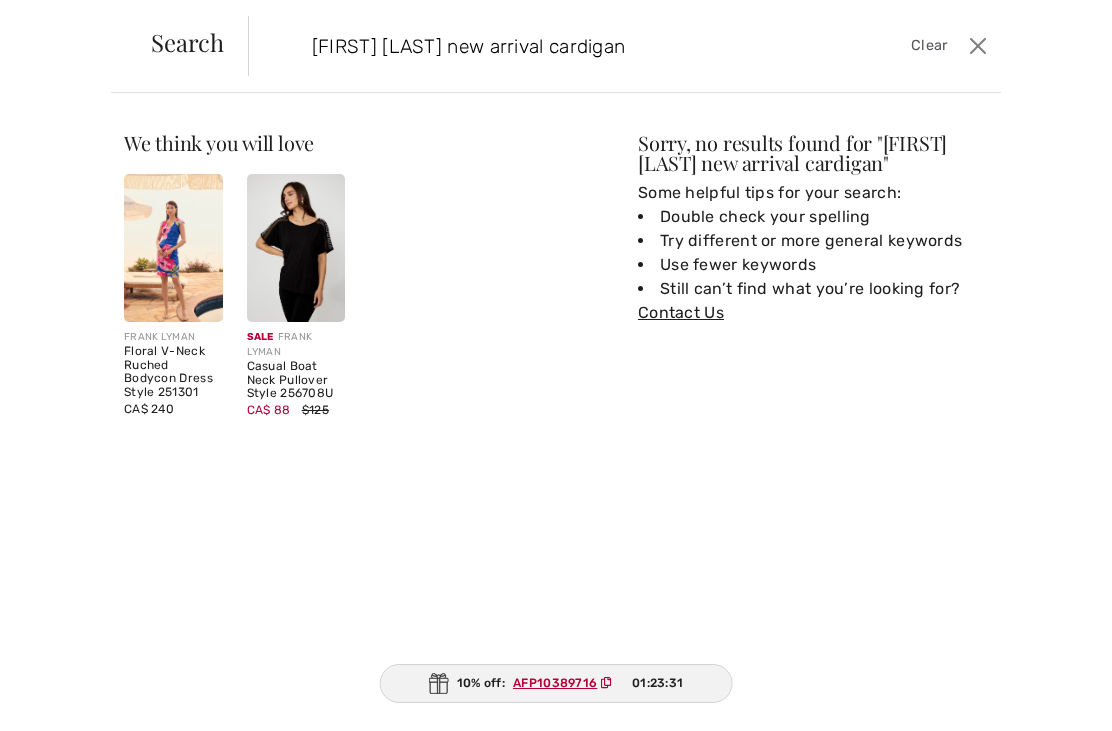click on "Frank lyman new arrival cardigan" at bounding box center (547, 46) 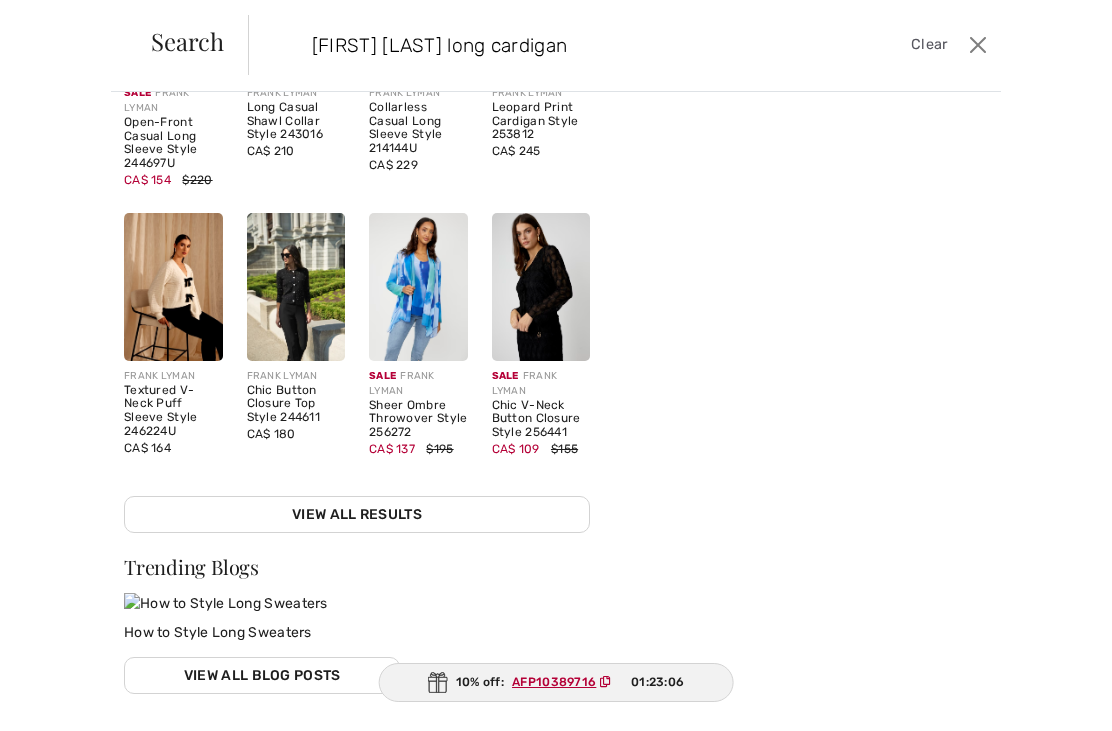 scroll, scrollTop: 179, scrollLeft: 0, axis: vertical 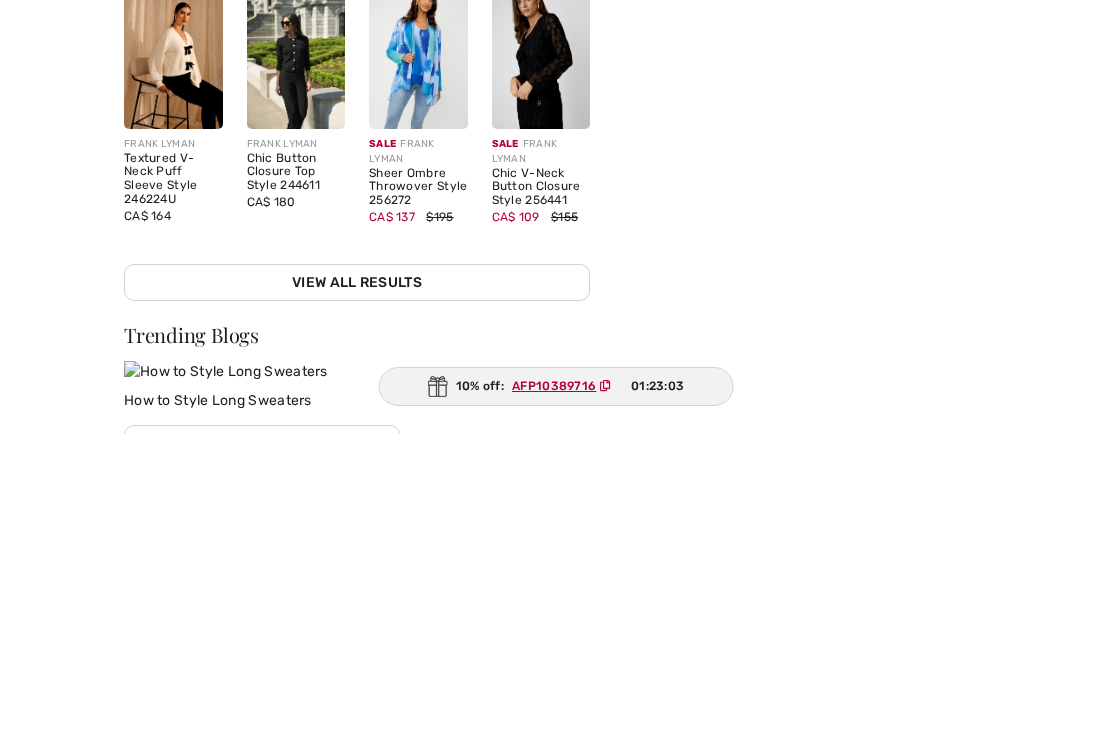 type on "Frank lyman long cardigan" 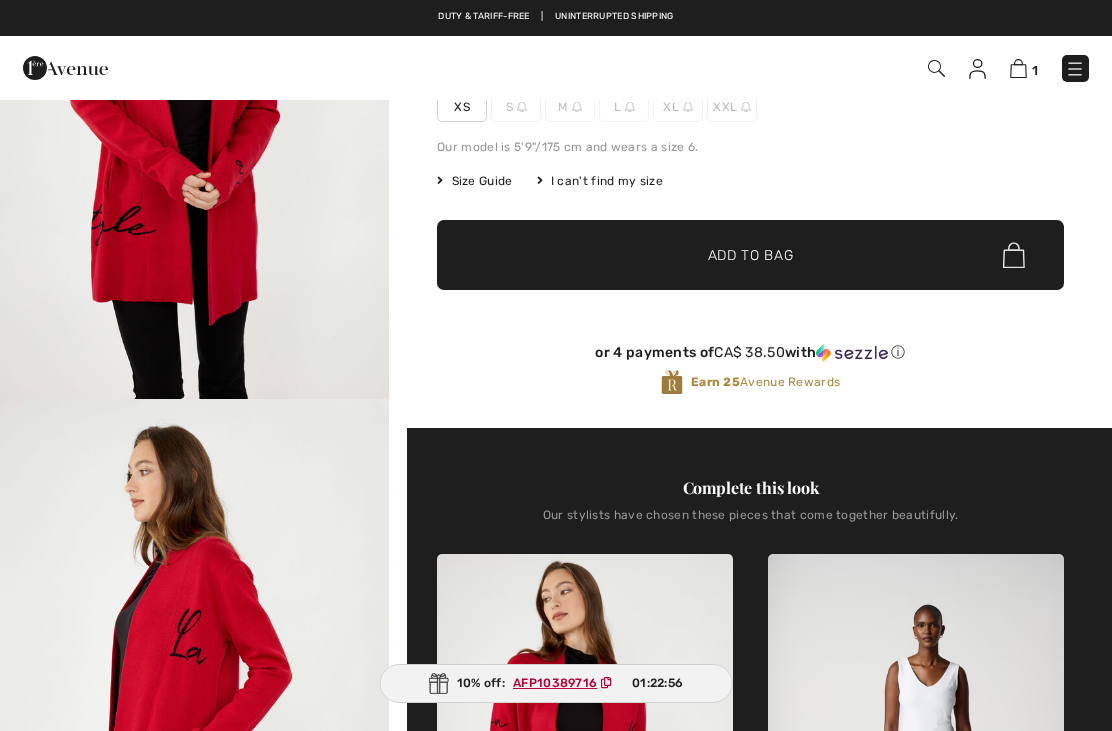 scroll, scrollTop: 0, scrollLeft: 0, axis: both 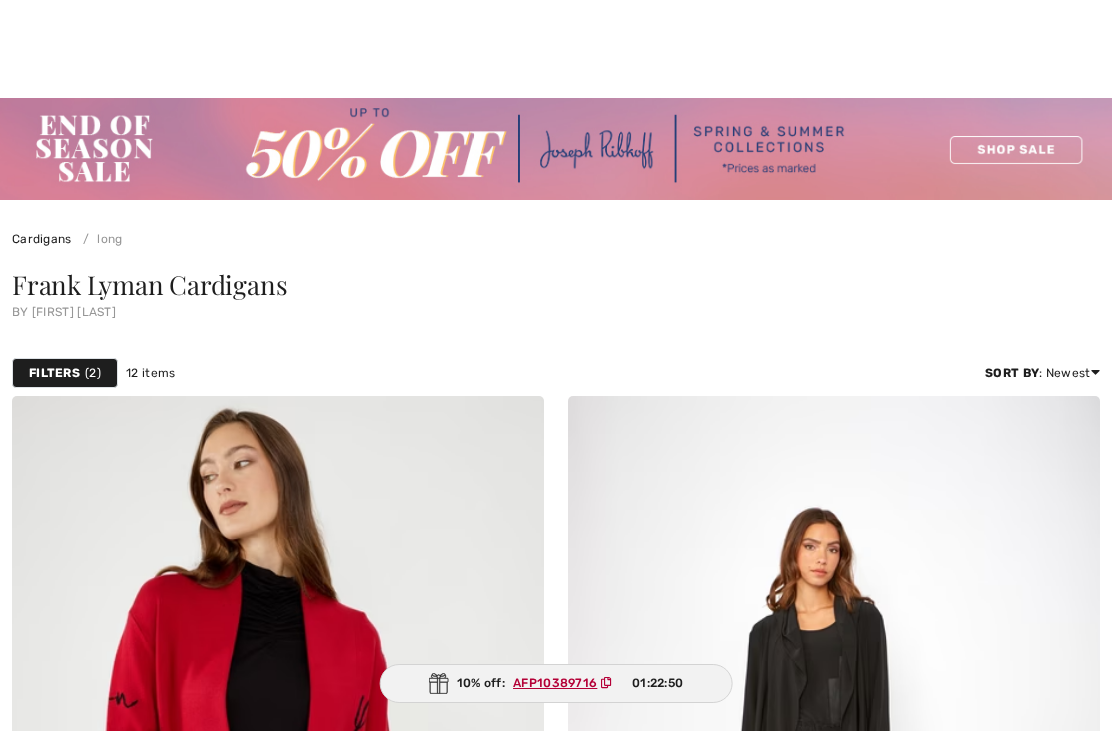 checkbox on "true" 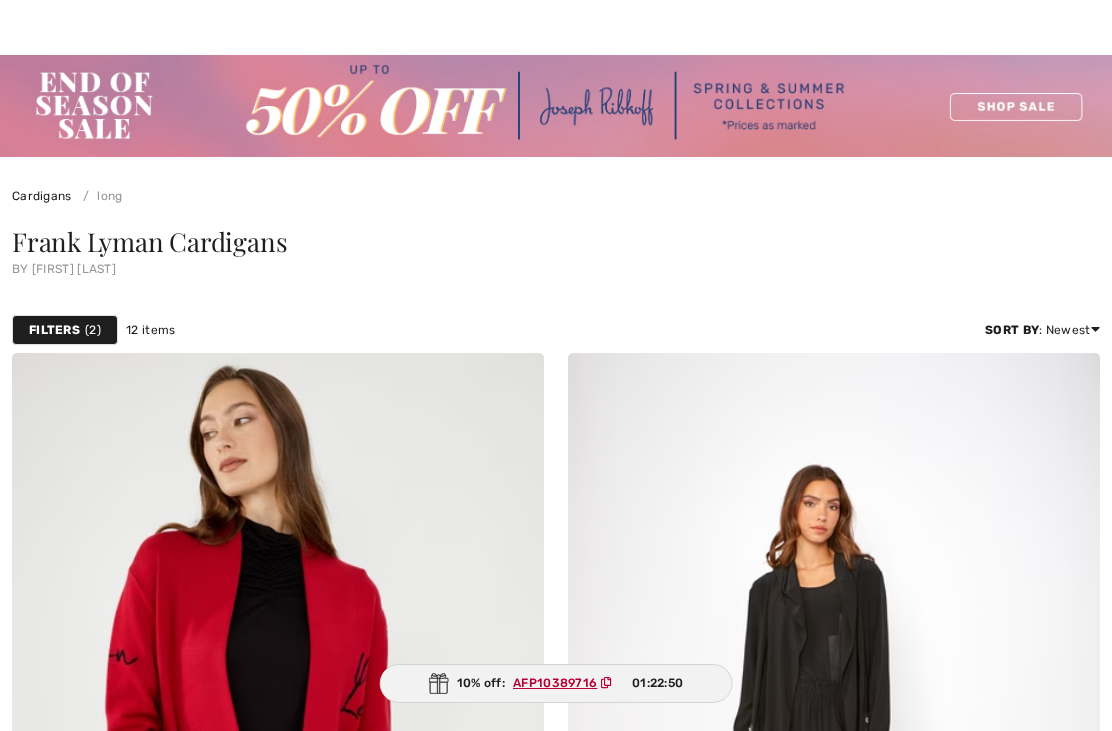 scroll, scrollTop: 0, scrollLeft: 0, axis: both 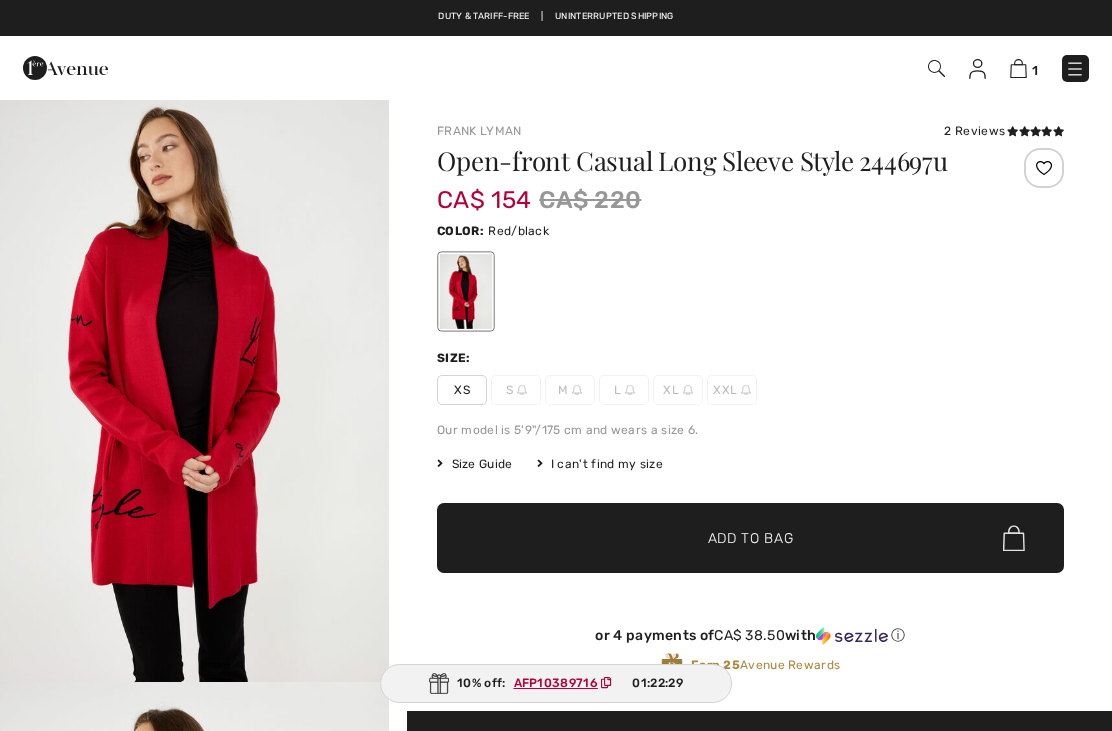 click at bounding box center (1018, 68) 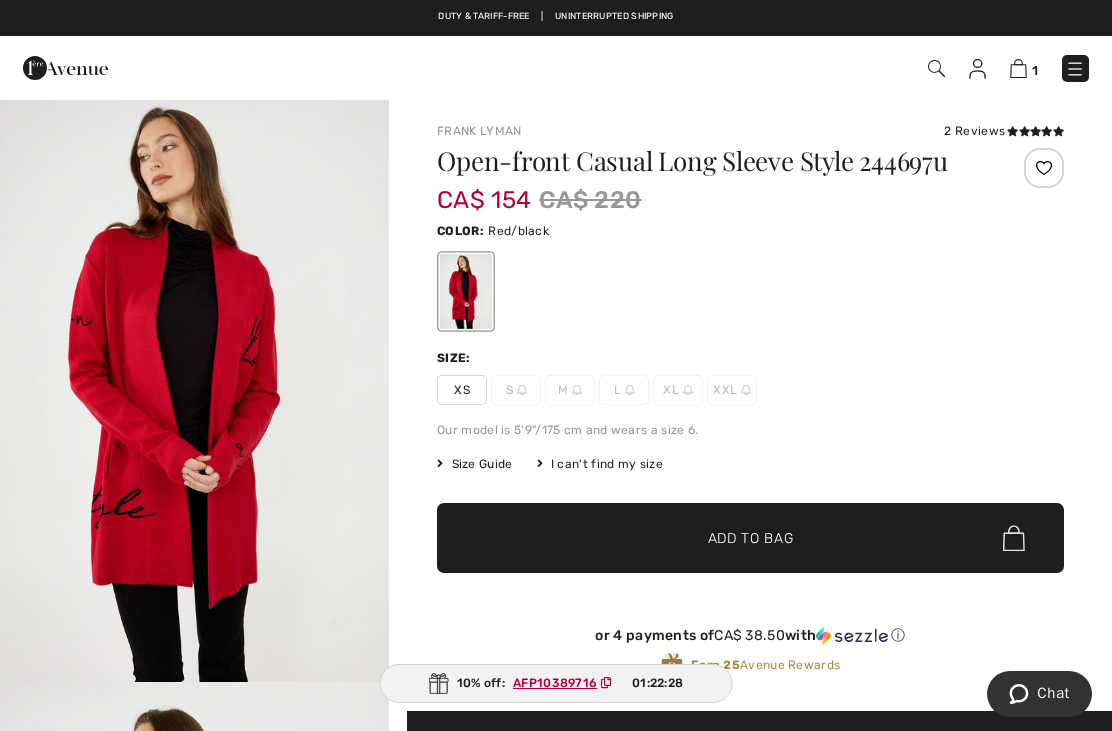 click on "1" at bounding box center (1035, 70) 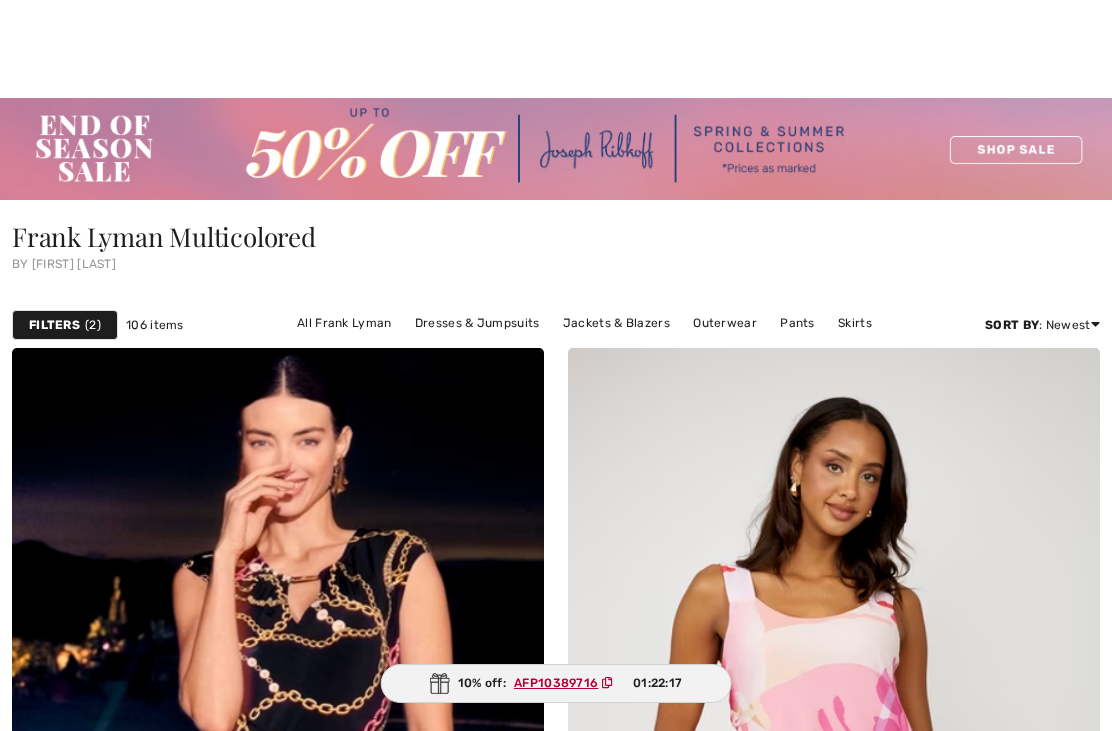 checkbox on "true" 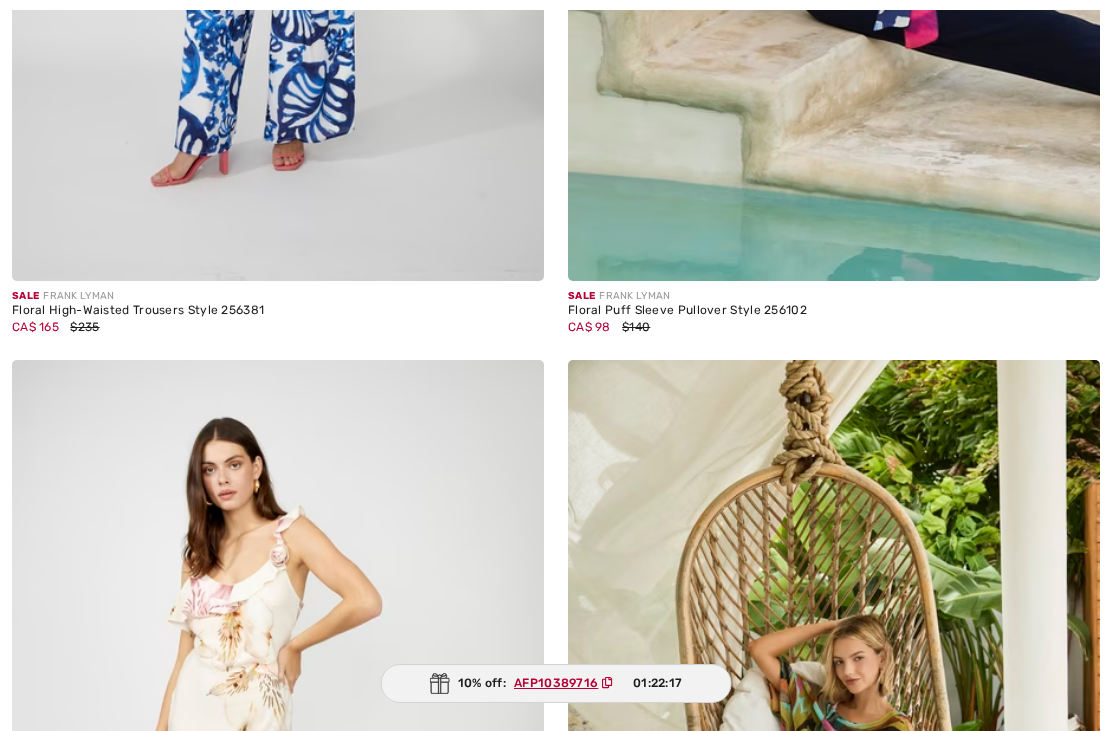 scroll, scrollTop: 0, scrollLeft: 0, axis: both 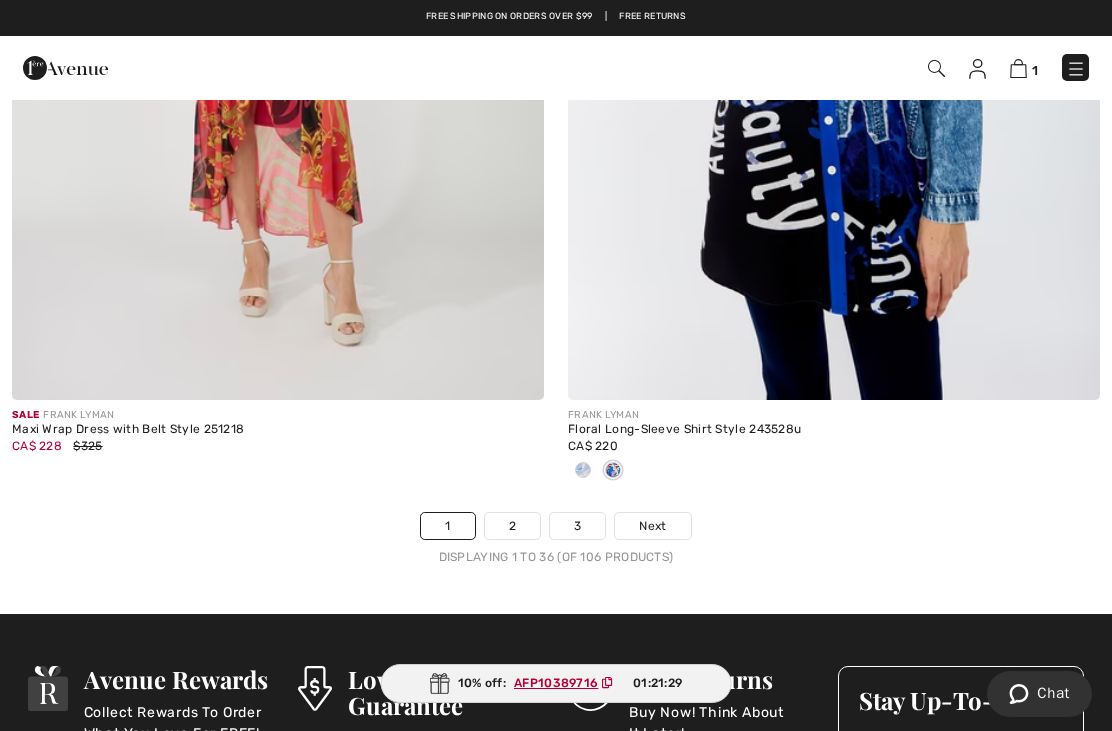 click on "2" at bounding box center [512, 526] 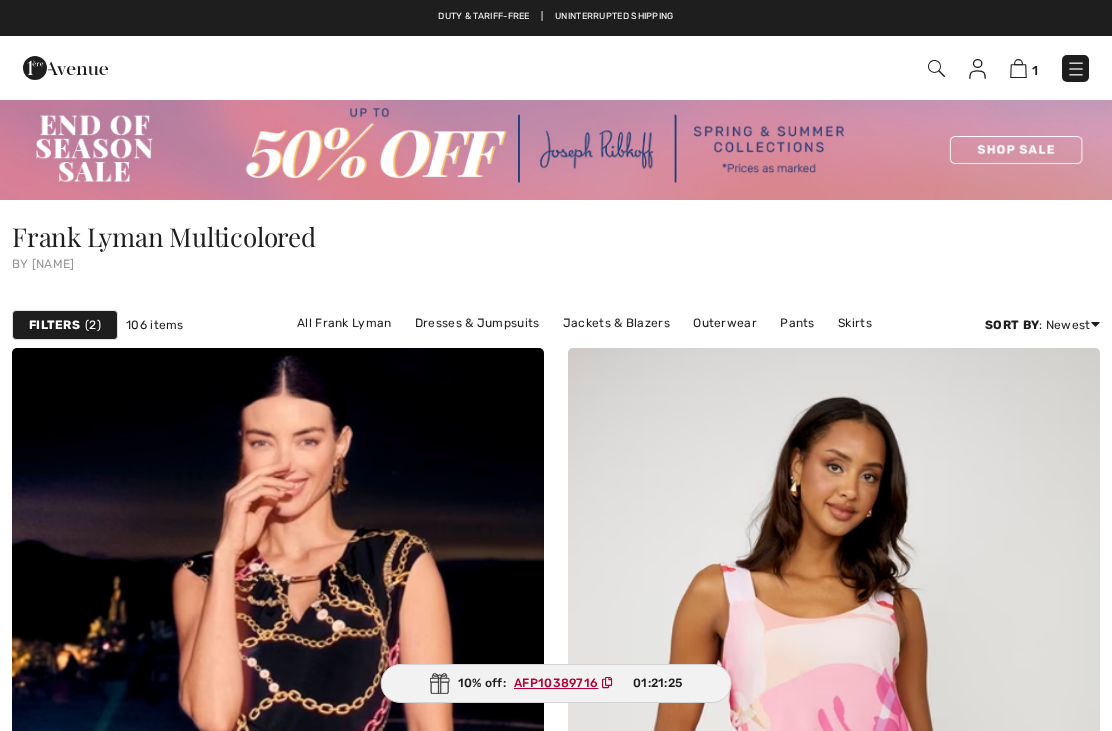 checkbox on "true" 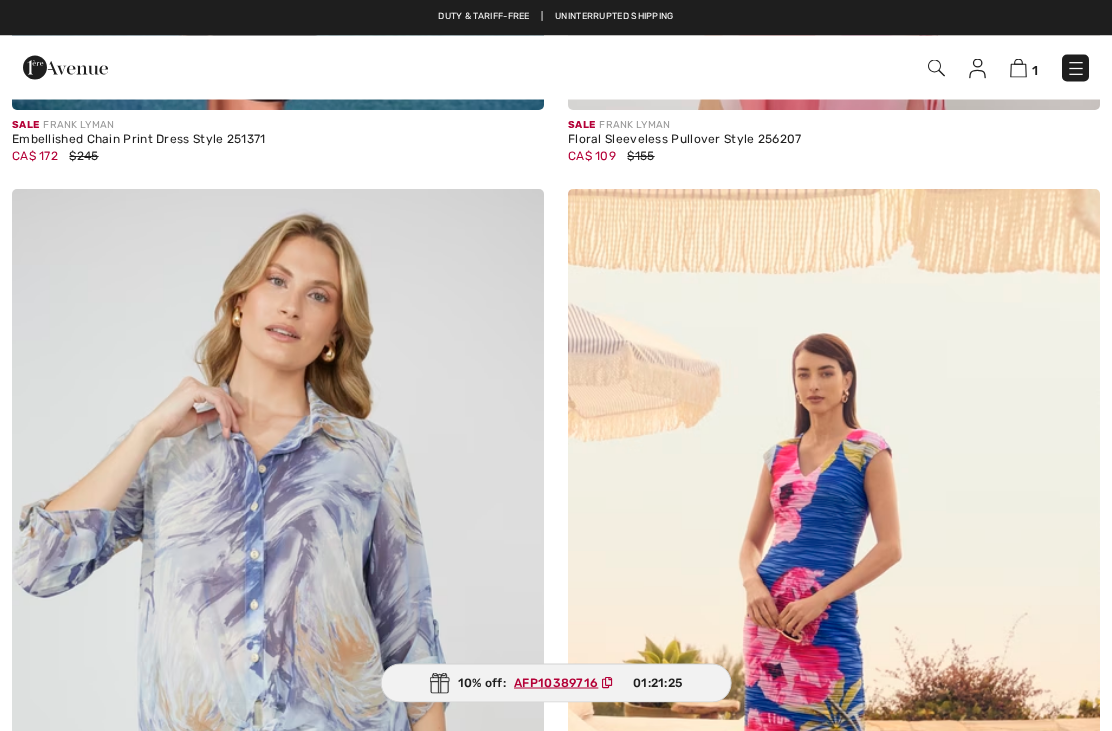 scroll, scrollTop: 0, scrollLeft: 0, axis: both 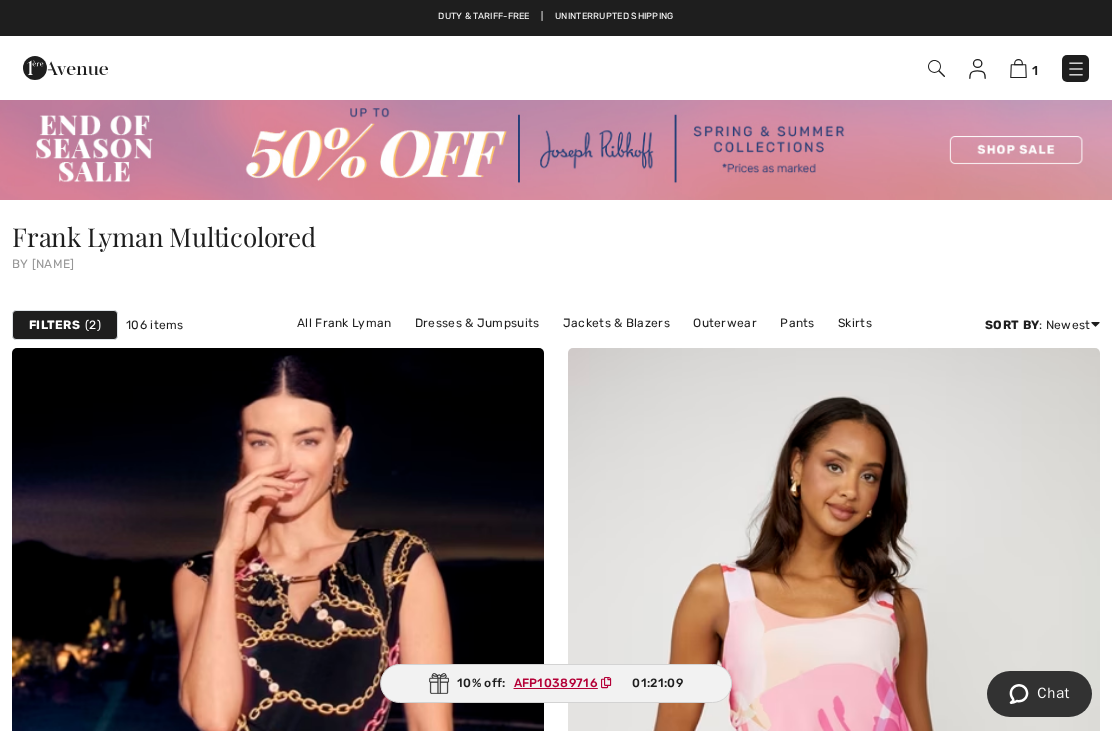 click on "Sweaters & Cardigans" at bounding box center (559, 349) 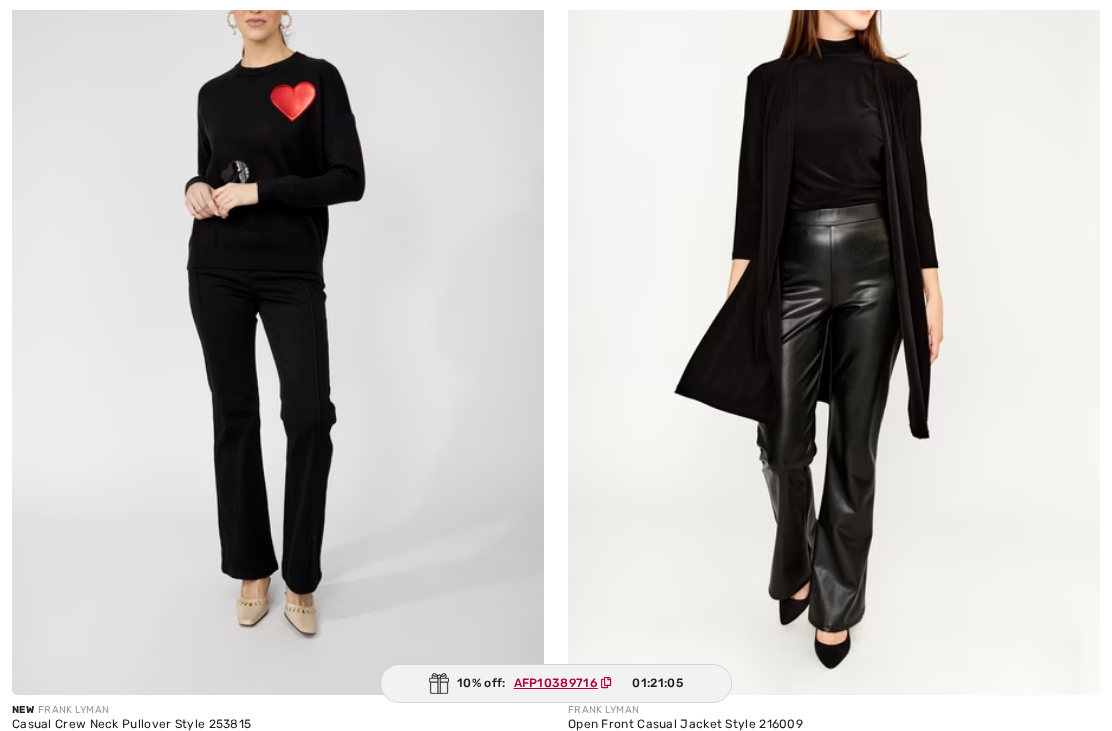 scroll, scrollTop: 0, scrollLeft: 0, axis: both 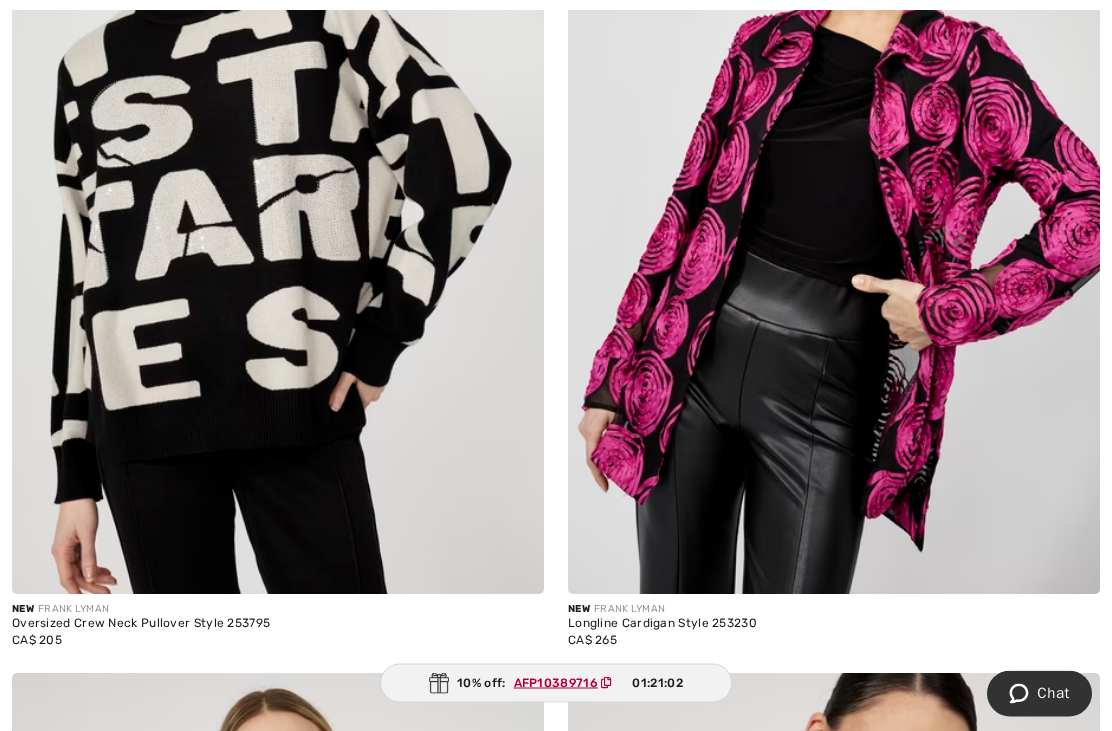 click at bounding box center (834, 196) 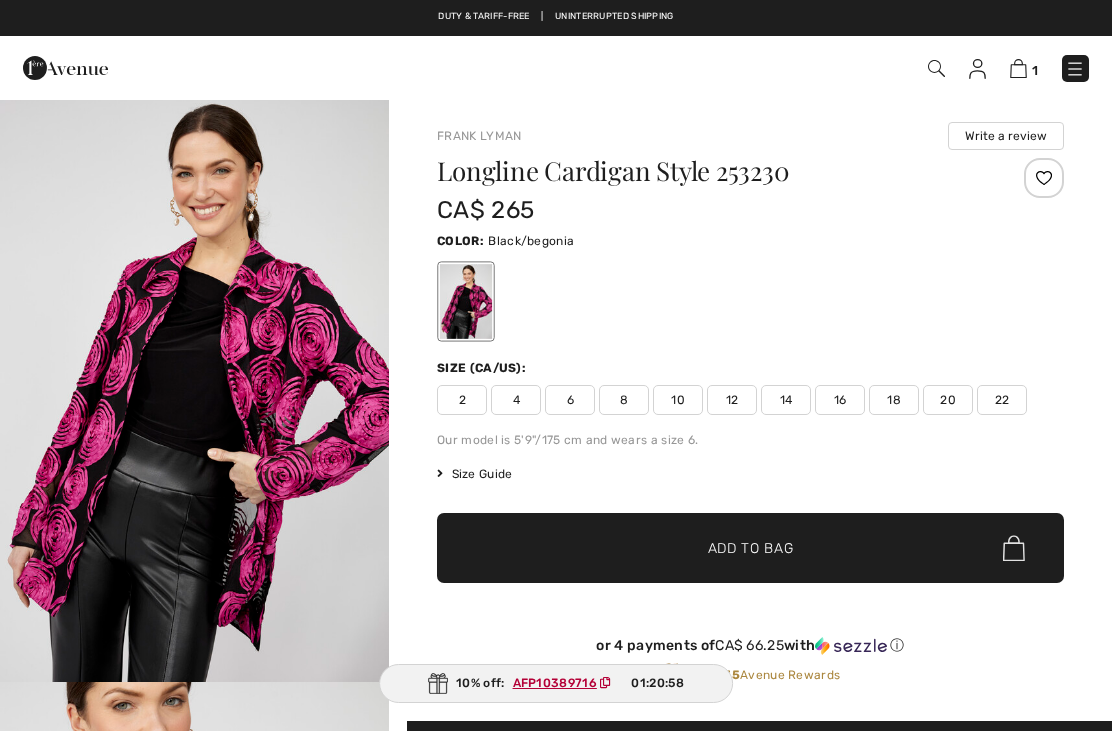 scroll, scrollTop: 0, scrollLeft: 0, axis: both 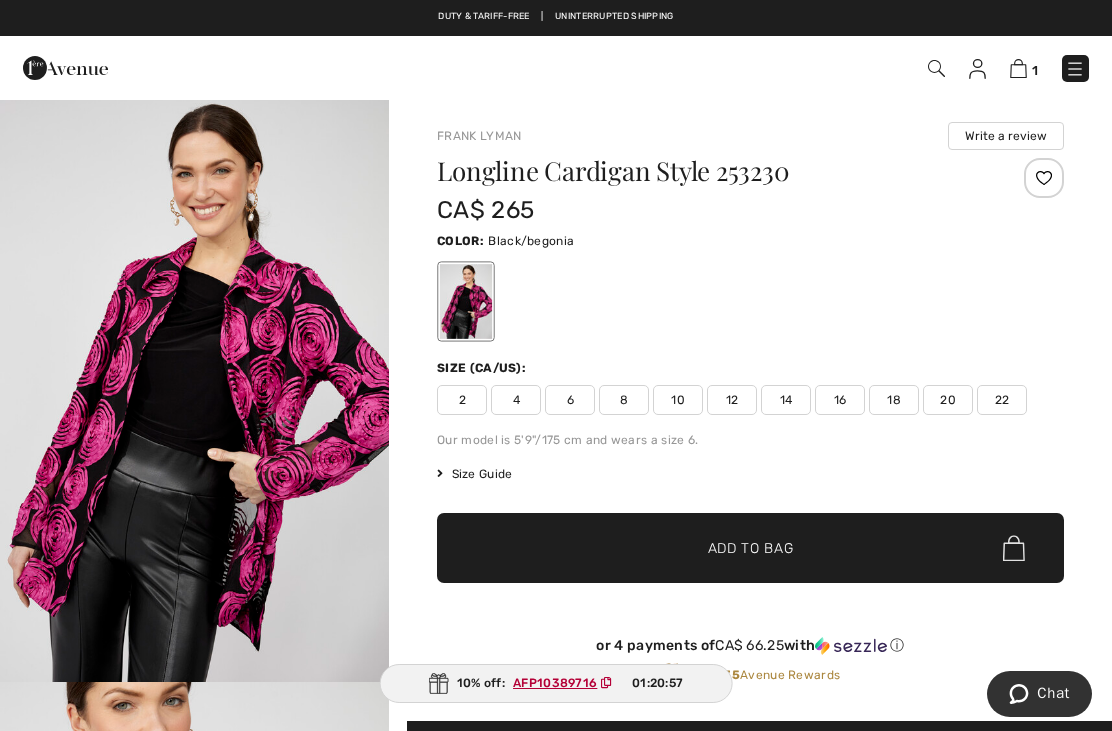 click on "22" at bounding box center [1002, 400] 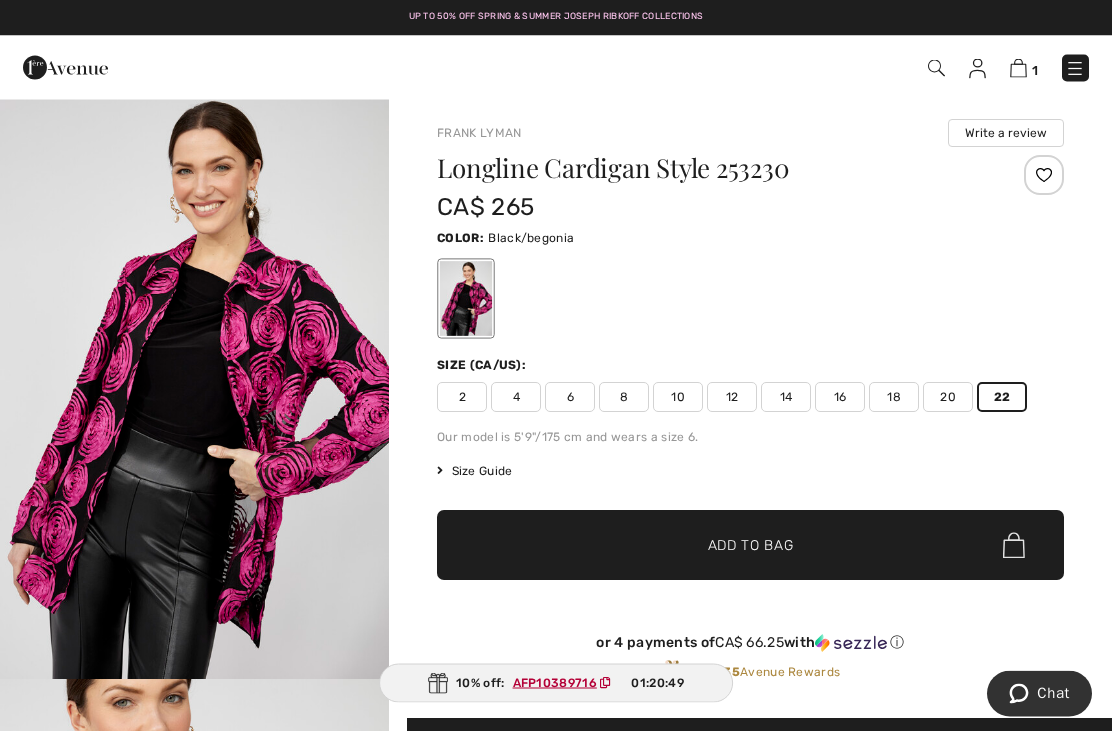 scroll, scrollTop: 0, scrollLeft: 0, axis: both 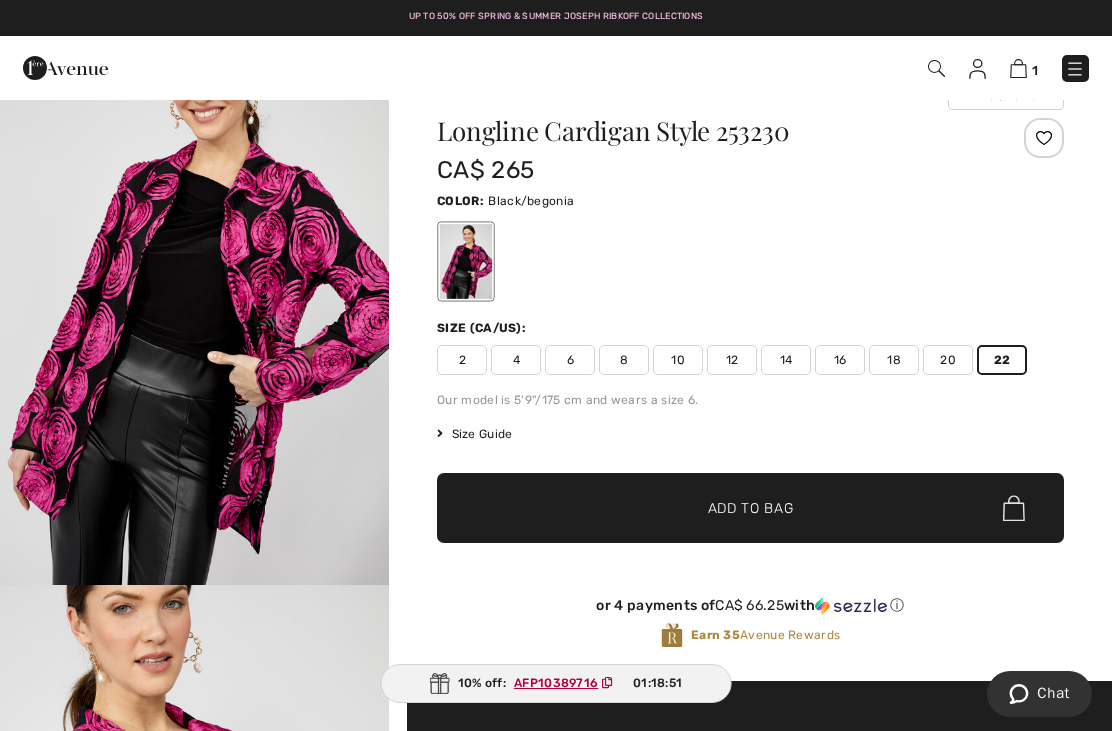click on "Size Guide" at bounding box center (474, 434) 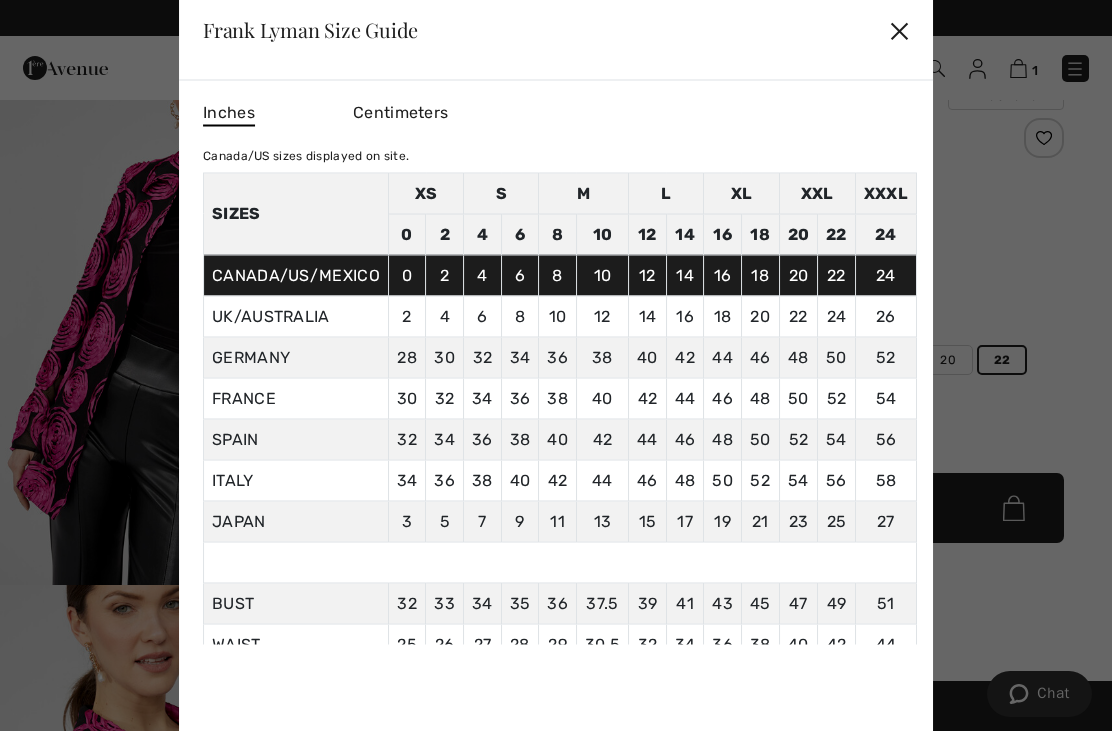 scroll, scrollTop: 0, scrollLeft: 0, axis: both 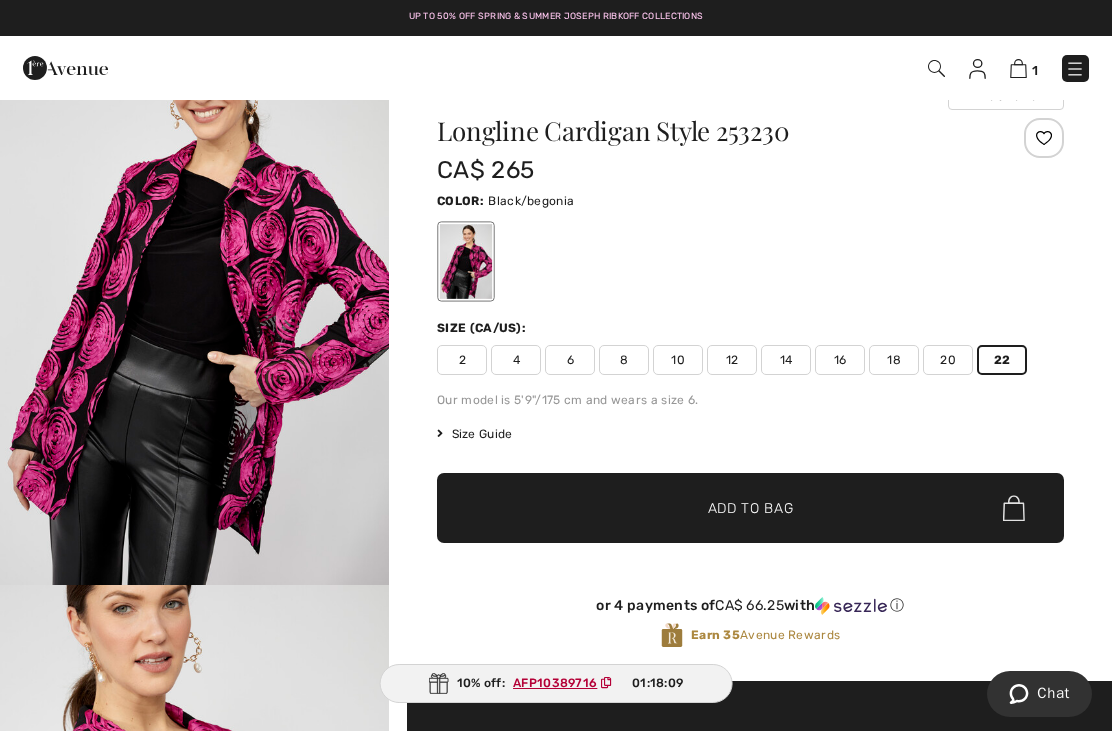 click on "✔ Added to Bag
Add to Bag" at bounding box center (750, 508) 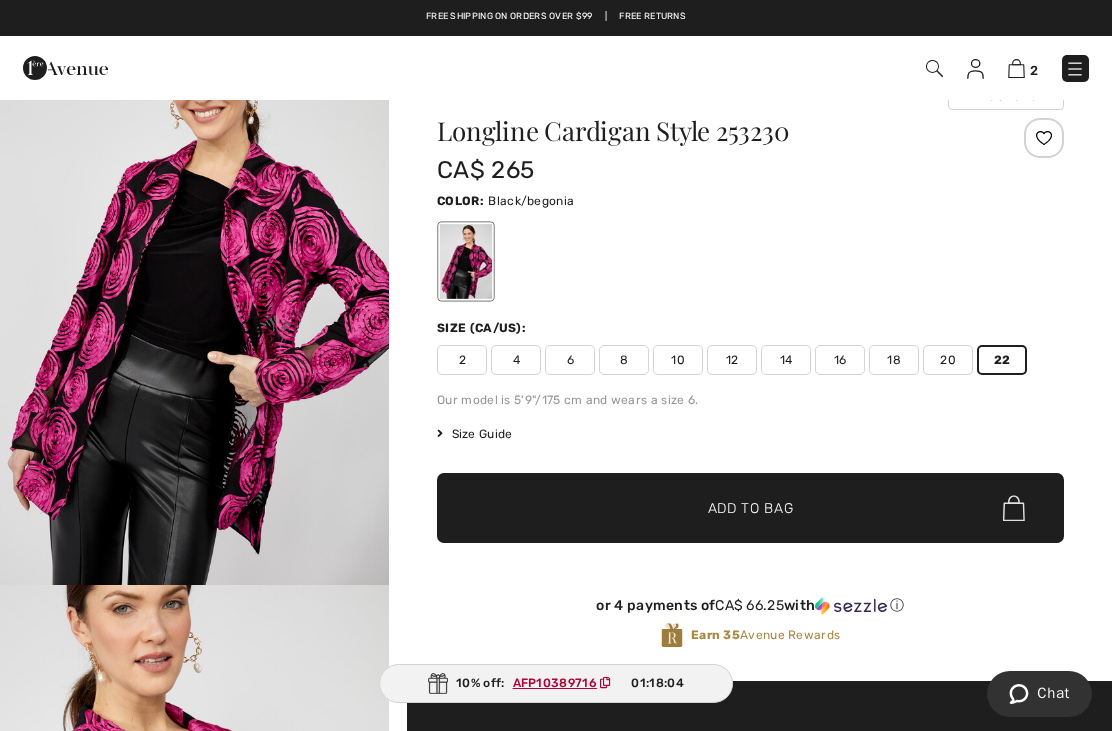 click at bounding box center (1016, 68) 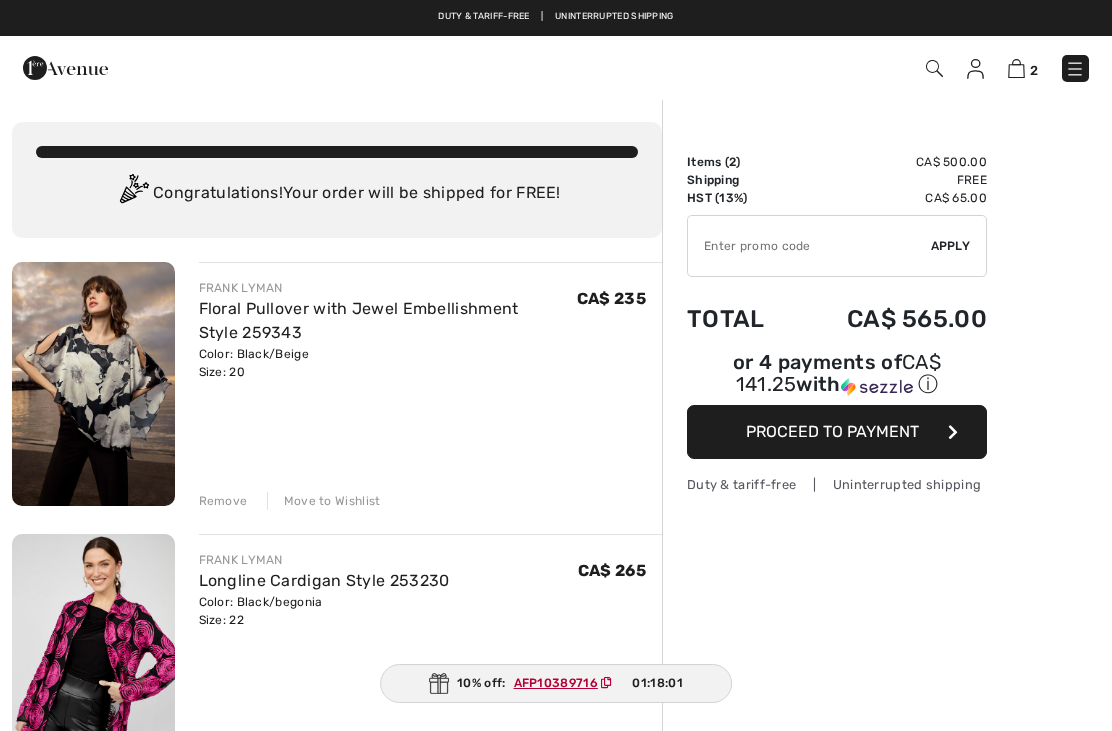 scroll, scrollTop: 0, scrollLeft: 0, axis: both 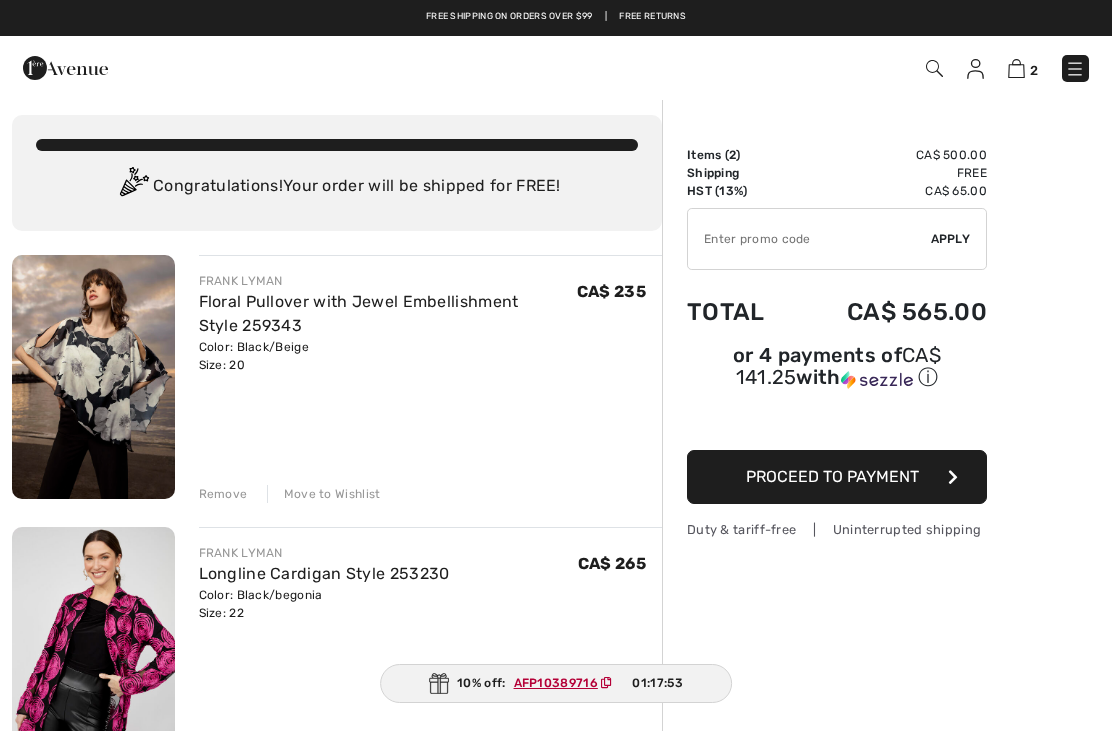 click on "Move to Wishlist" at bounding box center (324, 494) 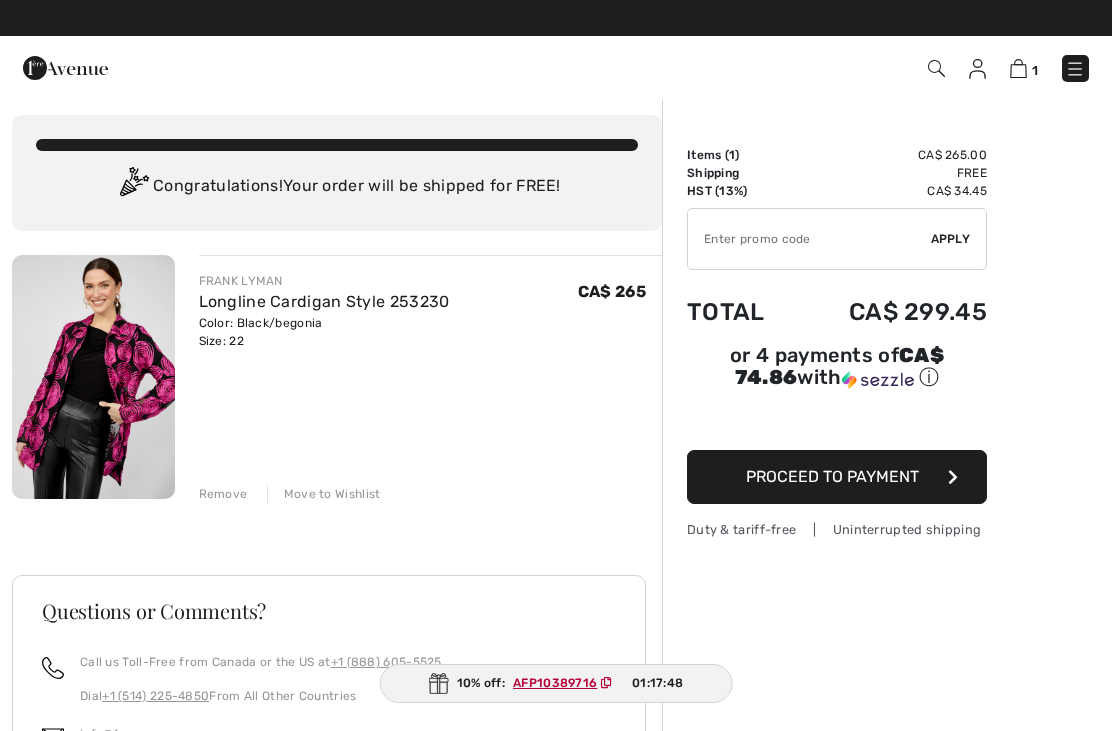 click on "01:17:48" at bounding box center (657, 683) 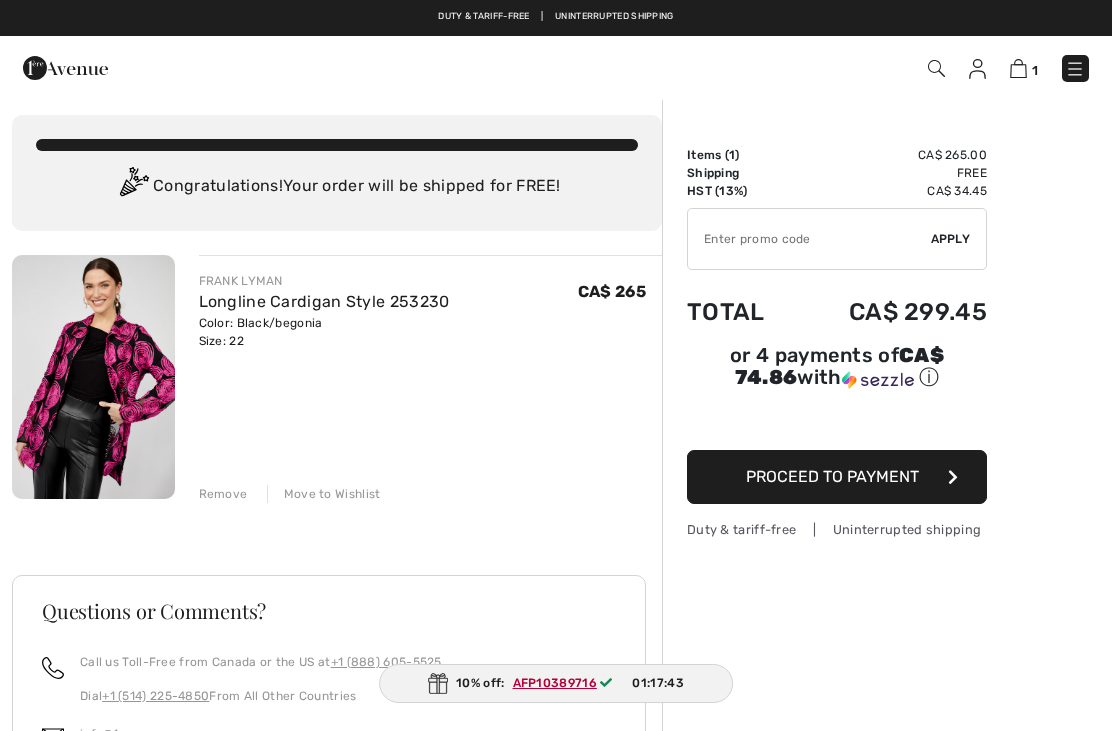 click at bounding box center [809, 239] 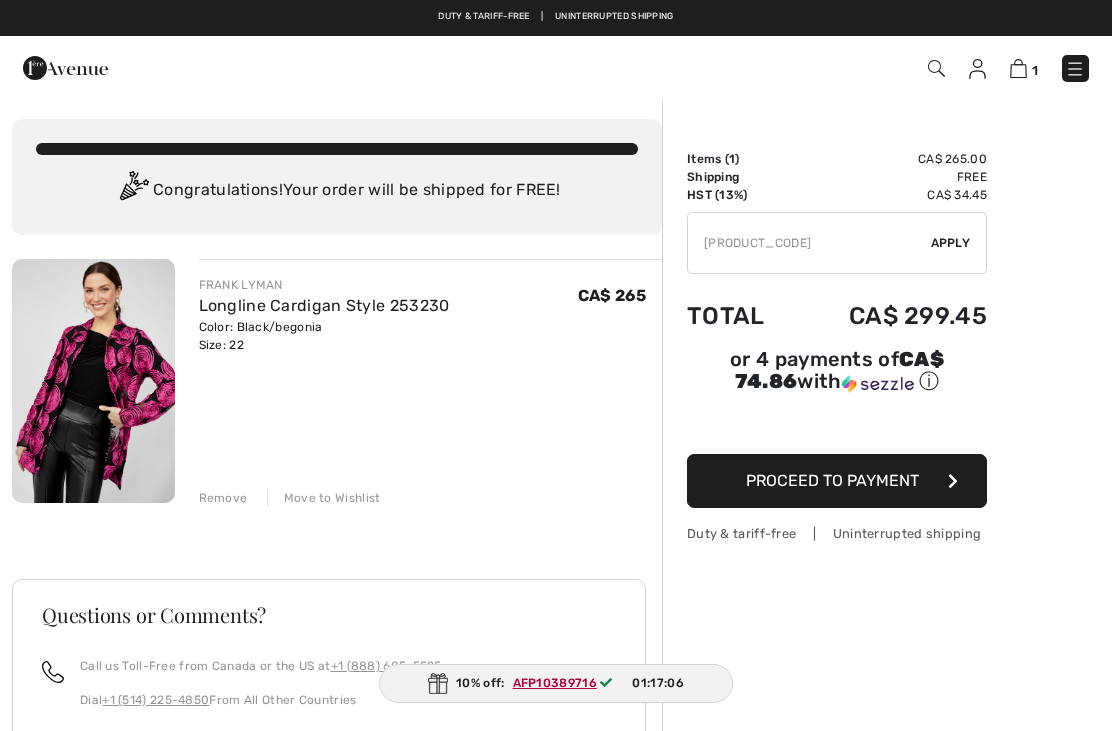 scroll, scrollTop: 0, scrollLeft: 0, axis: both 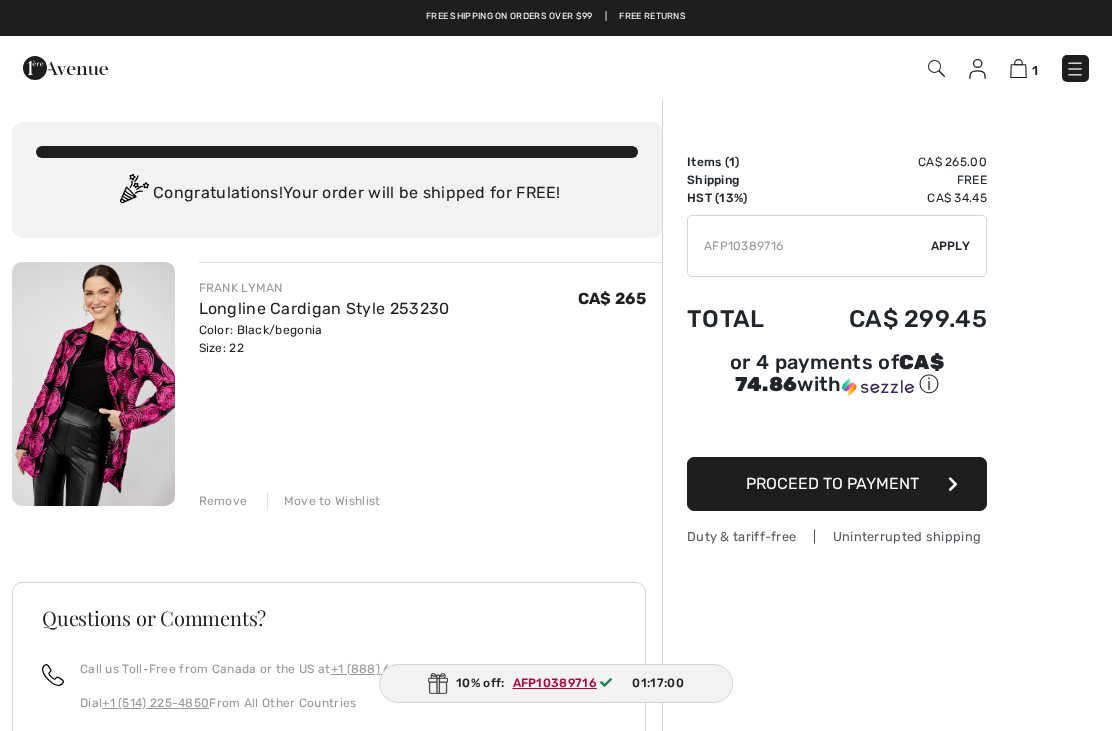 type on "AFP10389716" 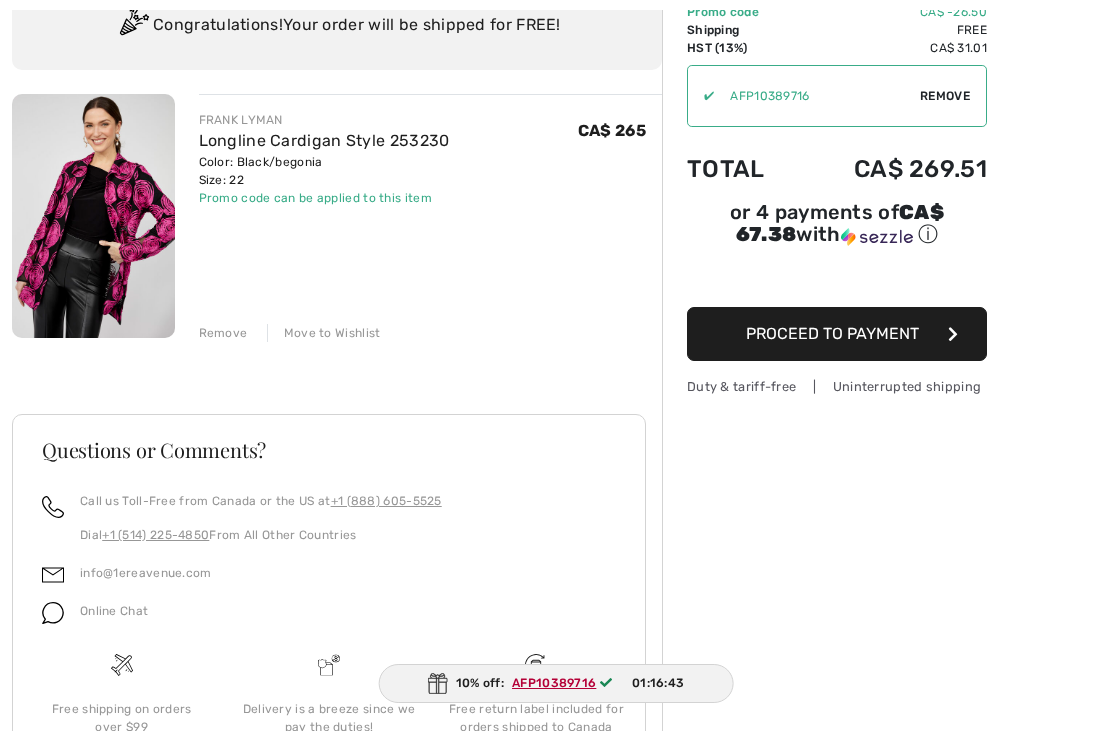 scroll, scrollTop: 175, scrollLeft: 0, axis: vertical 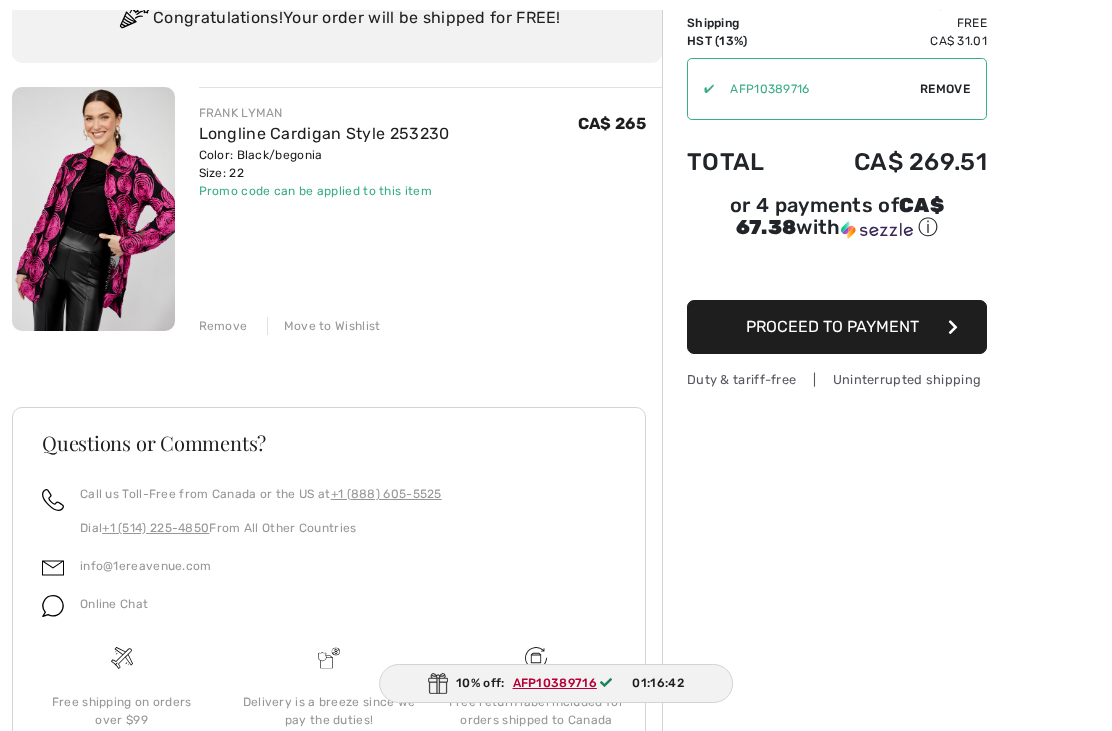 click on "Proceed to Payment" at bounding box center [837, 327] 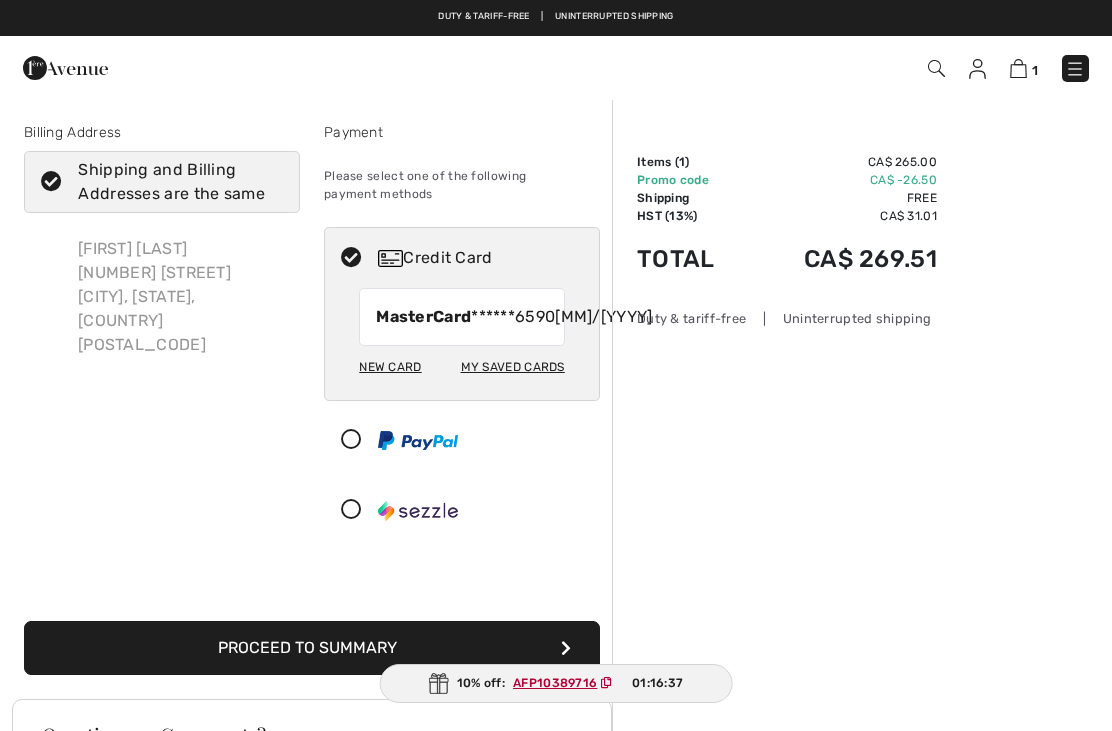 scroll, scrollTop: 0, scrollLeft: 0, axis: both 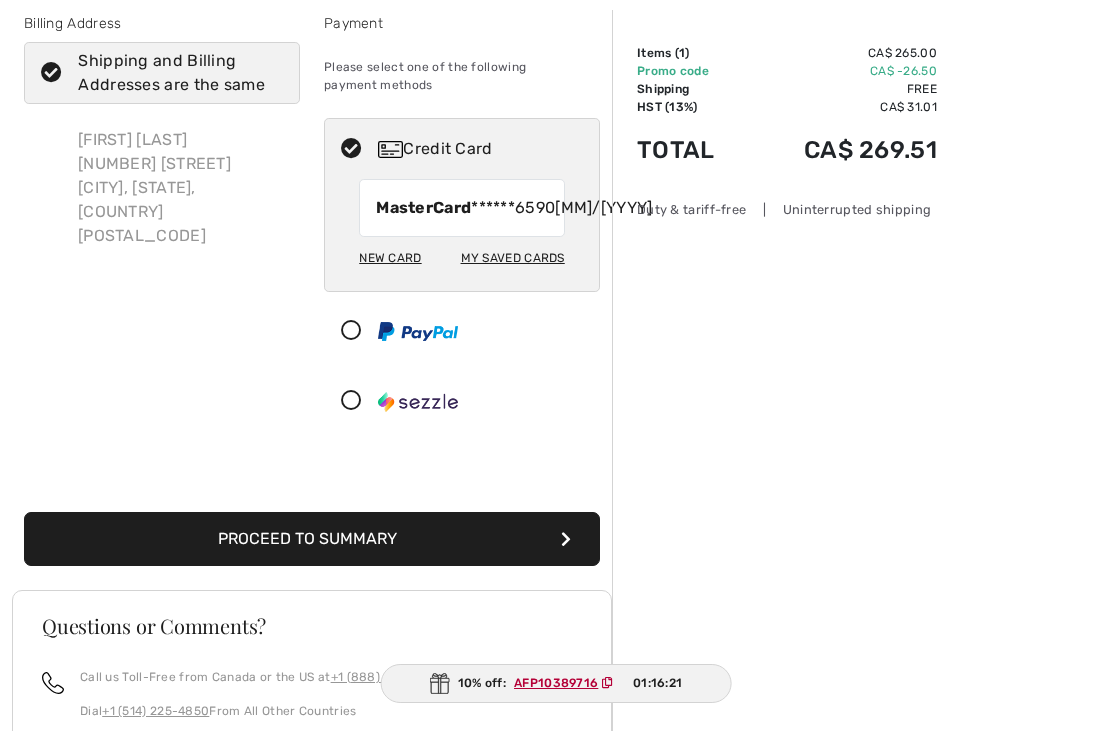 click on "Proceed to Summary" at bounding box center [312, 539] 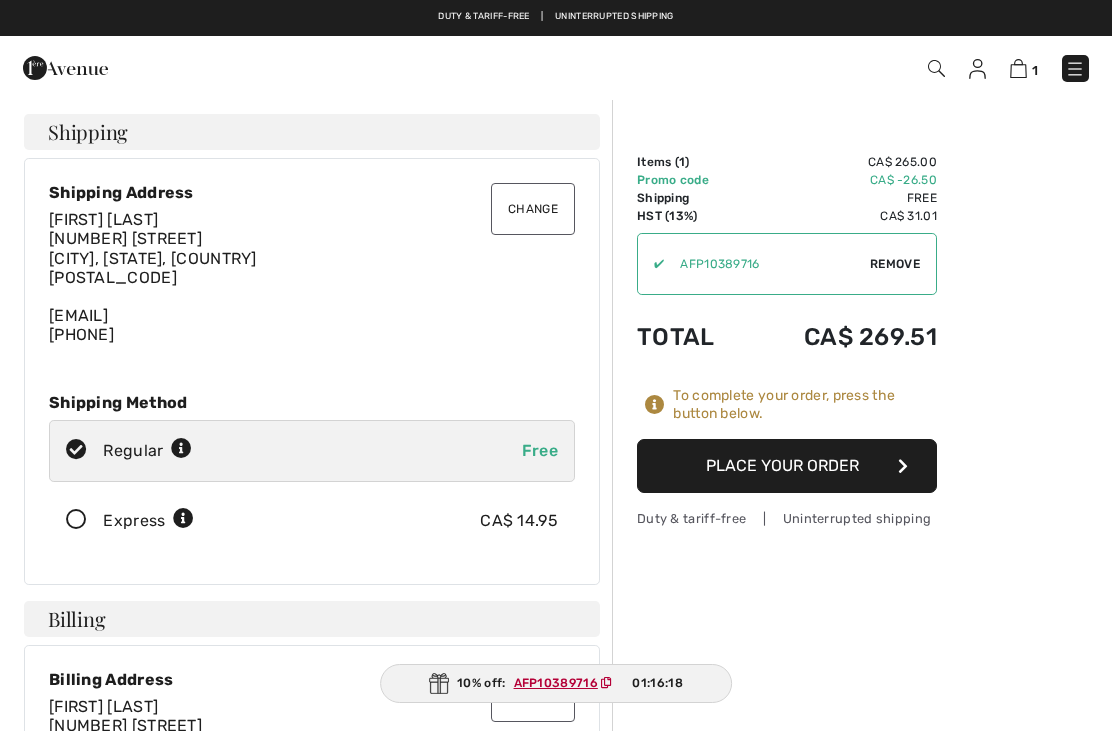 scroll, scrollTop: 0, scrollLeft: 0, axis: both 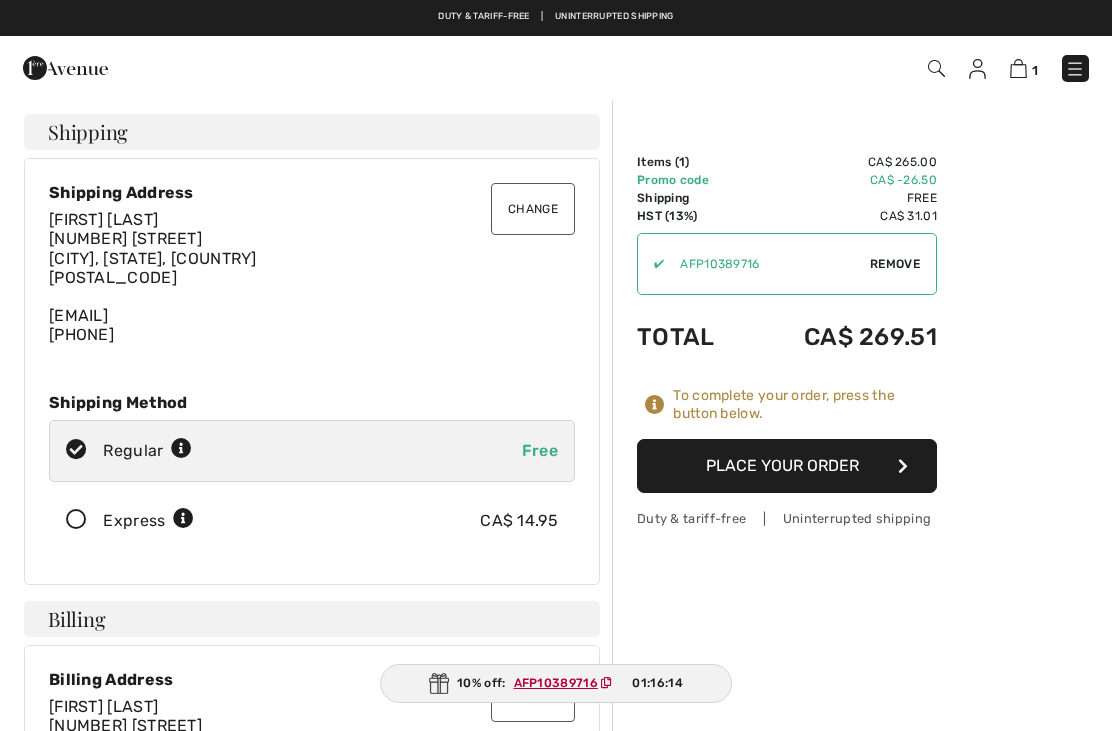click at bounding box center (76, 520) 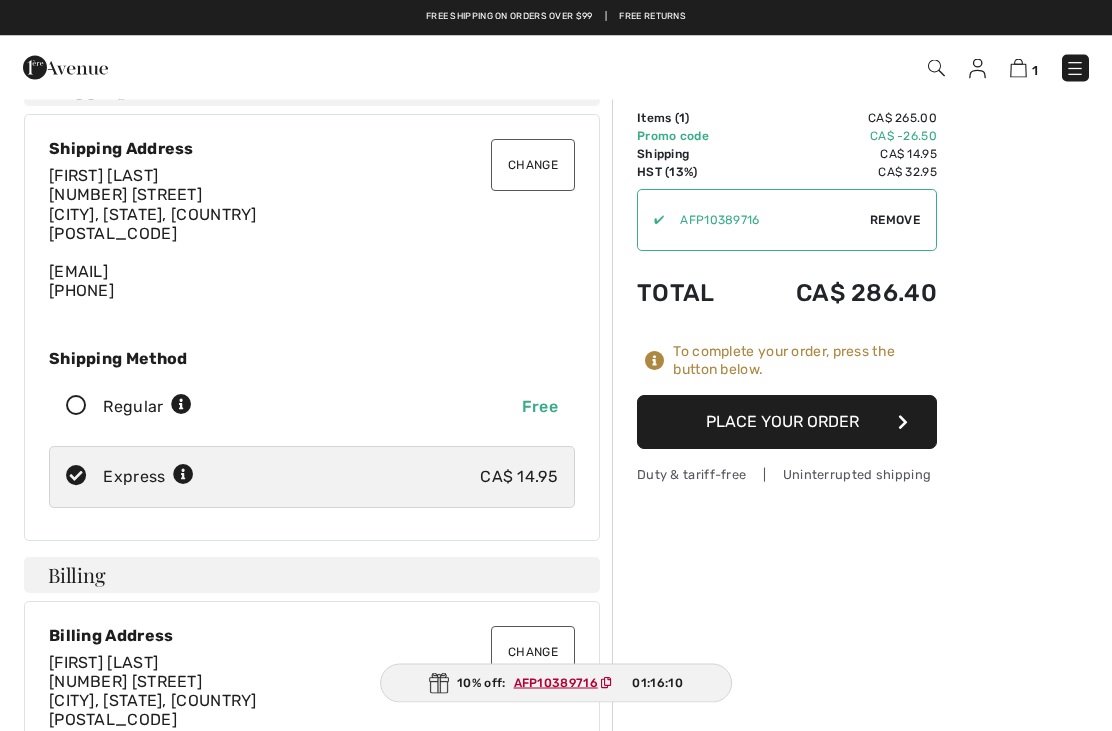scroll, scrollTop: 44, scrollLeft: 0, axis: vertical 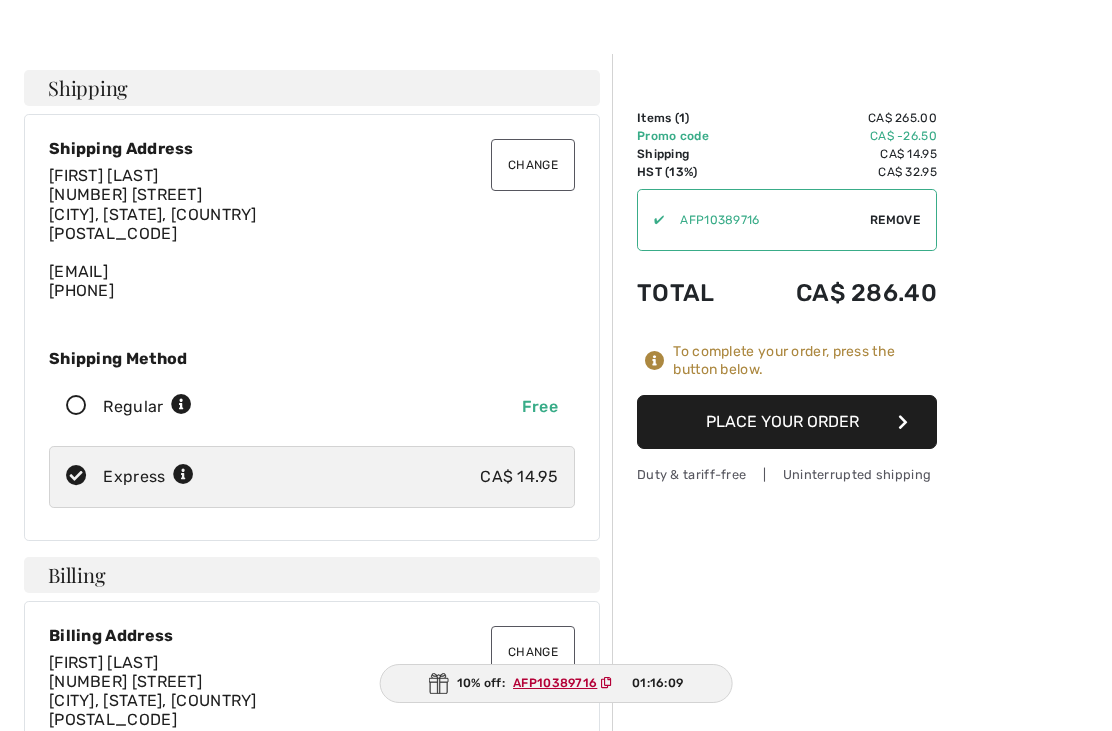 click on "Place Your Order" at bounding box center (787, 422) 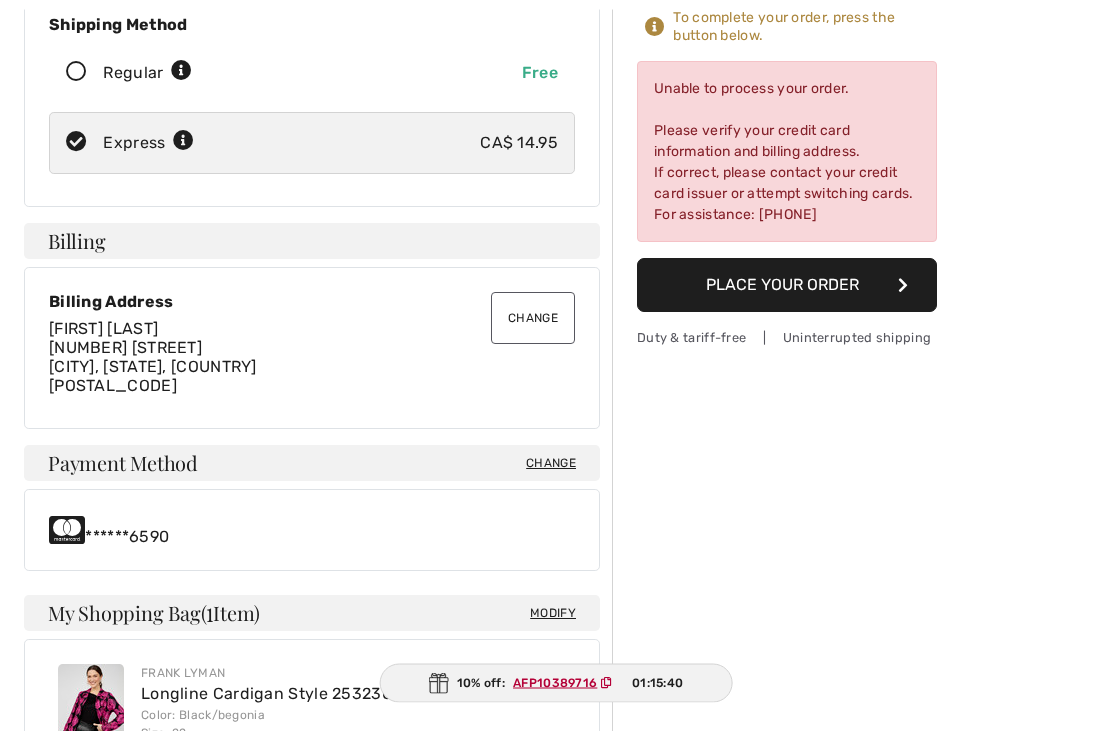 scroll, scrollTop: 378, scrollLeft: 0, axis: vertical 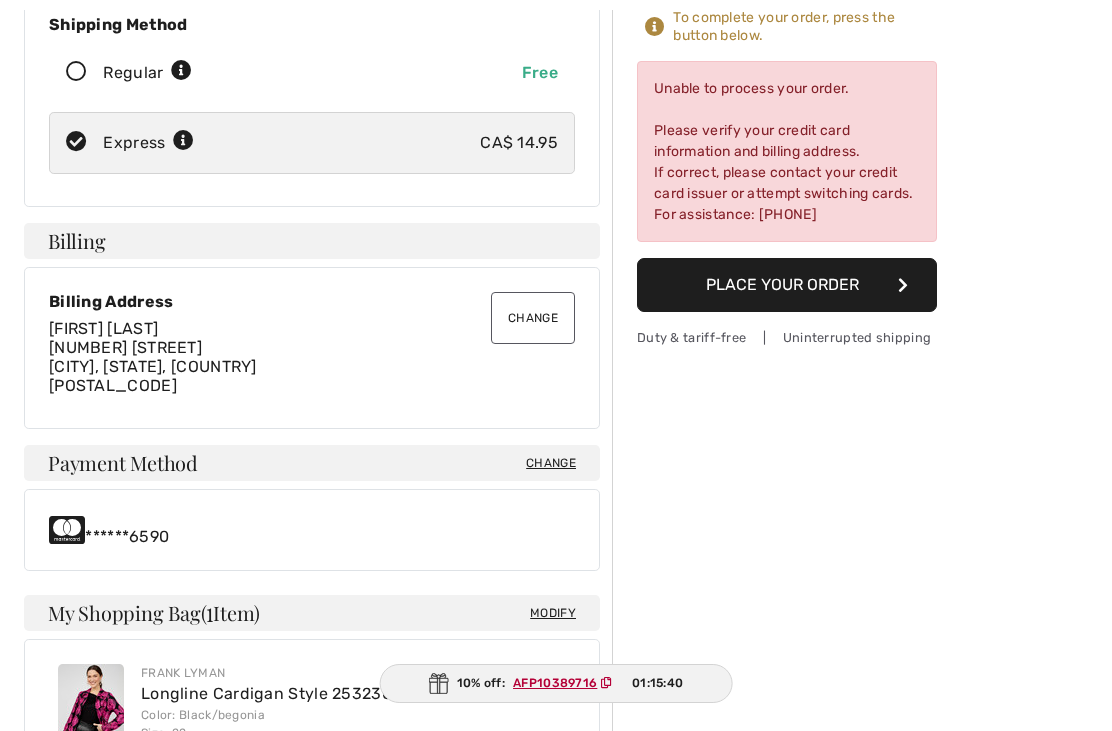 click on "******6590" at bounding box center [312, 530] 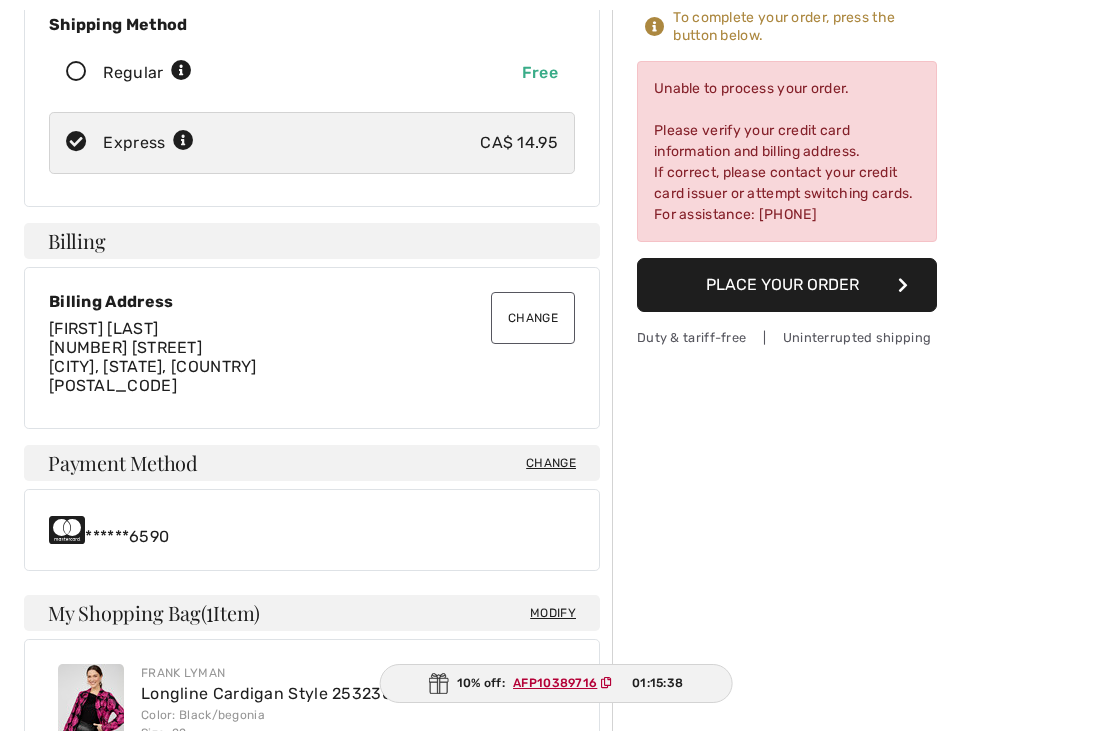 click on "Change" at bounding box center (551, 463) 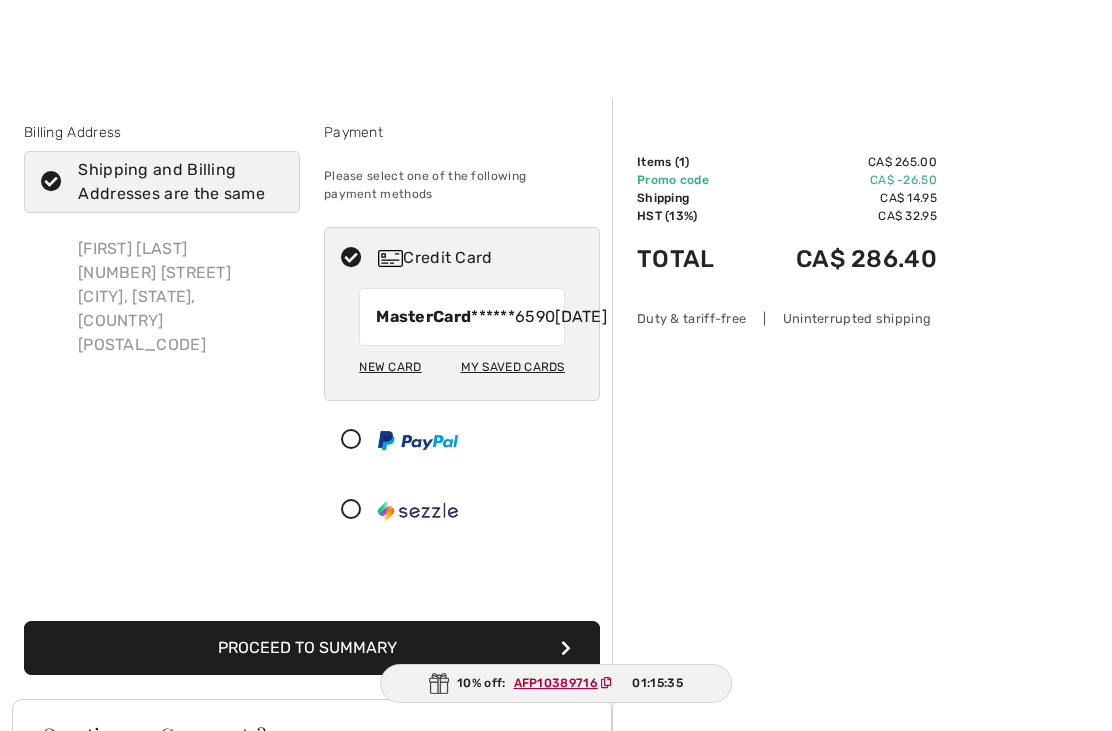 scroll, scrollTop: 37, scrollLeft: 0, axis: vertical 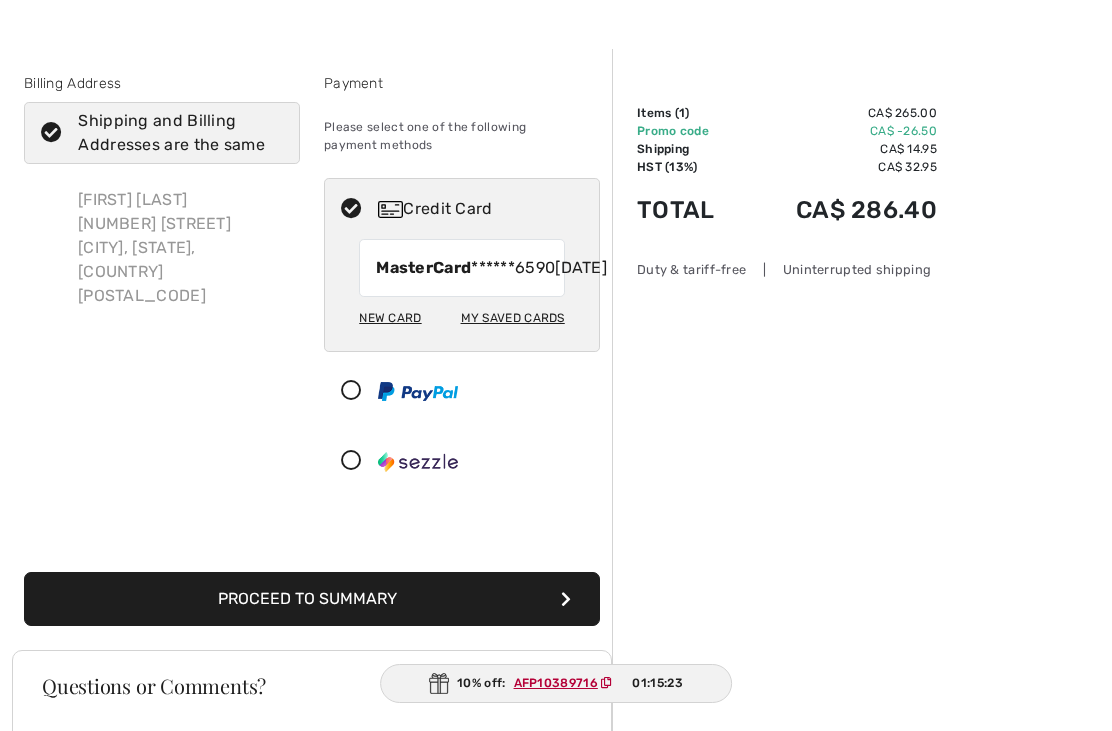 click at bounding box center [351, 391] 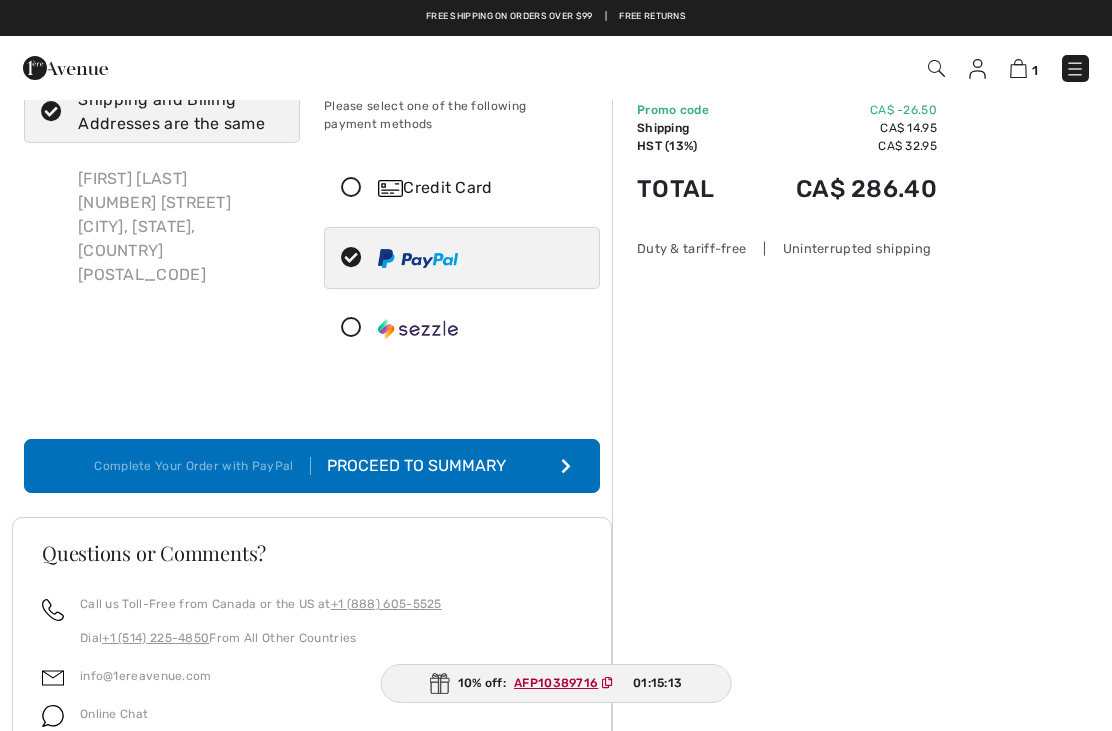 scroll, scrollTop: 0, scrollLeft: 0, axis: both 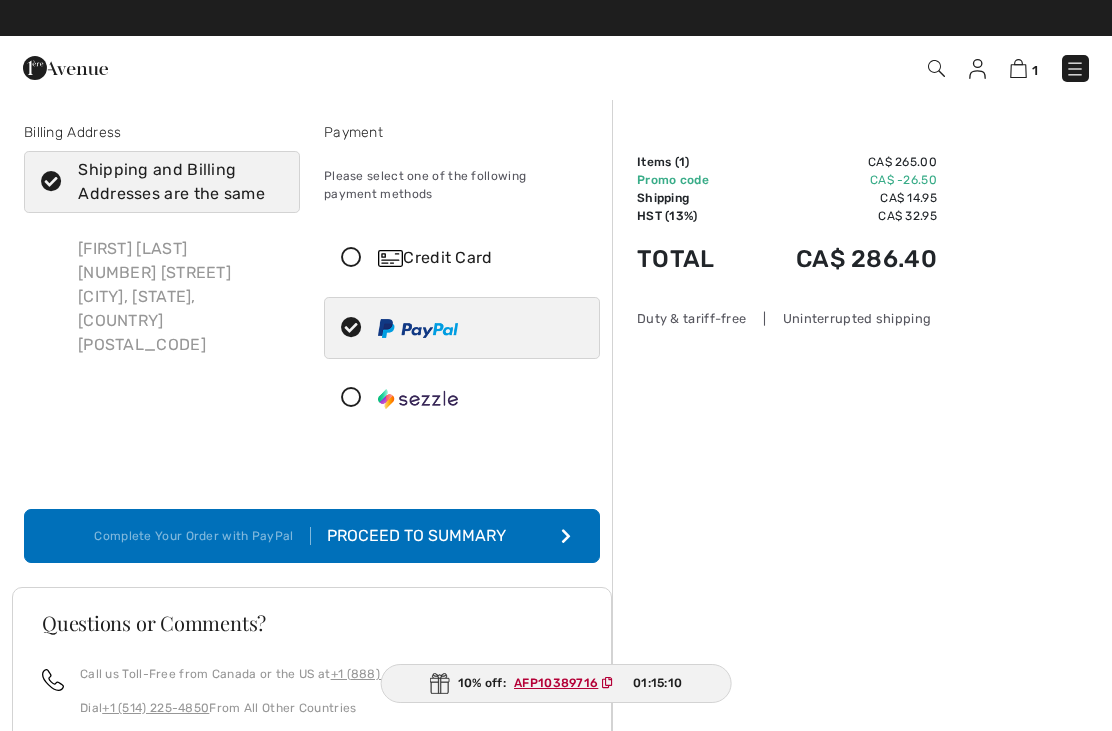 click on "Proceed to Summary" at bounding box center [420, 536] 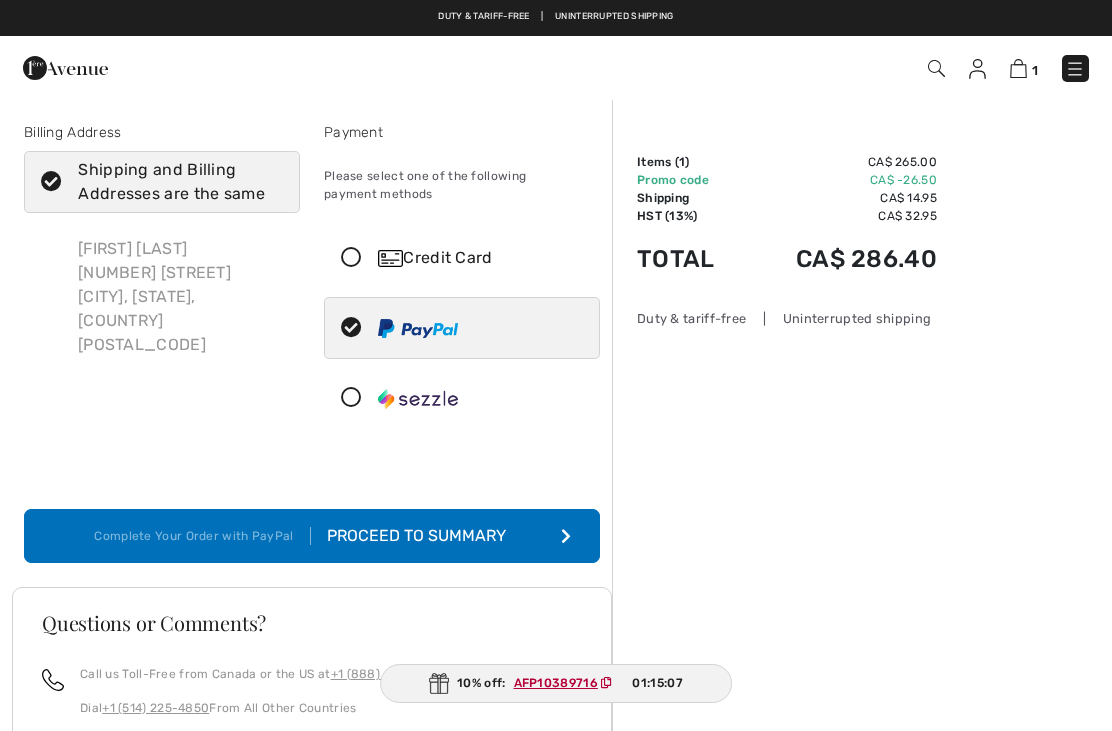 click on "Proceed to Summary" at bounding box center (420, 536) 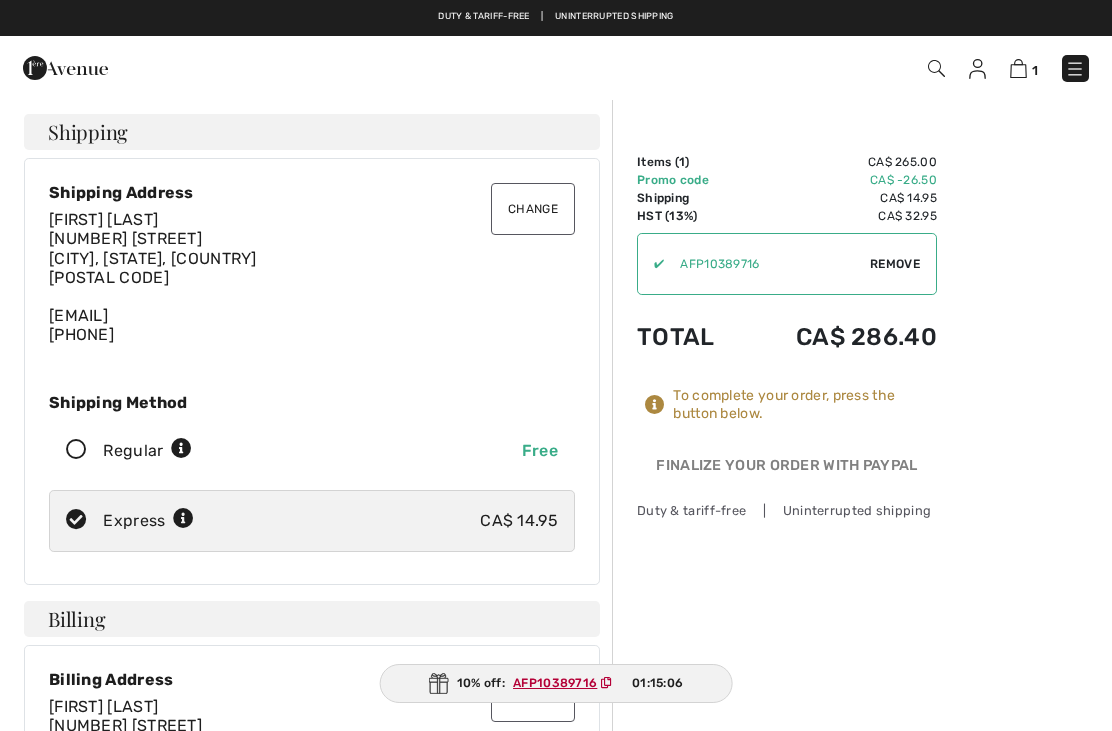 scroll, scrollTop: 0, scrollLeft: 0, axis: both 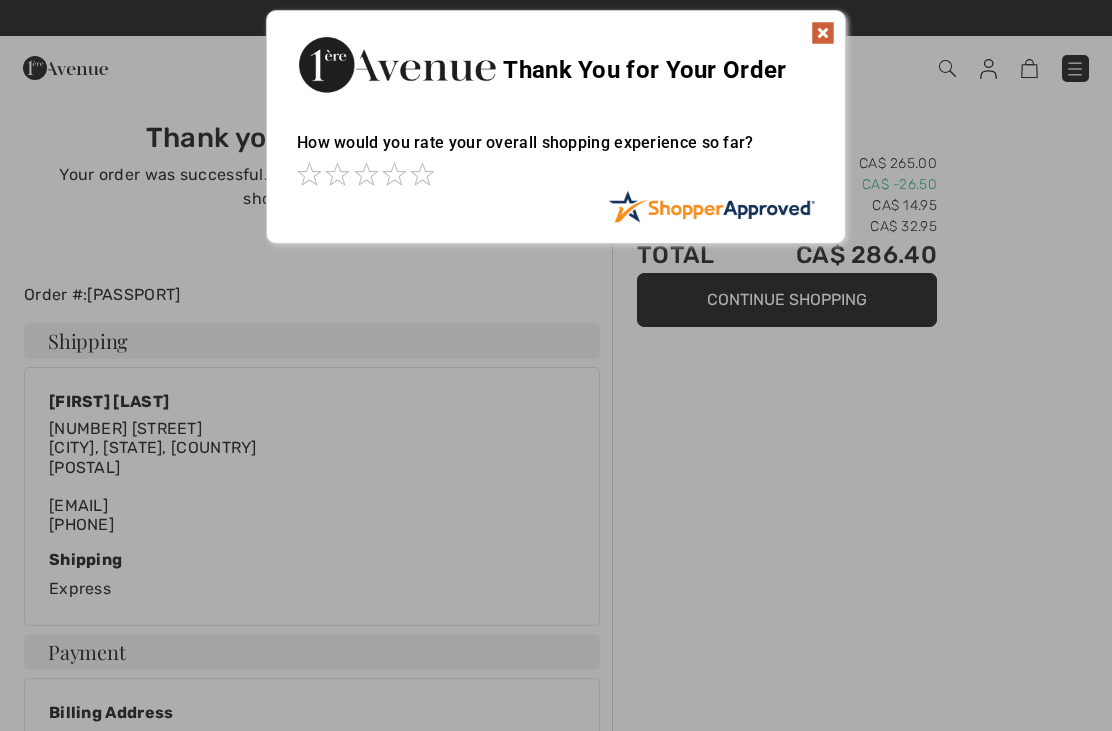 click at bounding box center (556, 176) 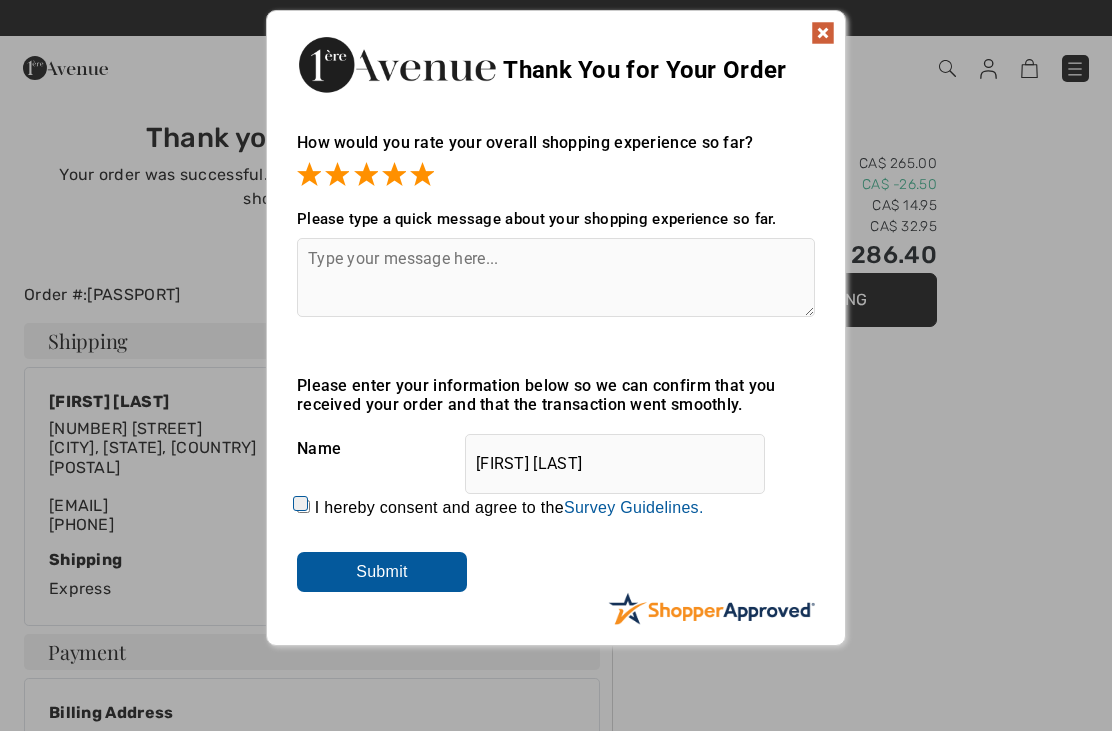 click on "Submit" at bounding box center [382, 572] 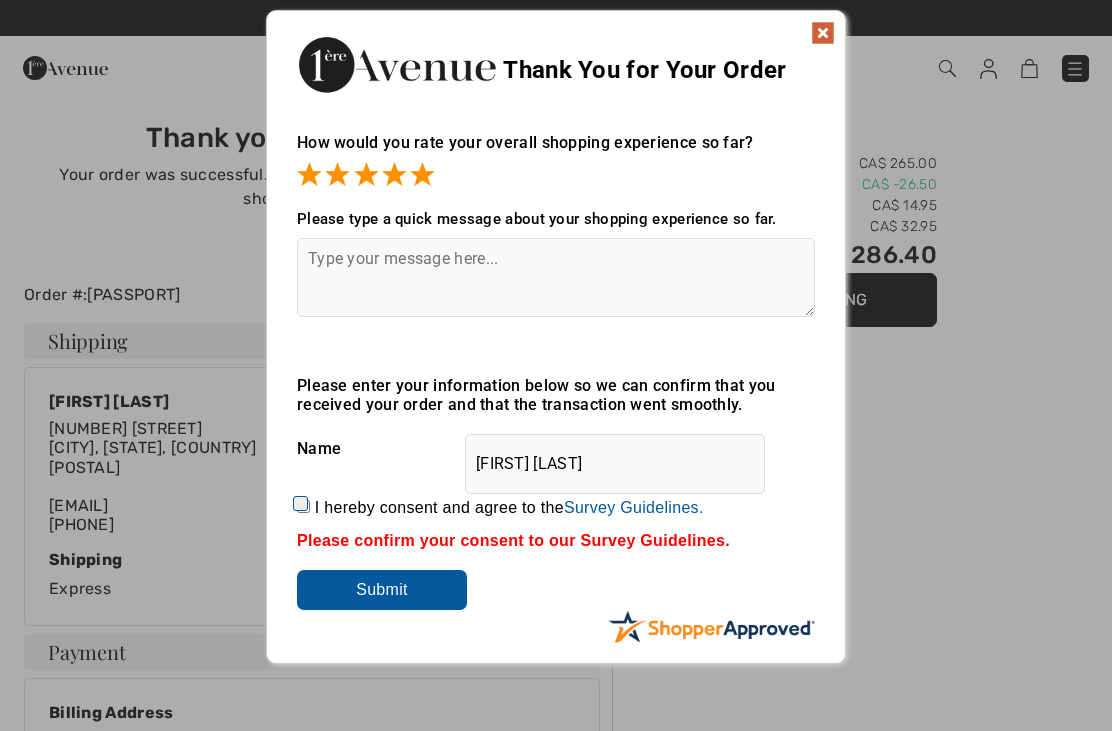 click on "Submit" at bounding box center (382, 590) 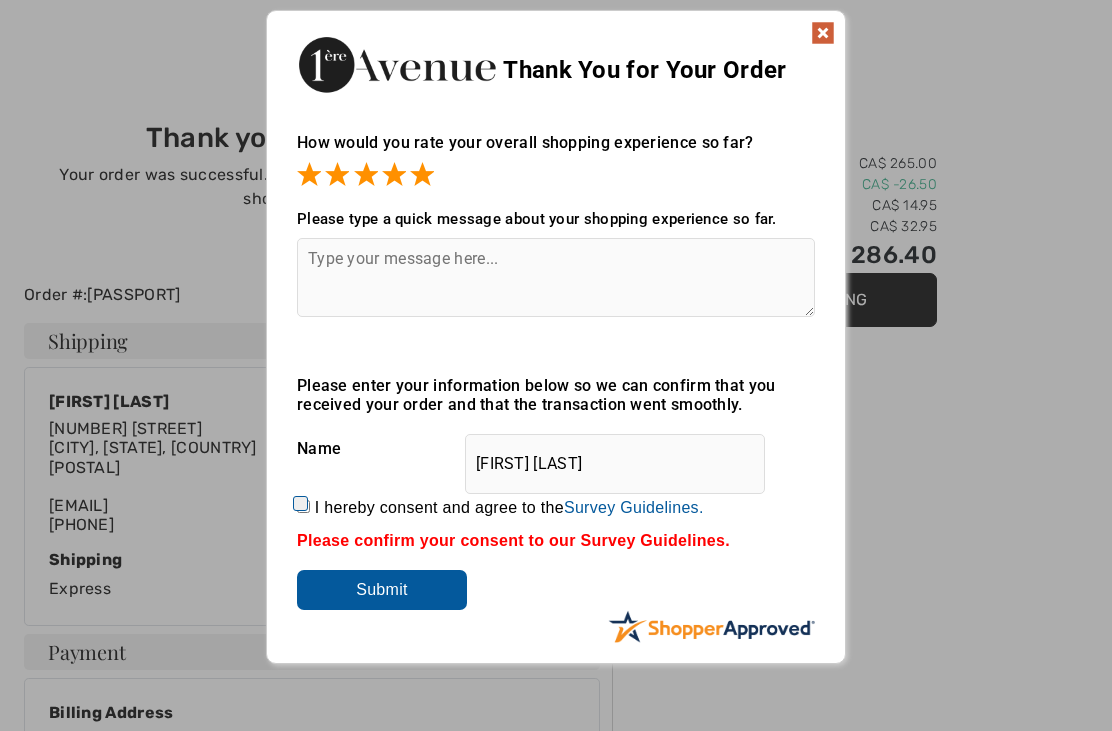 scroll, scrollTop: 91, scrollLeft: 0, axis: vertical 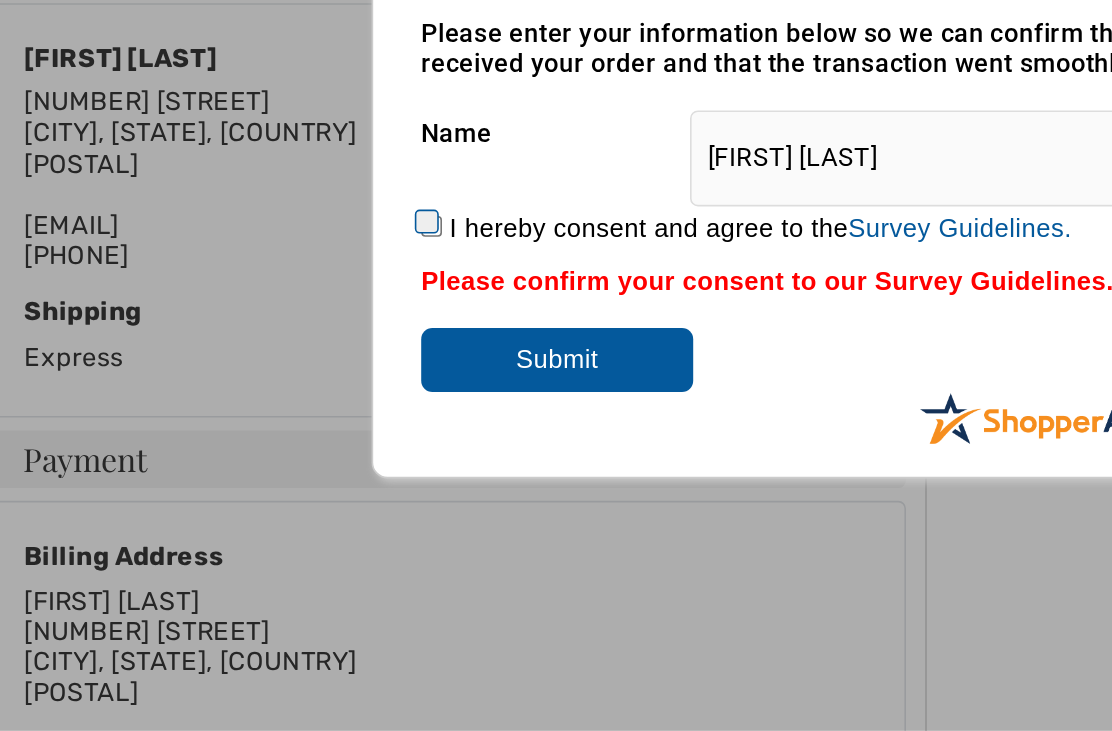 click on "Submit" at bounding box center [382, 499] 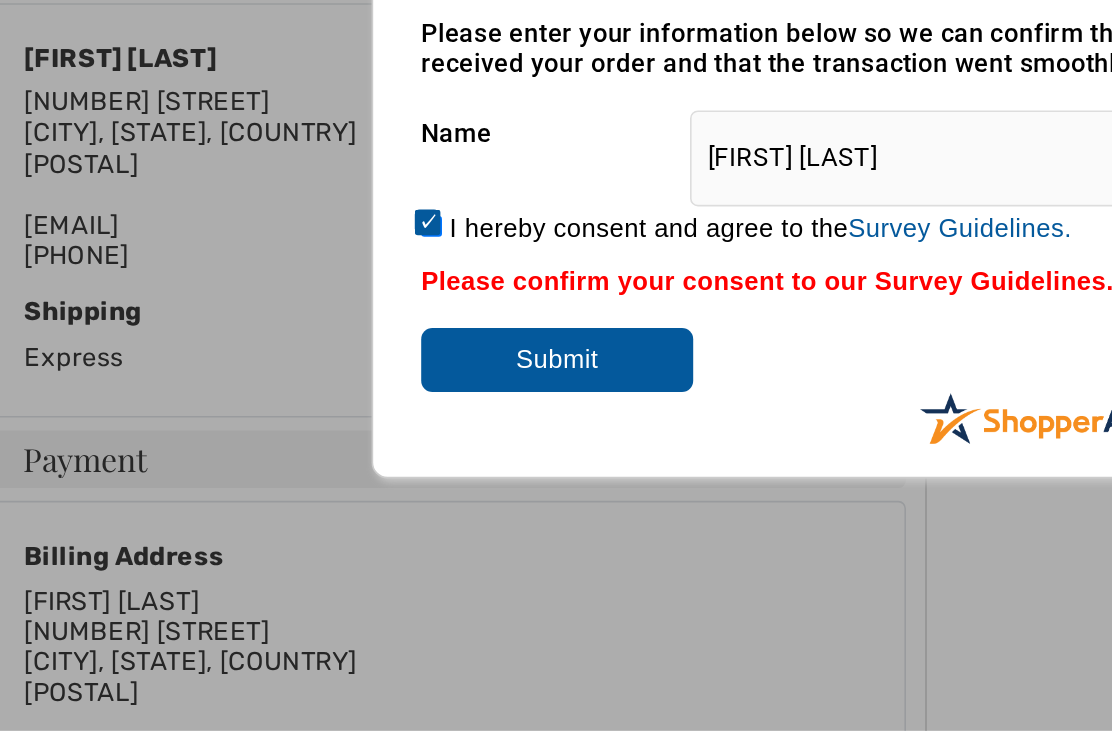 click on "Submit" at bounding box center (382, 499) 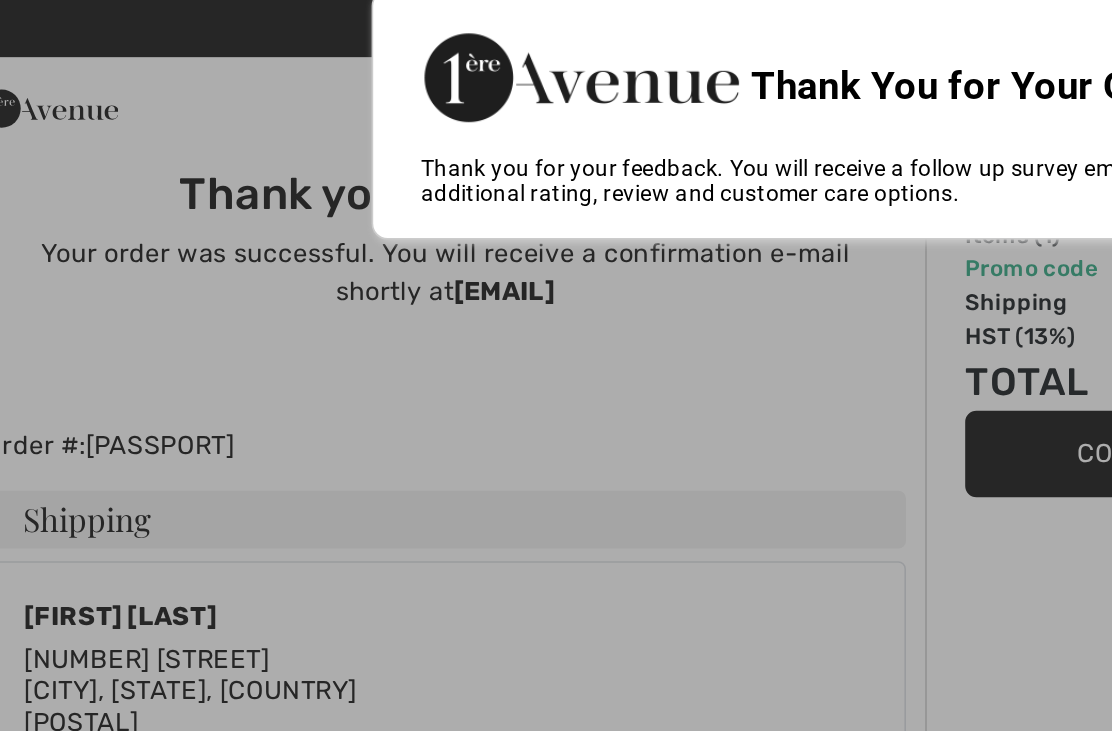 scroll, scrollTop: 0, scrollLeft: 0, axis: both 